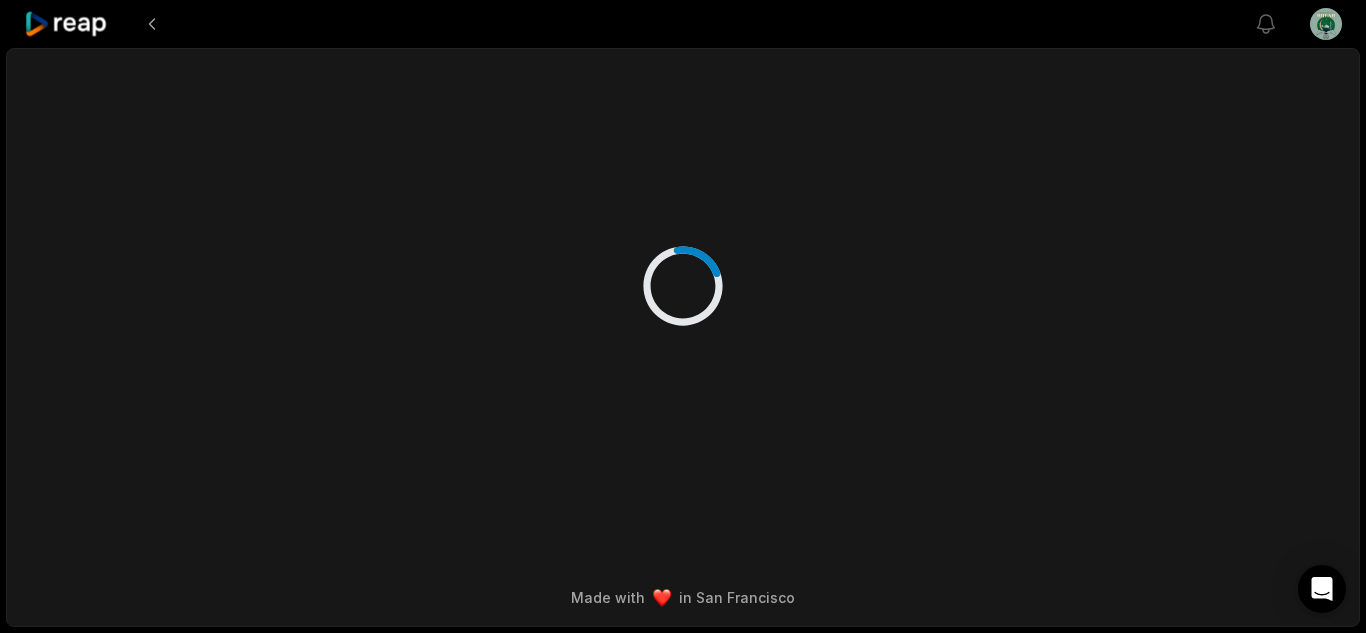 scroll, scrollTop: 0, scrollLeft: 0, axis: both 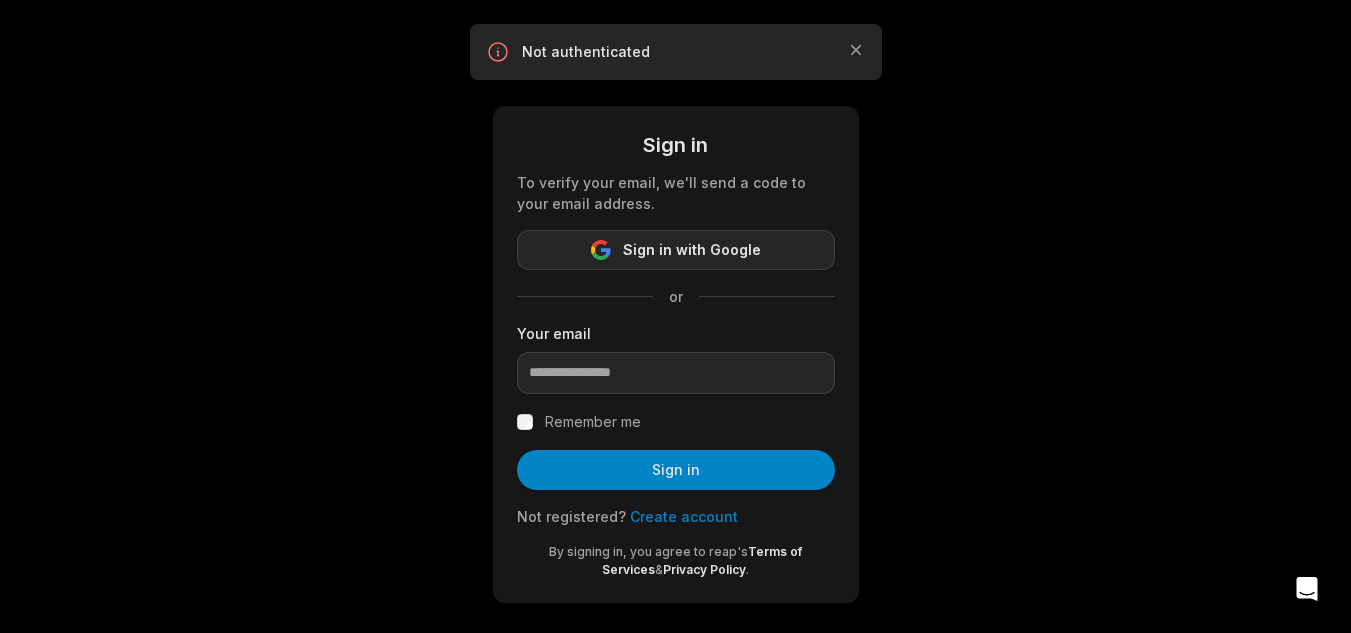 click on "Sign in with Google" at bounding box center (692, 250) 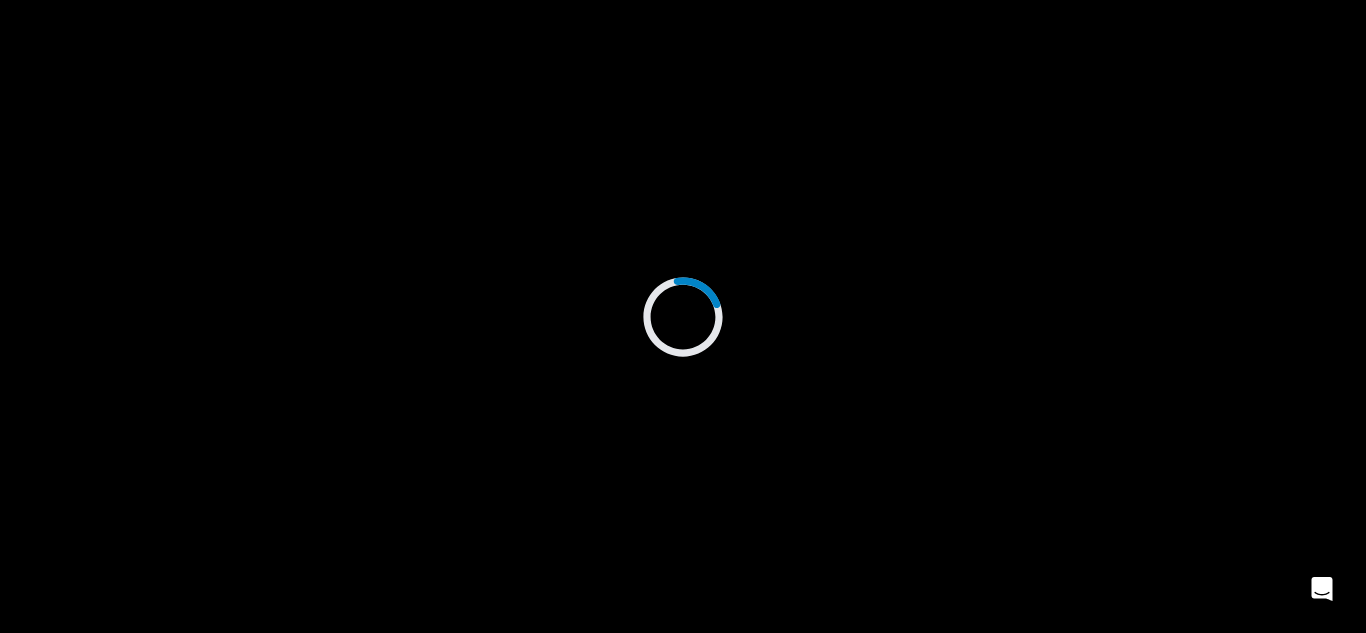 scroll, scrollTop: 0, scrollLeft: 0, axis: both 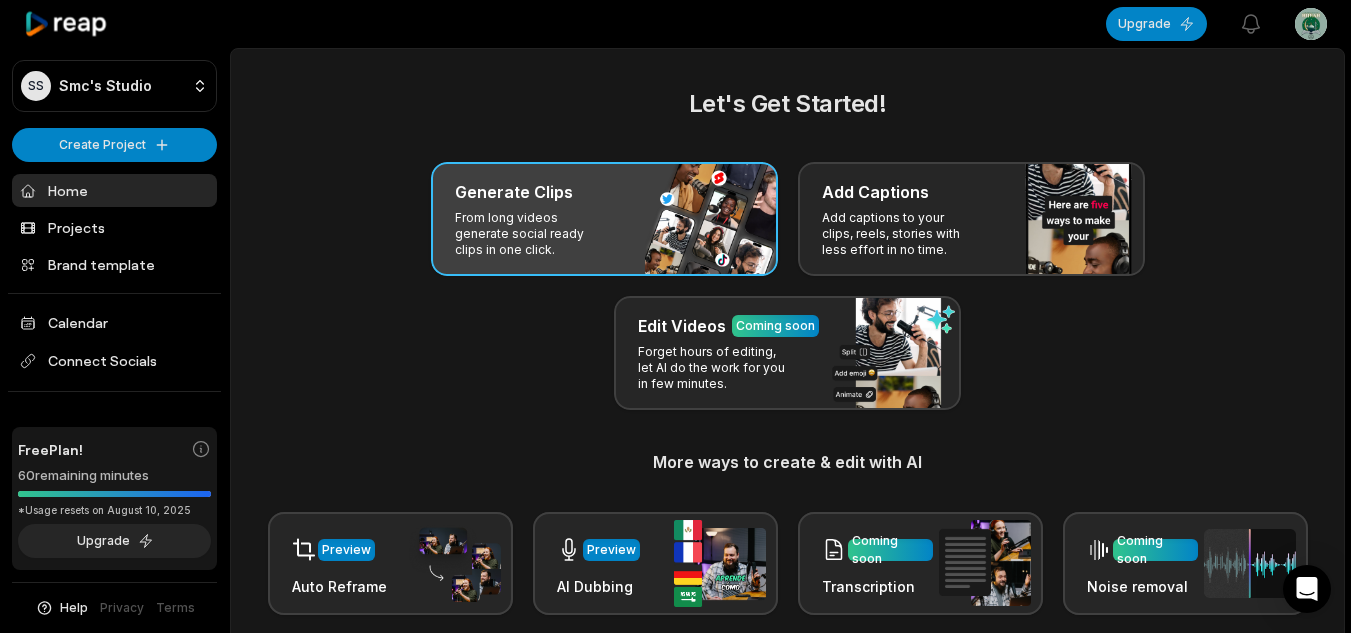 click on "From long videos generate social ready clips in one click." at bounding box center (532, 234) 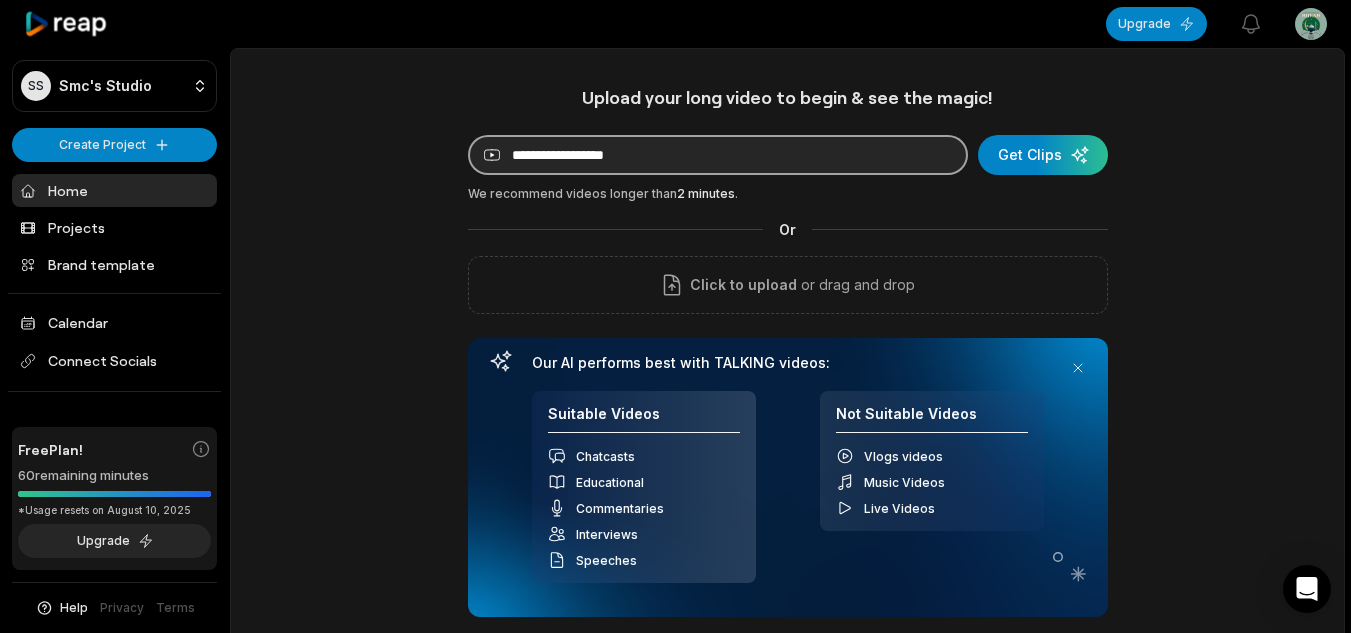 click at bounding box center (718, 155) 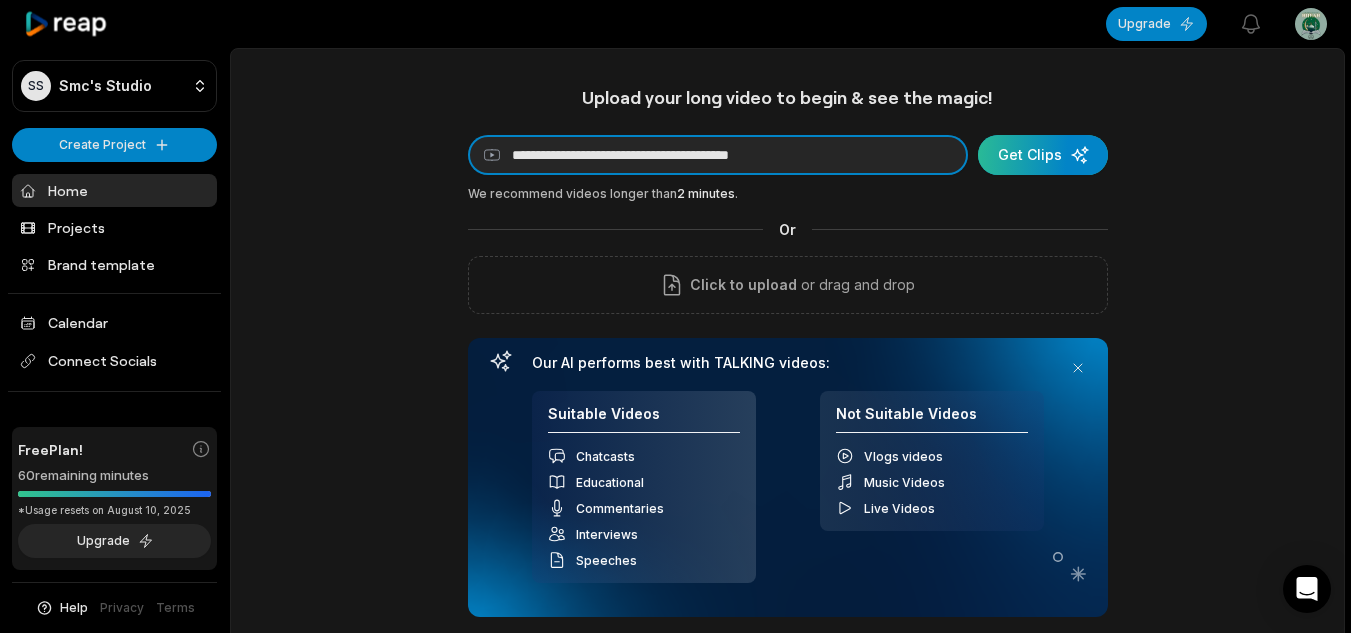 type on "**********" 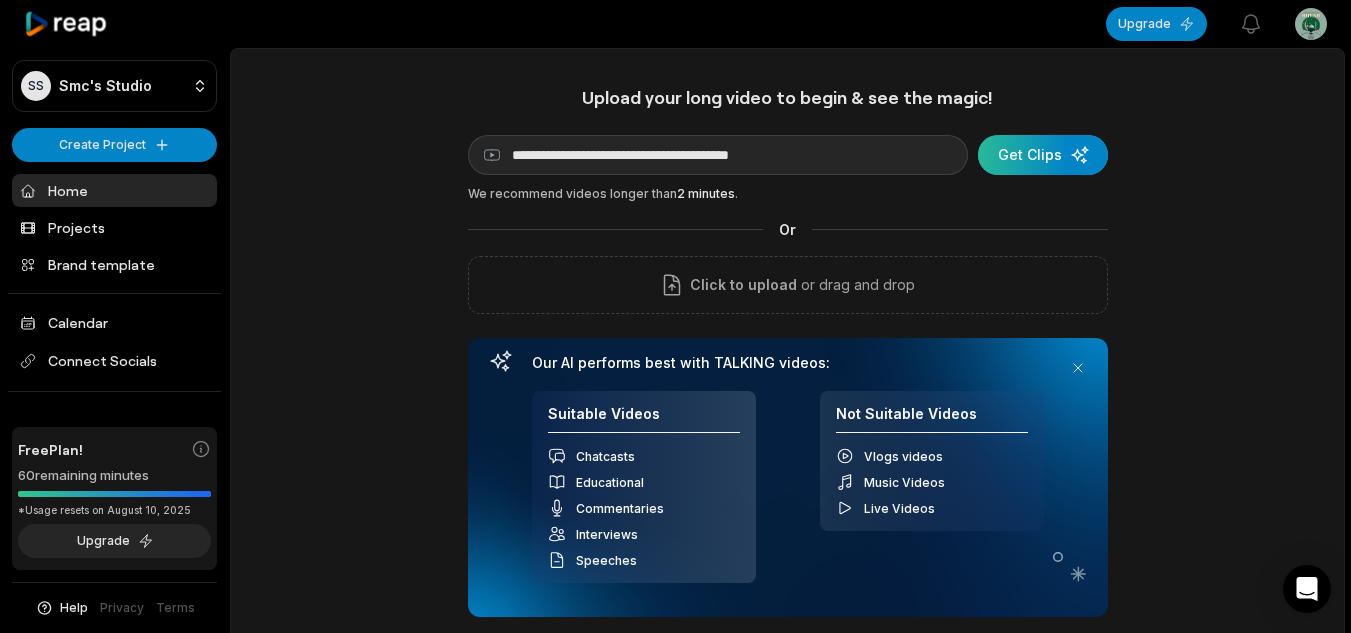 click at bounding box center (1043, 155) 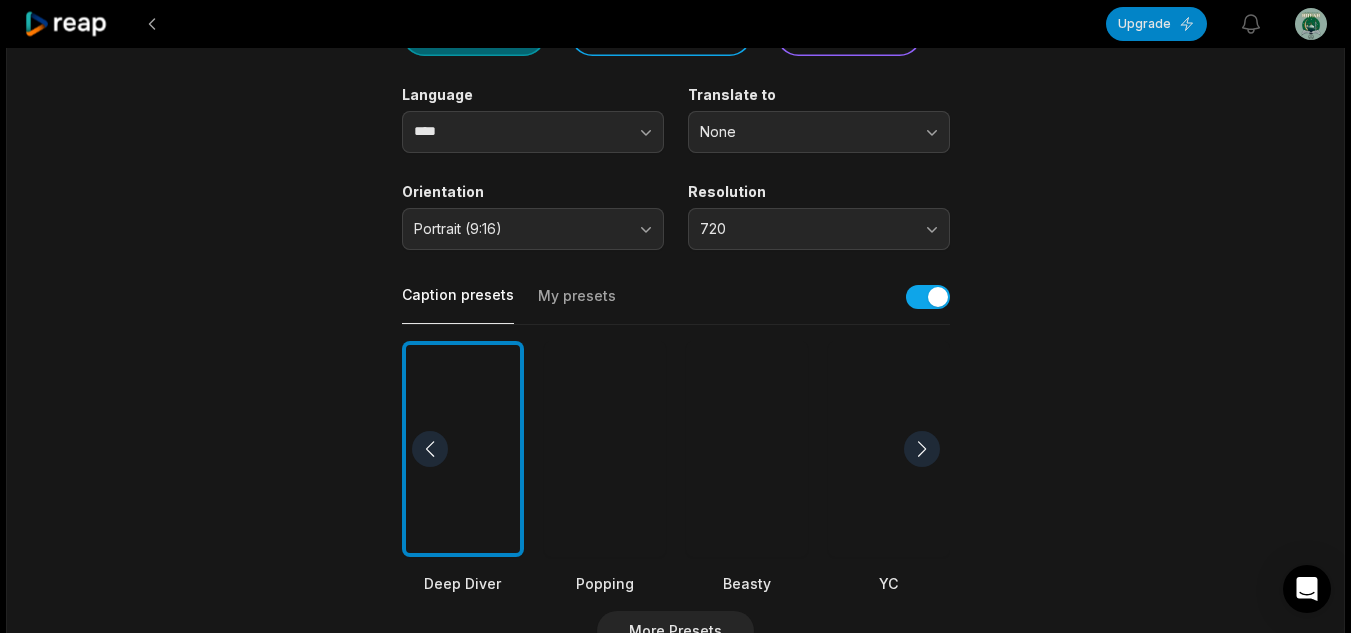 scroll, scrollTop: 249, scrollLeft: 0, axis: vertical 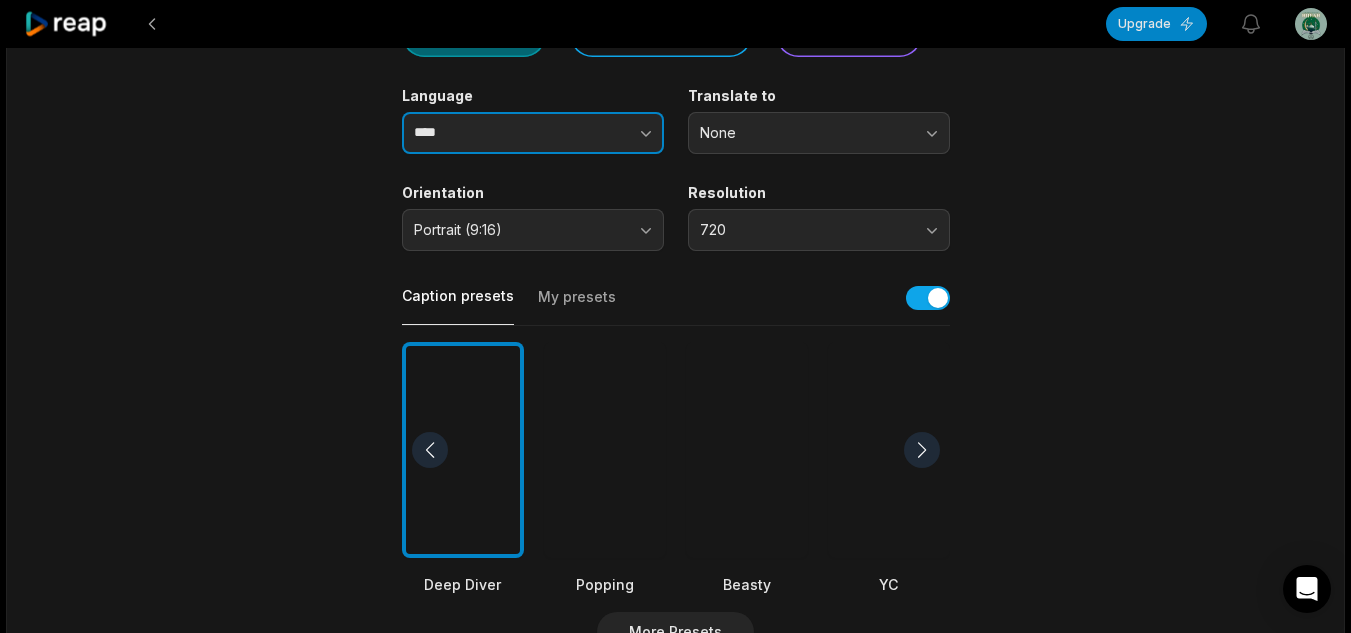 click at bounding box center [606, 133] 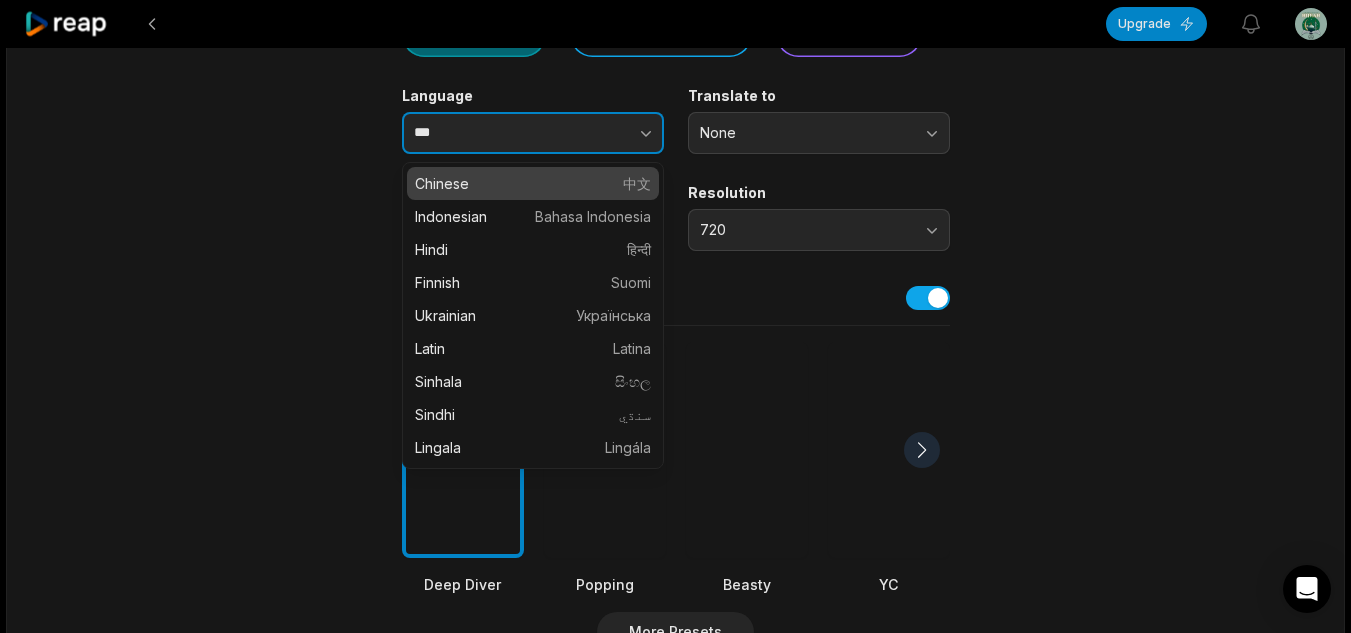 scroll, scrollTop: 0, scrollLeft: 0, axis: both 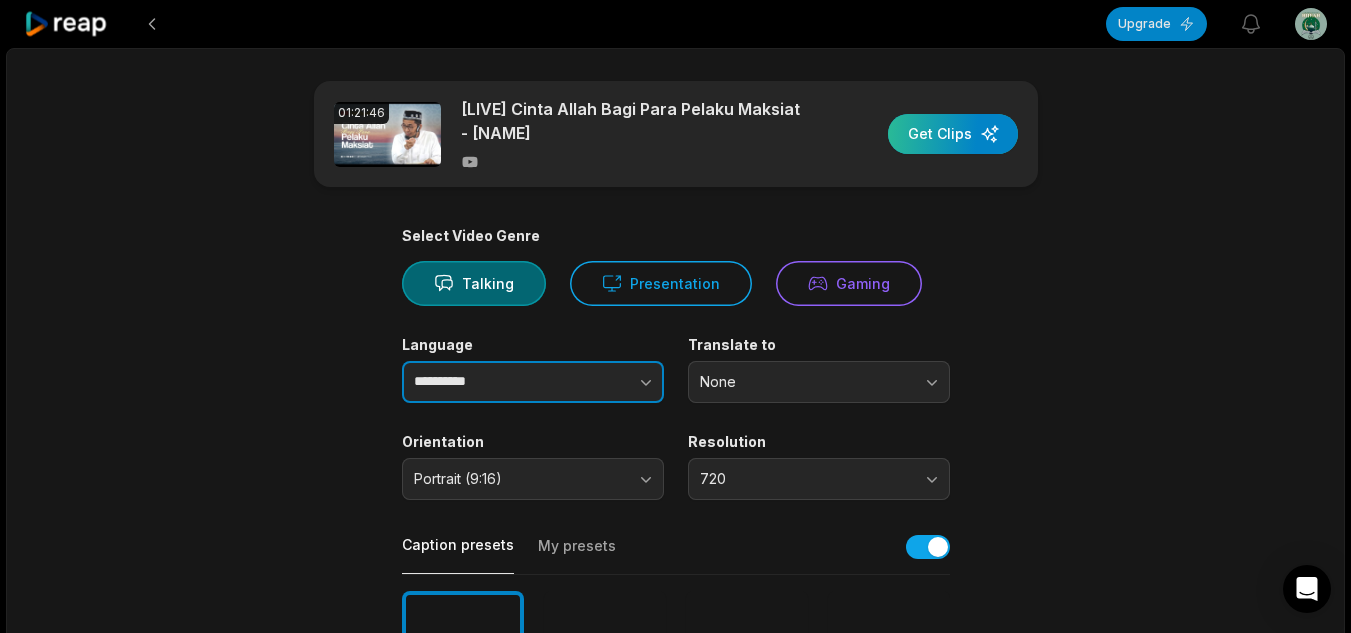 type on "**********" 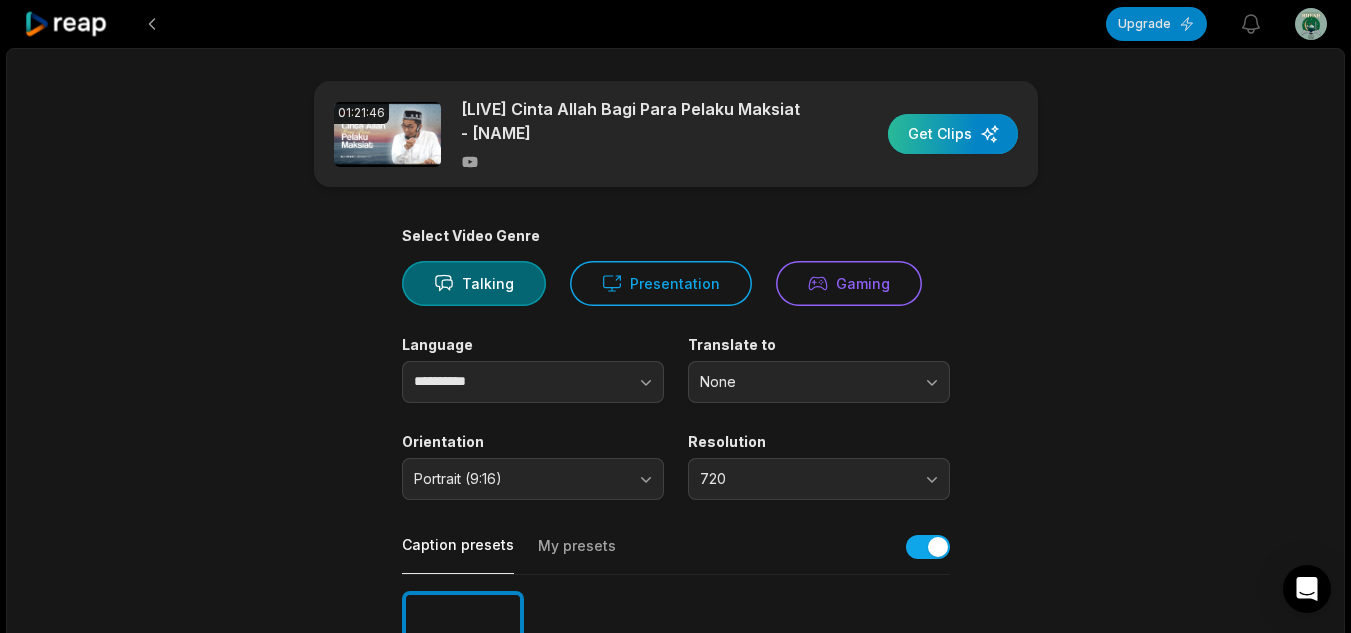 click at bounding box center [953, 134] 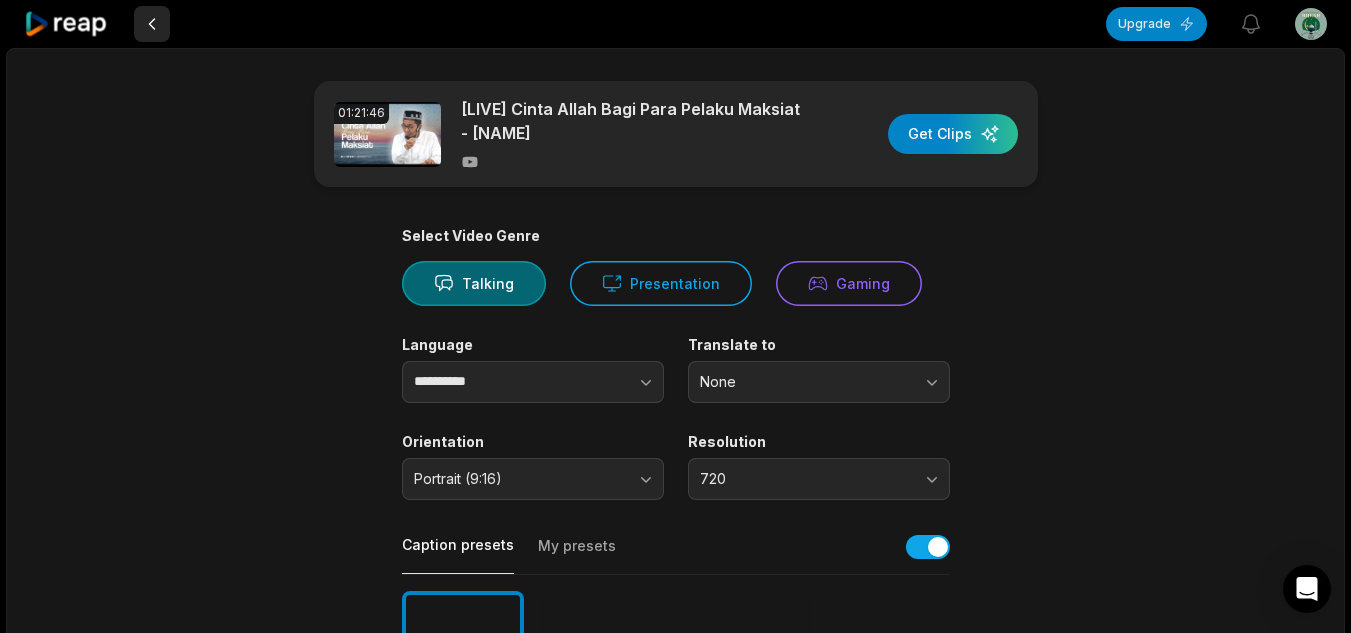 click at bounding box center (152, 24) 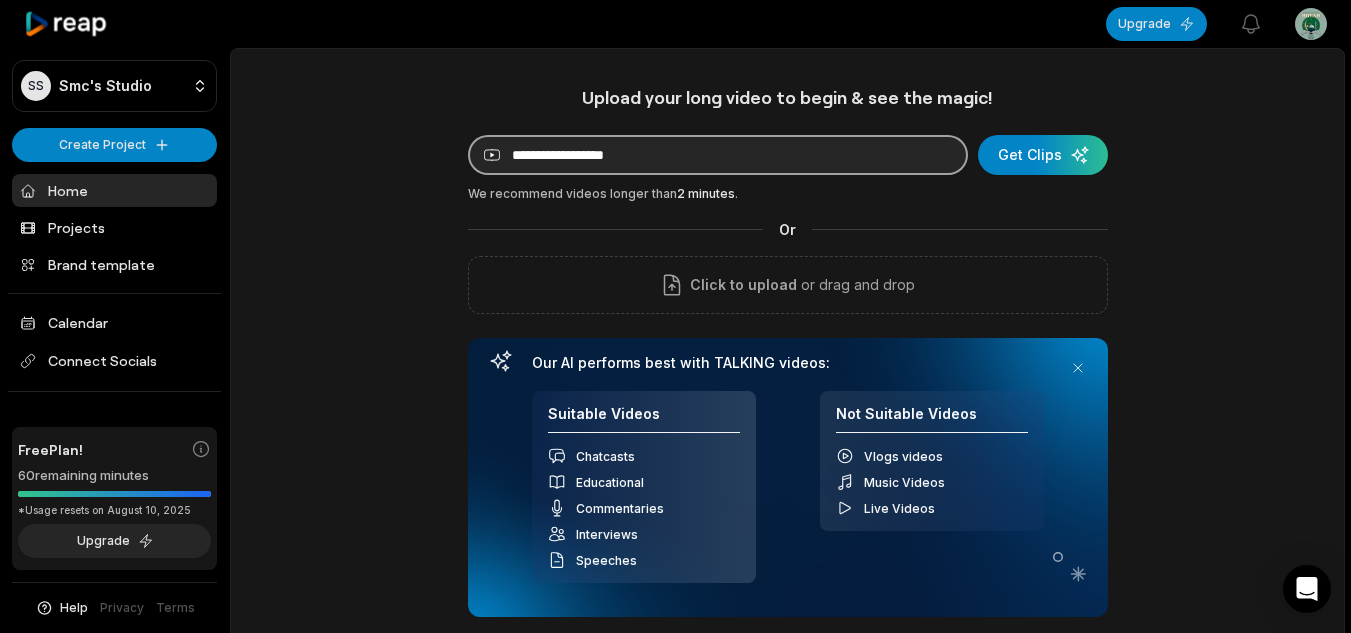 click at bounding box center [718, 155] 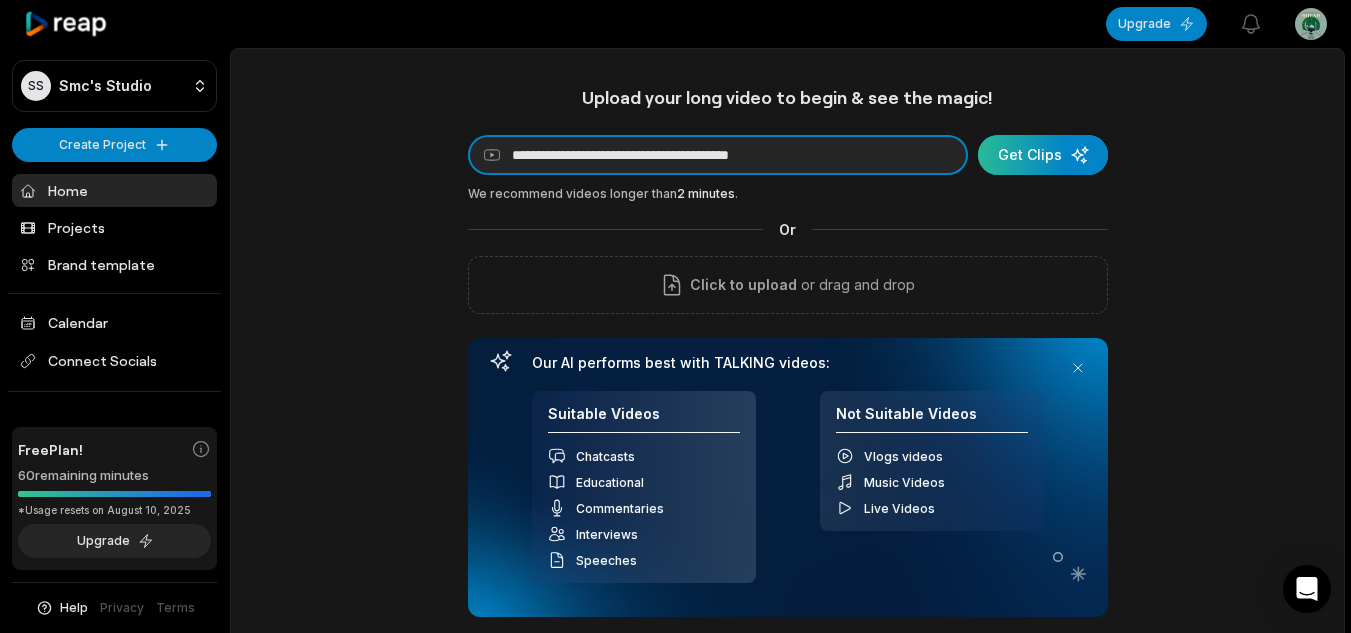 type on "**********" 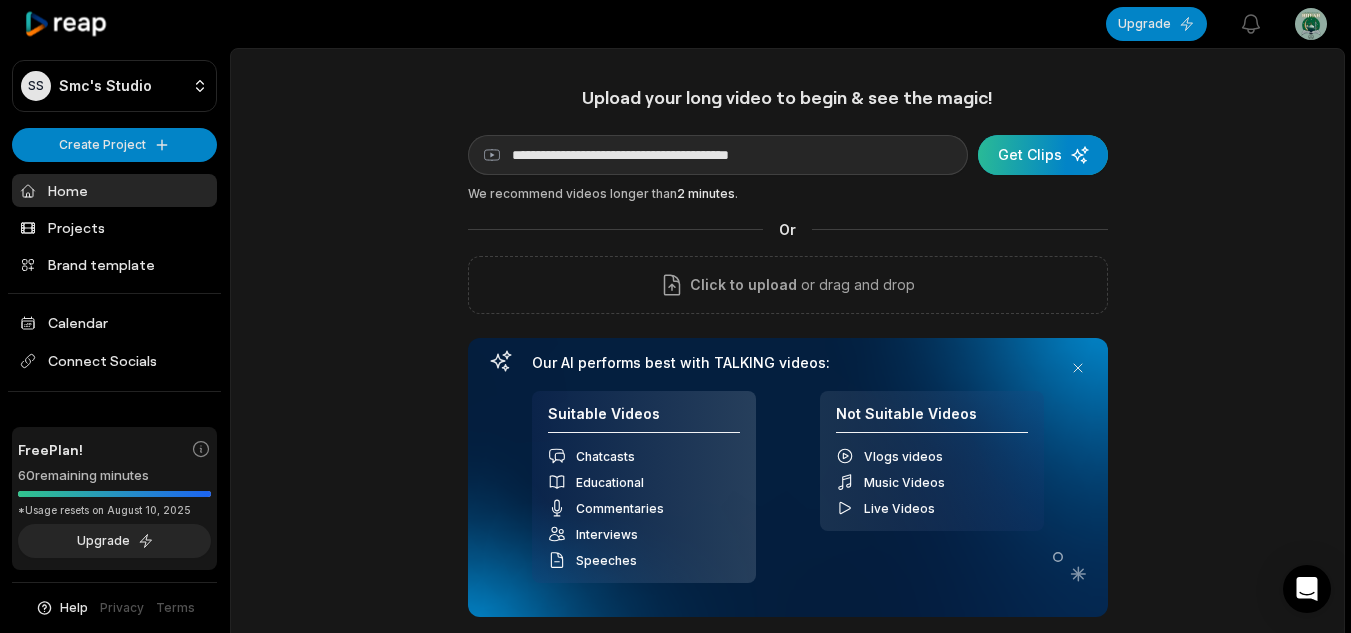 click at bounding box center (1043, 155) 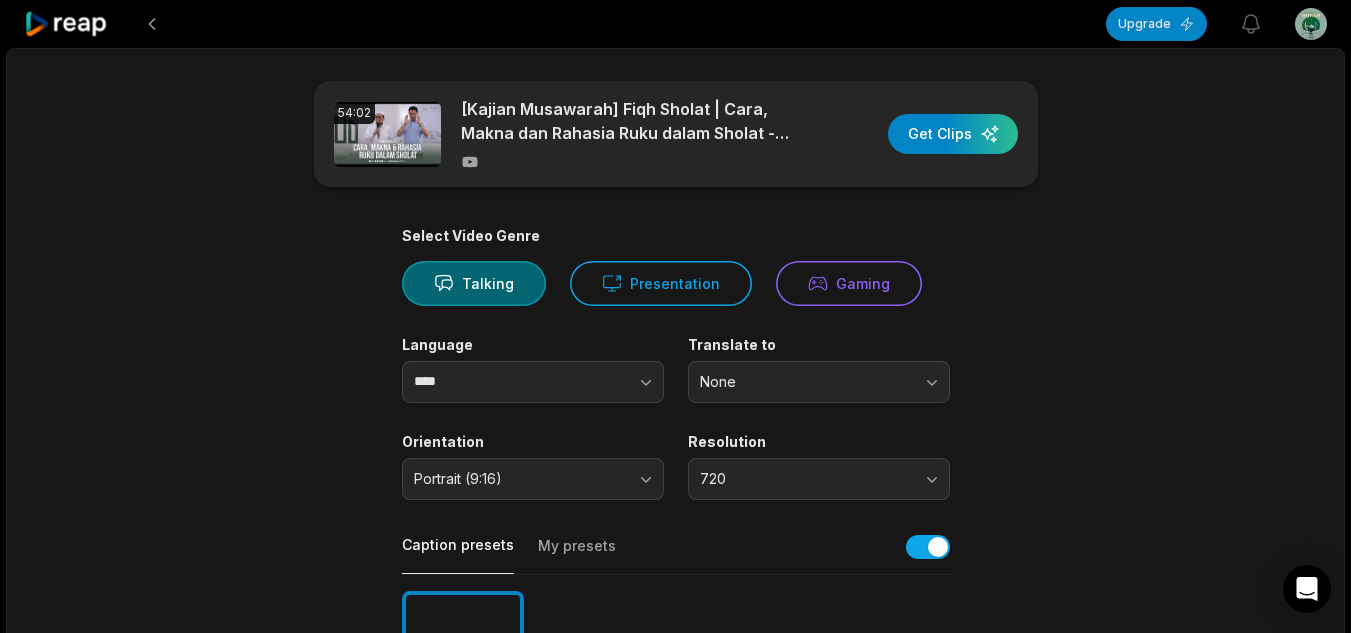 click on "54:02 [Kajian Musawarah] Fiqh Sholat | Cara, Makna dan Rahasia Ruku dalam Sholat - Ustadz Adi Hidayat Get Clips" at bounding box center [676, 134] 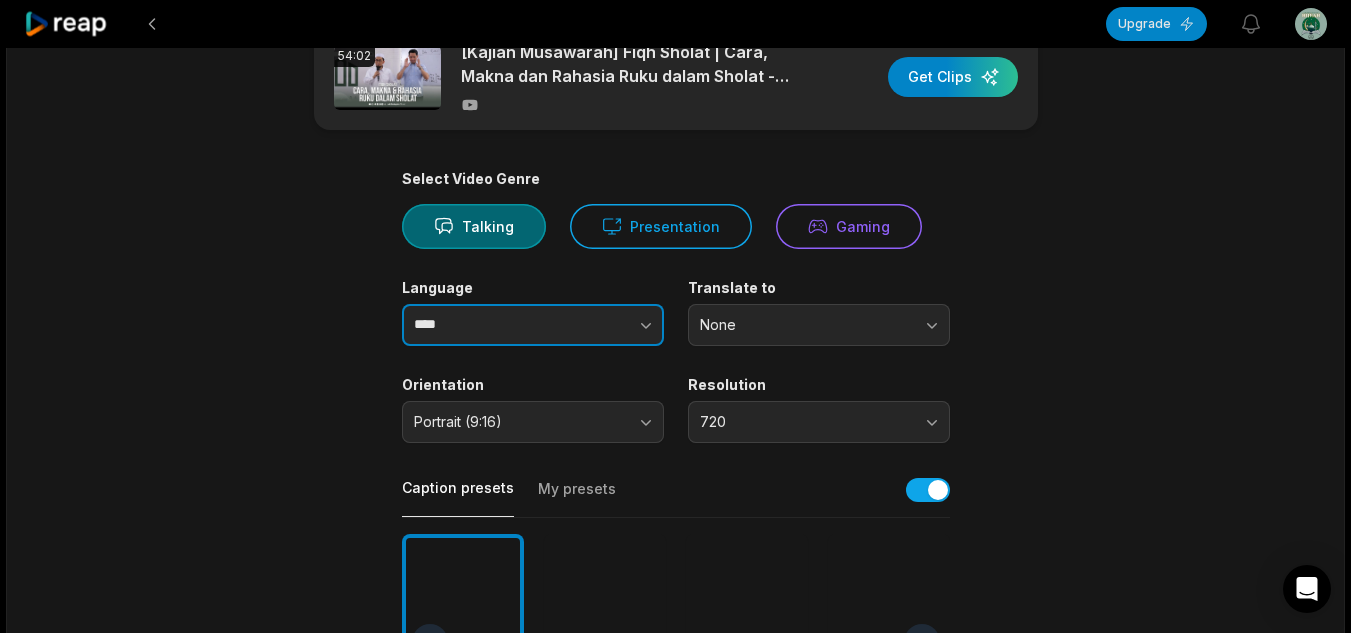 click at bounding box center [606, 325] 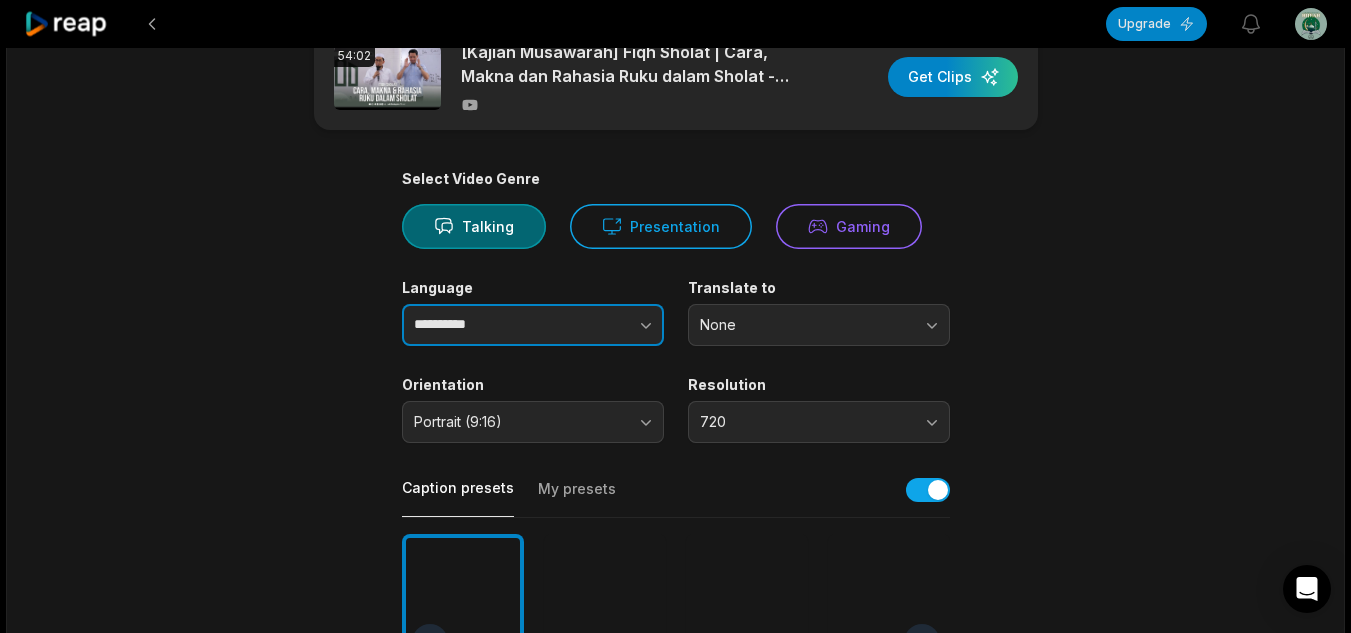 type on "**********" 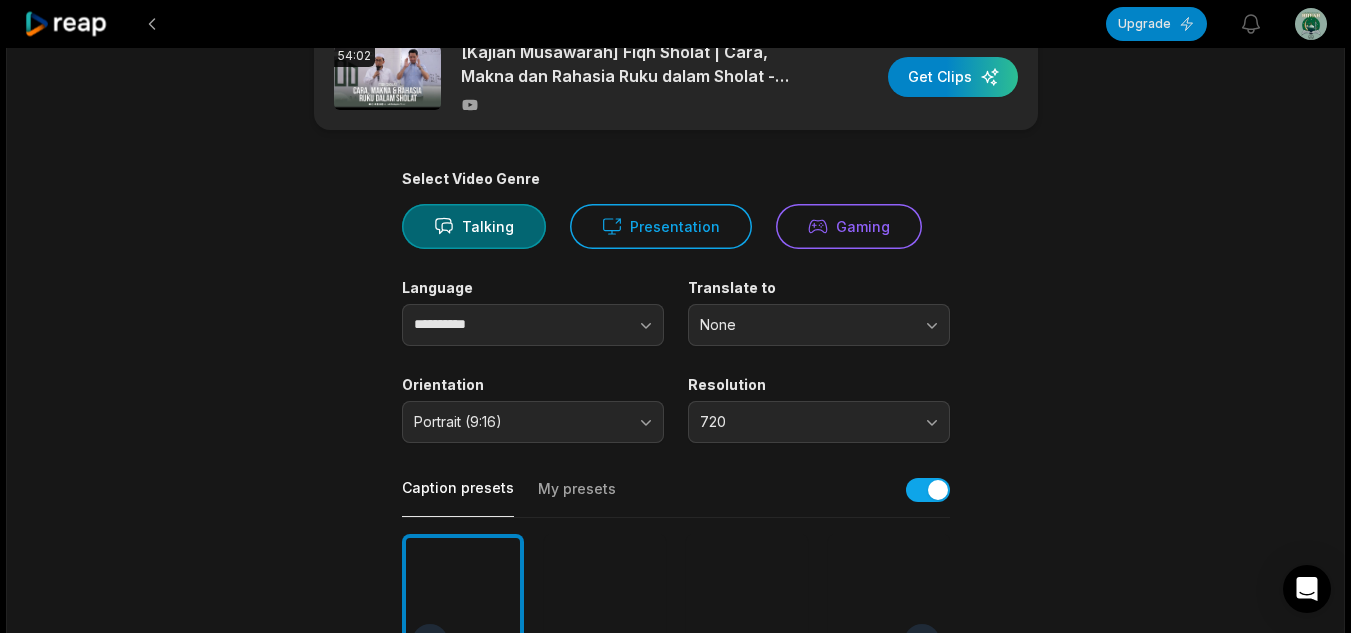 click on "**********" at bounding box center (675, 689) 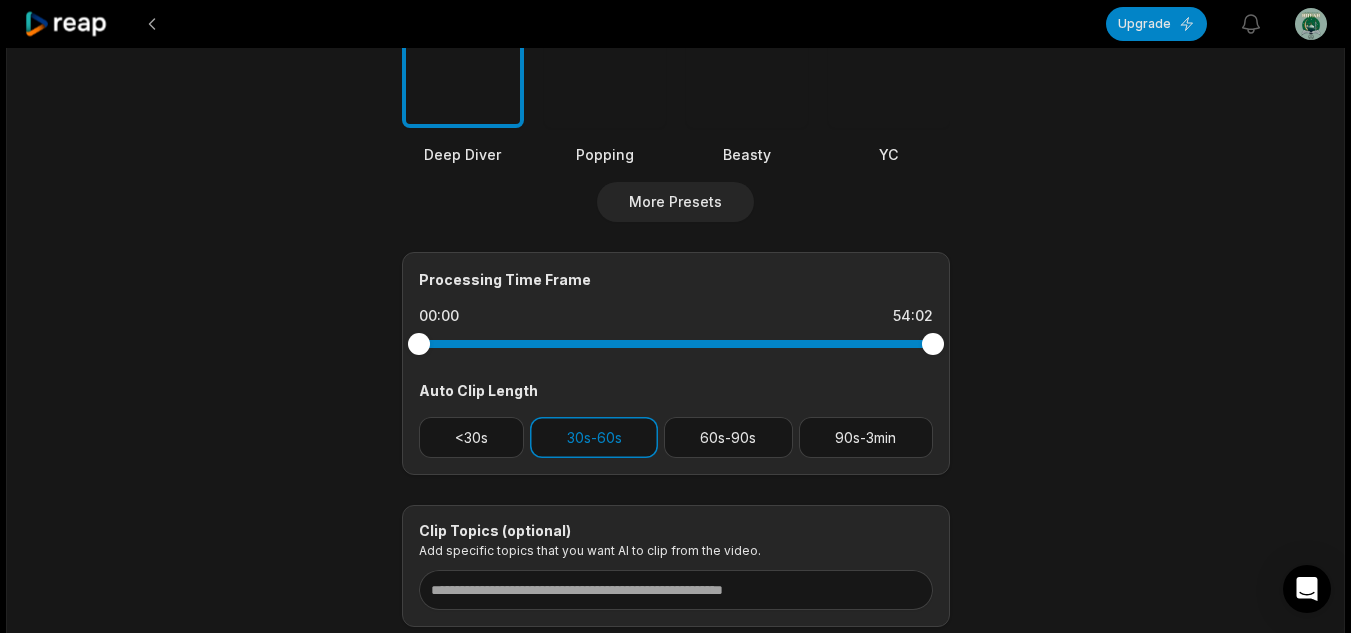 scroll, scrollTop: 680, scrollLeft: 0, axis: vertical 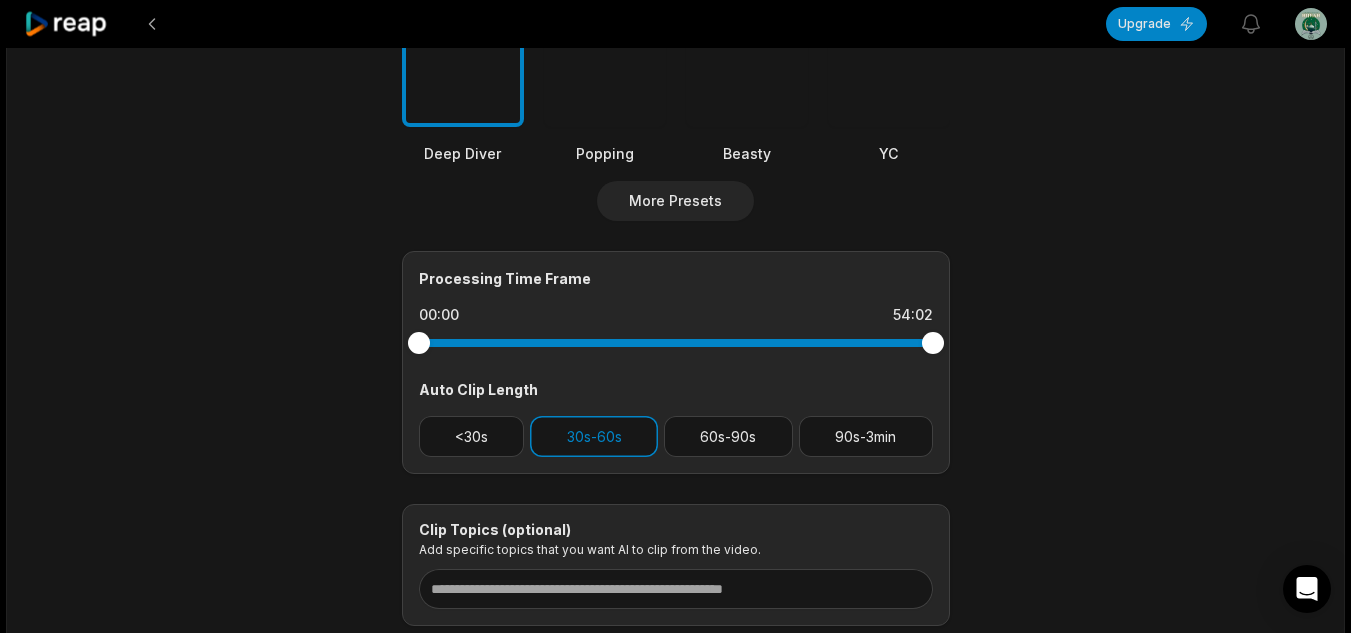 click at bounding box center [605, 19] 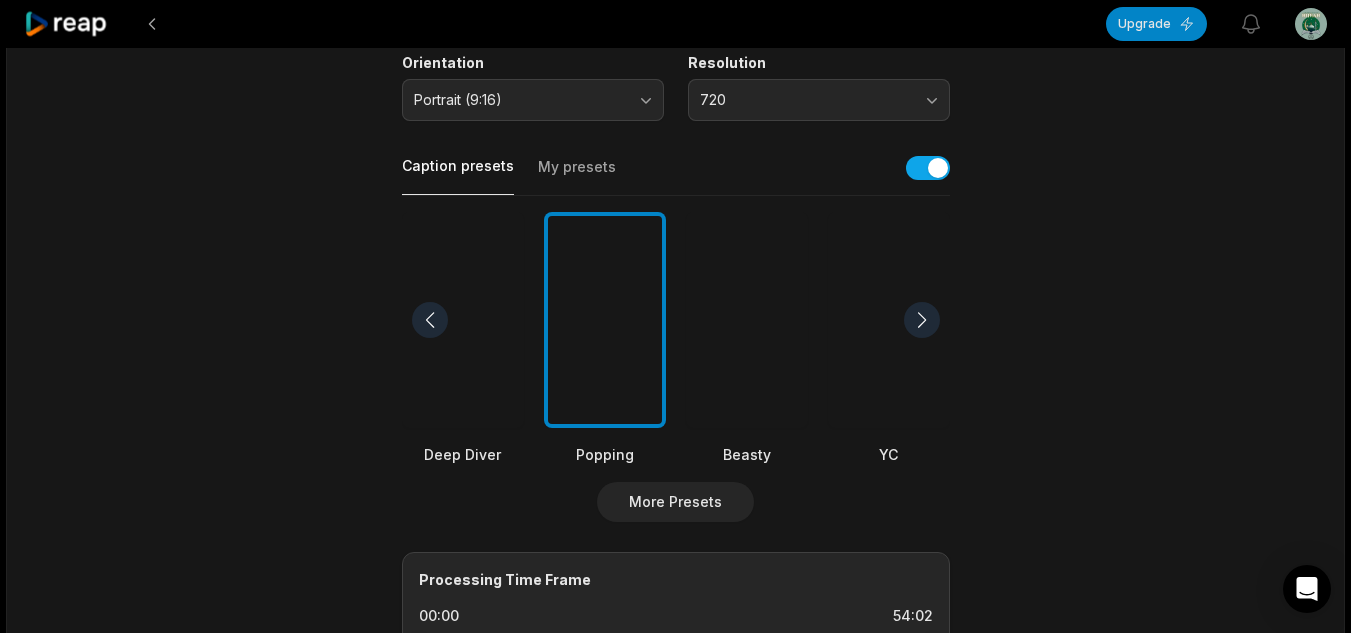 scroll, scrollTop: 0, scrollLeft: 0, axis: both 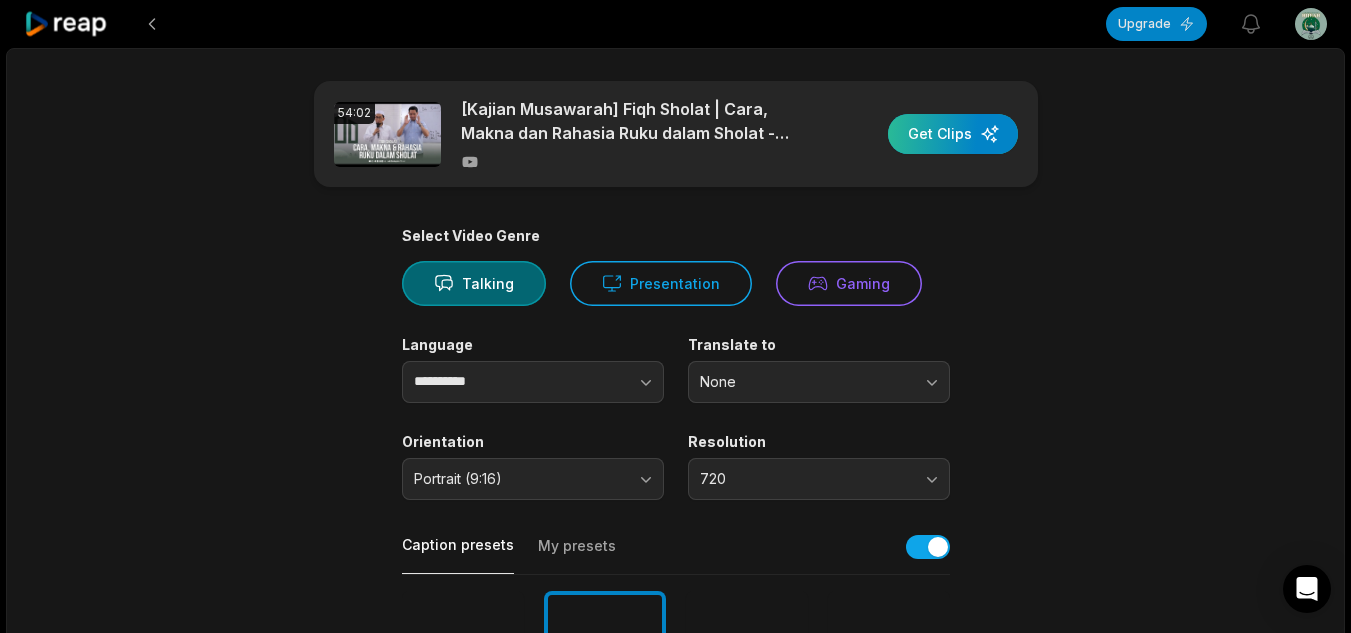 click at bounding box center [953, 134] 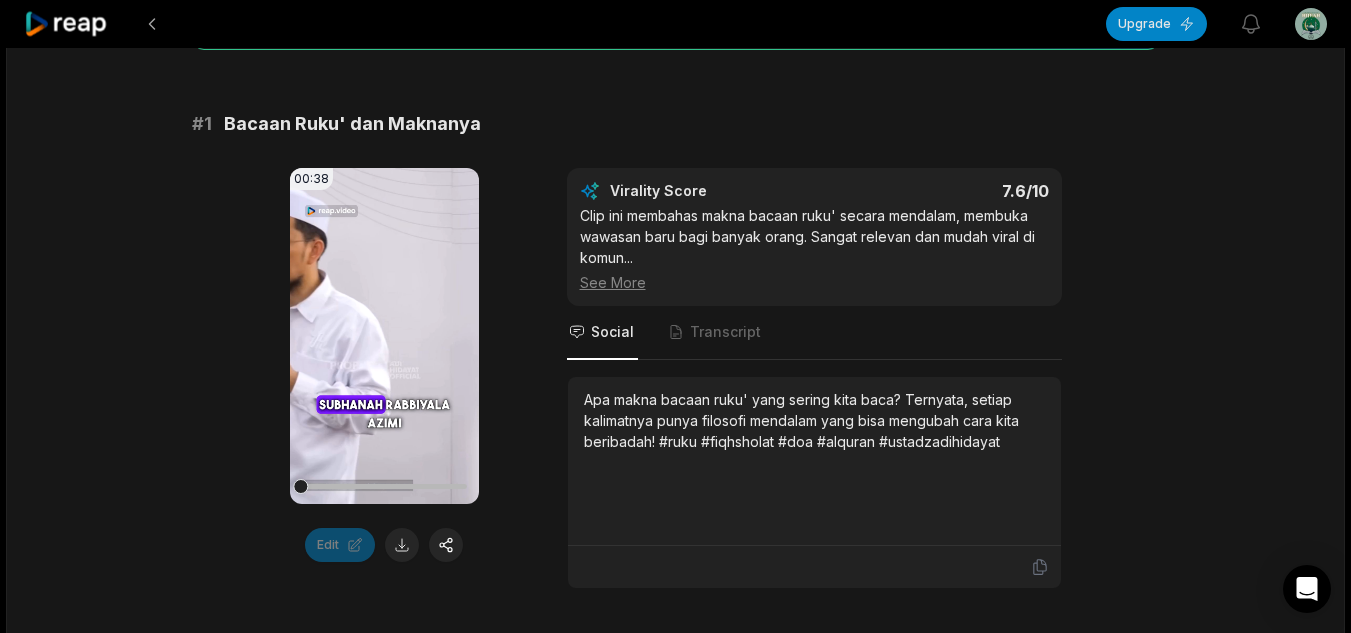 scroll, scrollTop: 304, scrollLeft: 0, axis: vertical 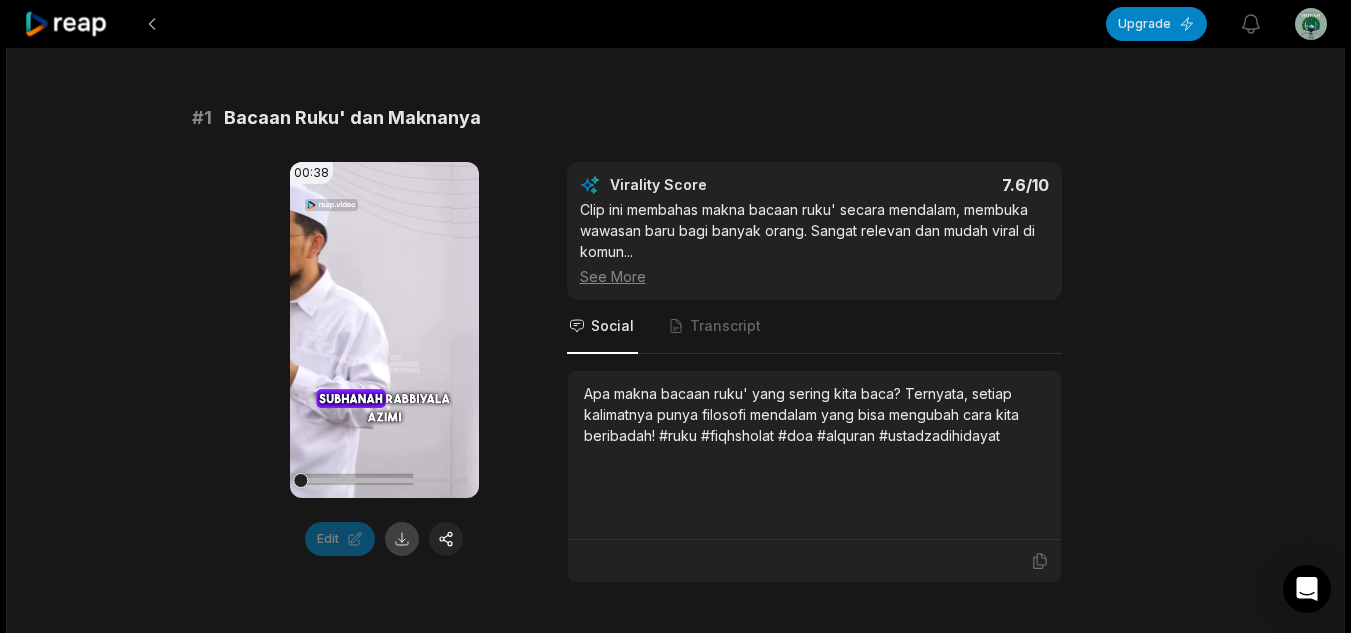 click at bounding box center [402, 539] 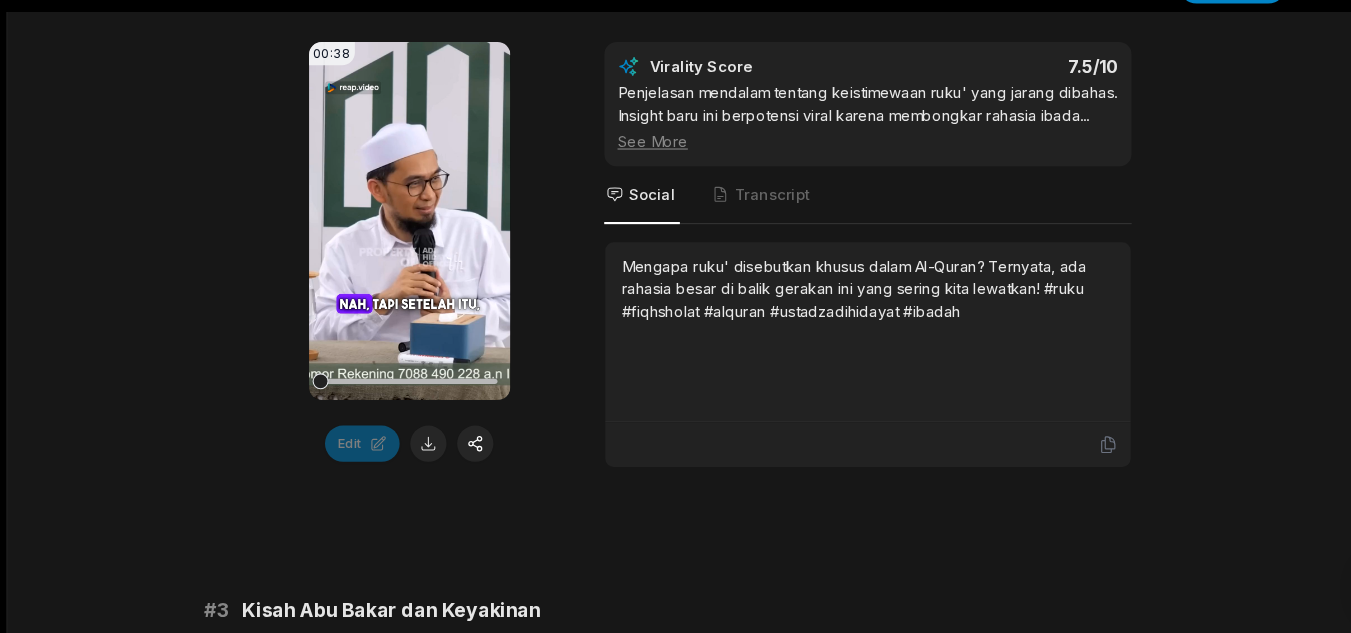 scroll, scrollTop: 993, scrollLeft: 0, axis: vertical 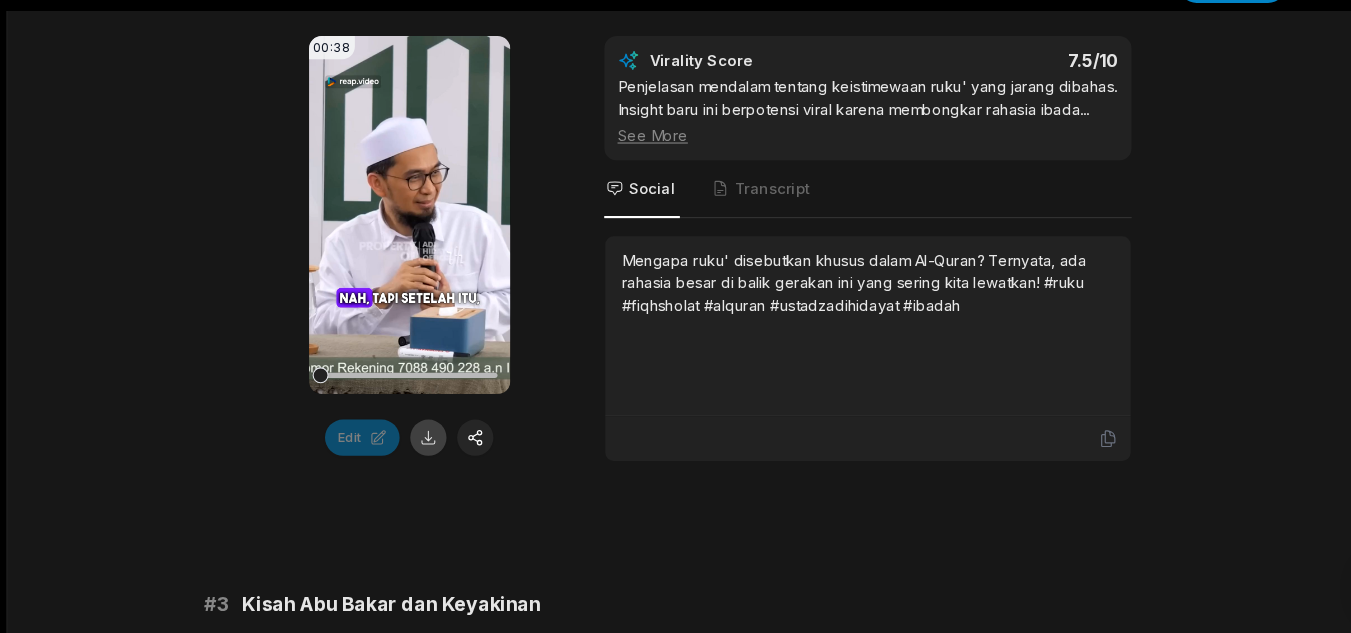 click at bounding box center [402, 449] 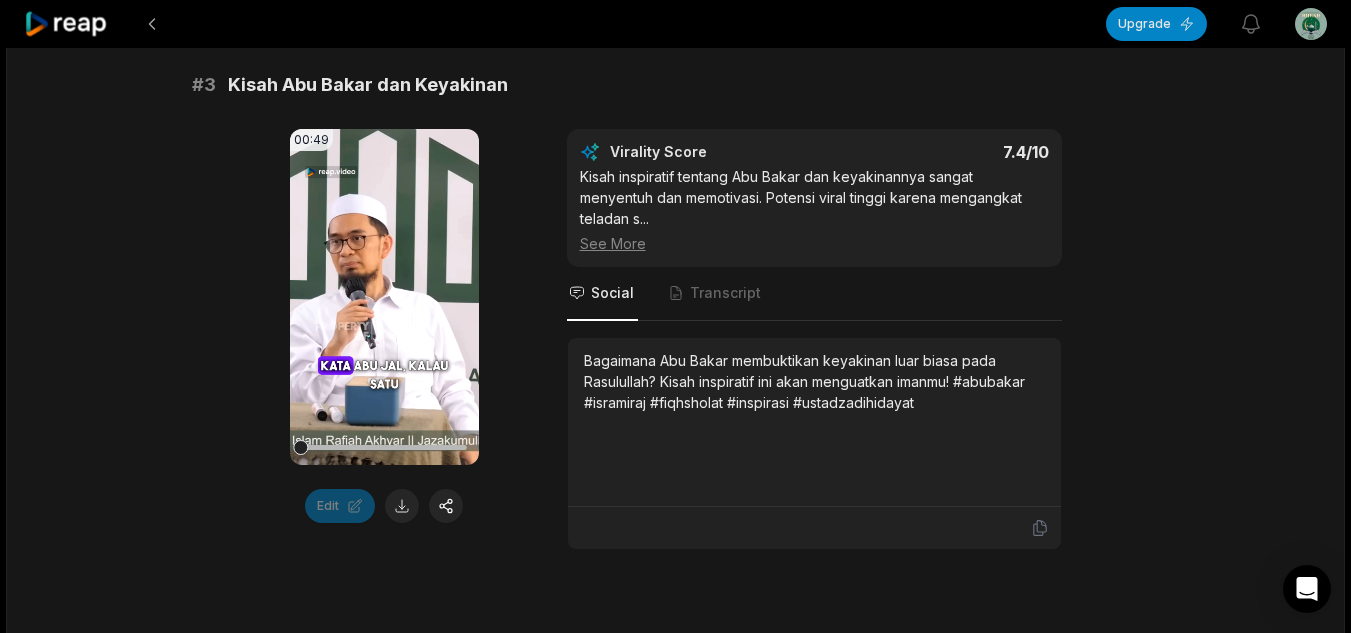 scroll, scrollTop: 1515, scrollLeft: 0, axis: vertical 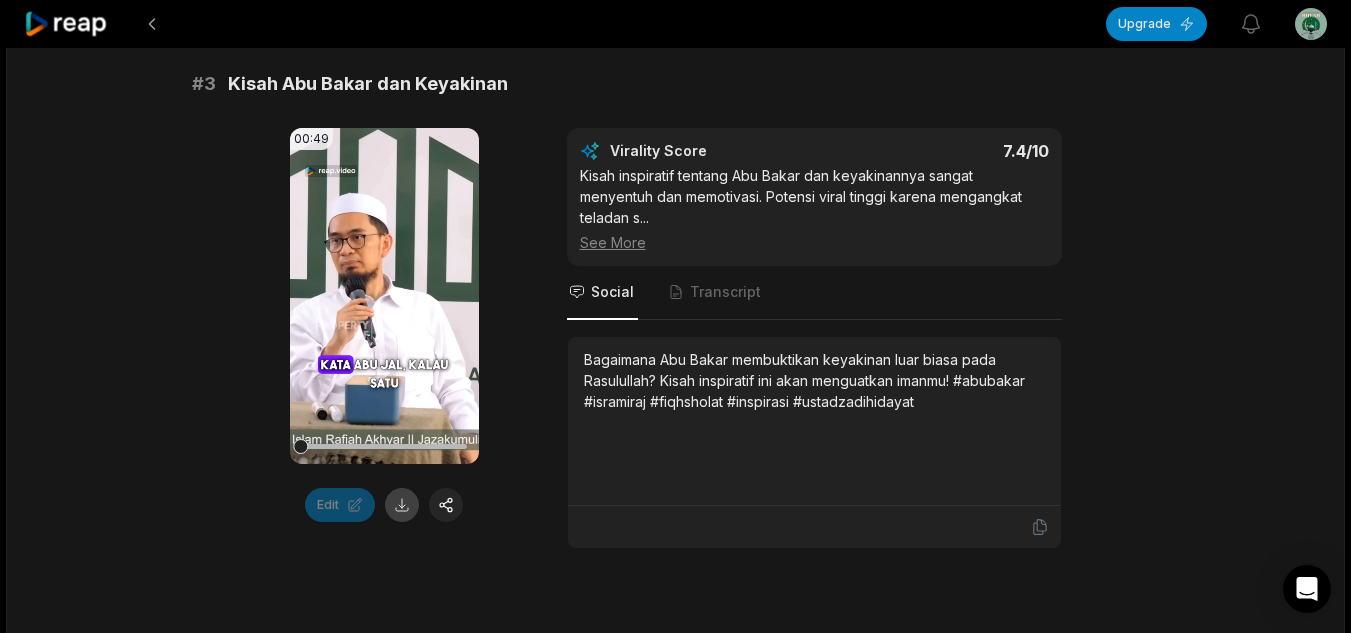 click at bounding box center [402, 505] 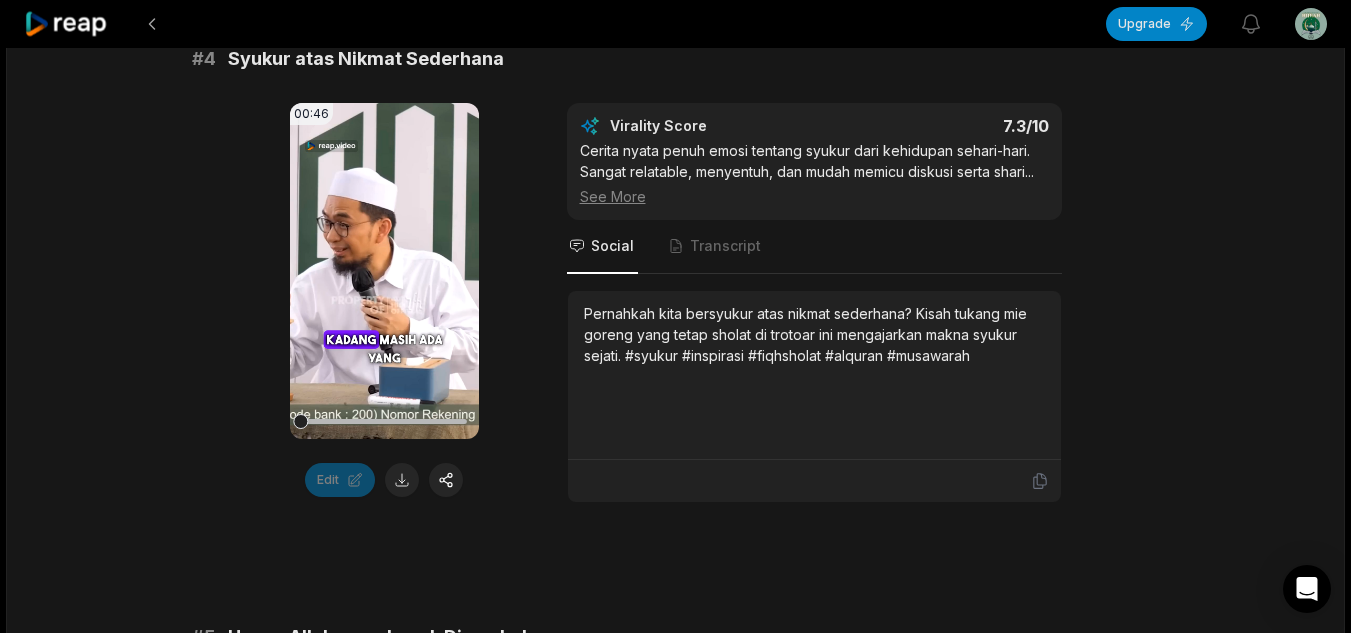scroll, scrollTop: 2162, scrollLeft: 0, axis: vertical 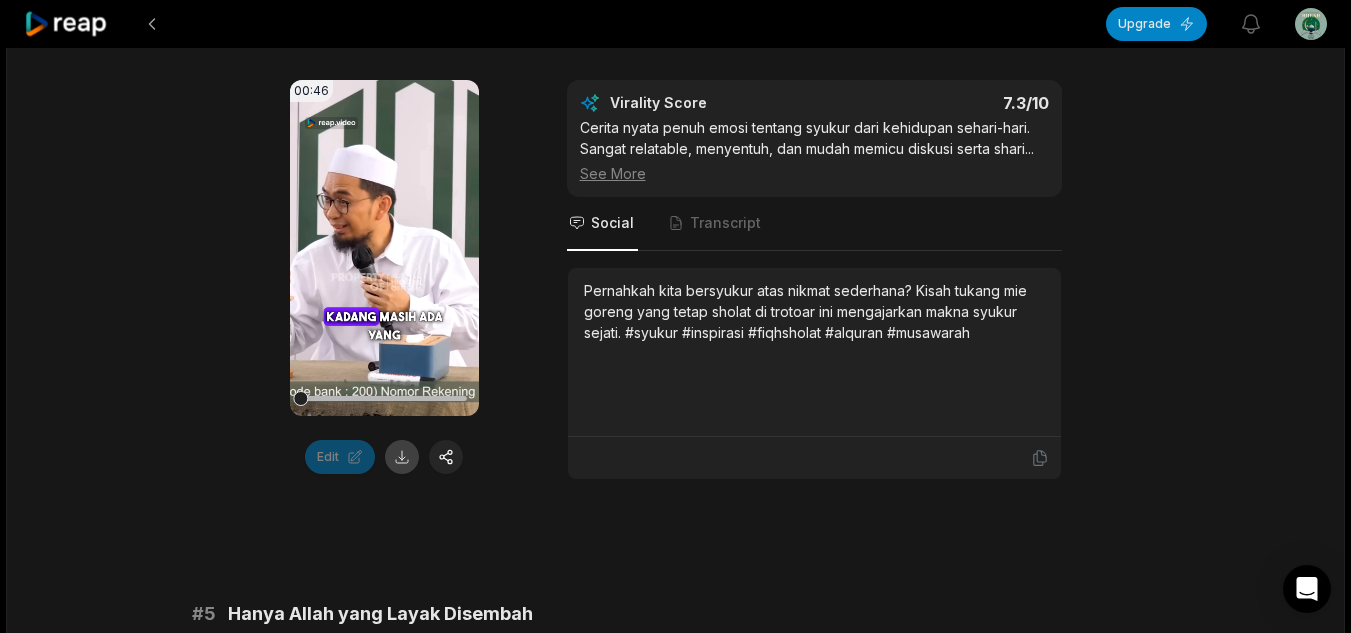 click at bounding box center [402, 457] 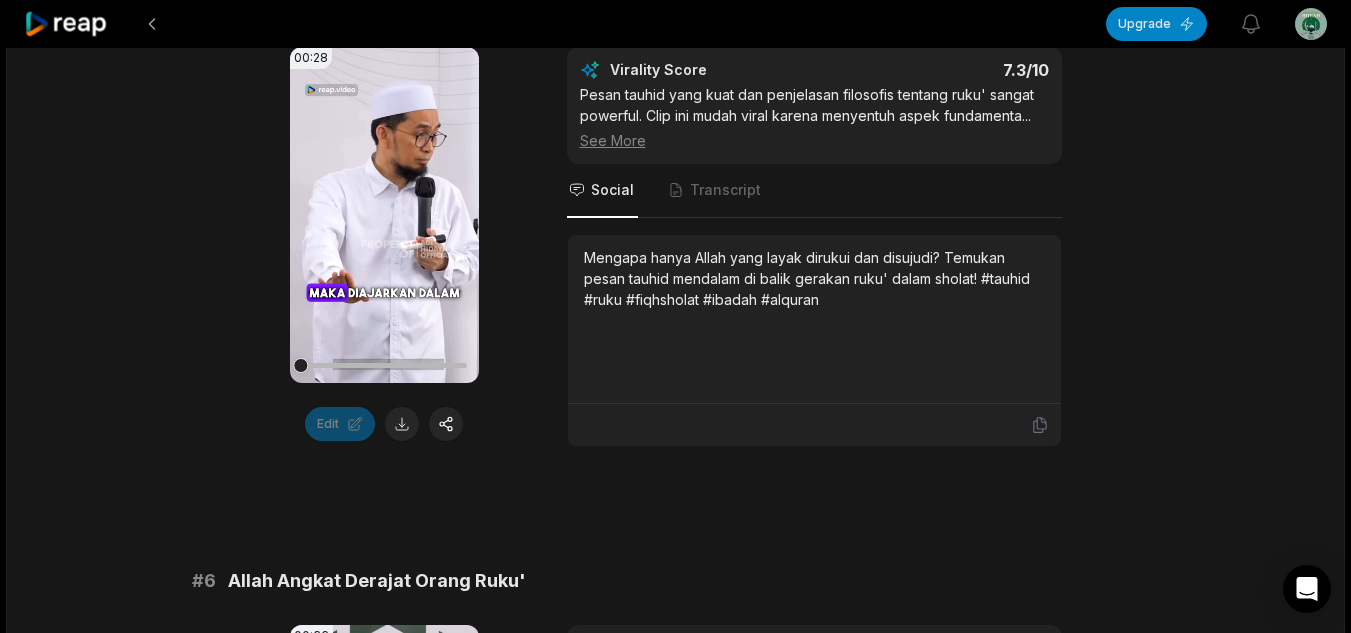 scroll, scrollTop: 2774, scrollLeft: 0, axis: vertical 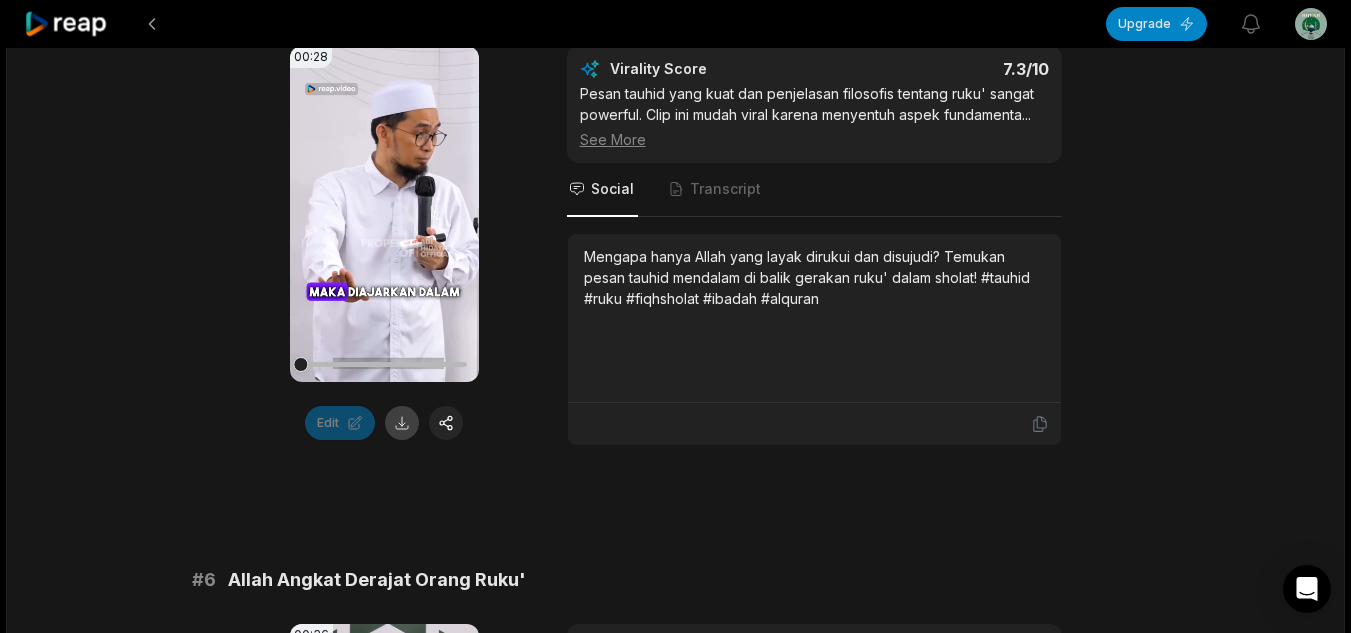 click at bounding box center (402, 423) 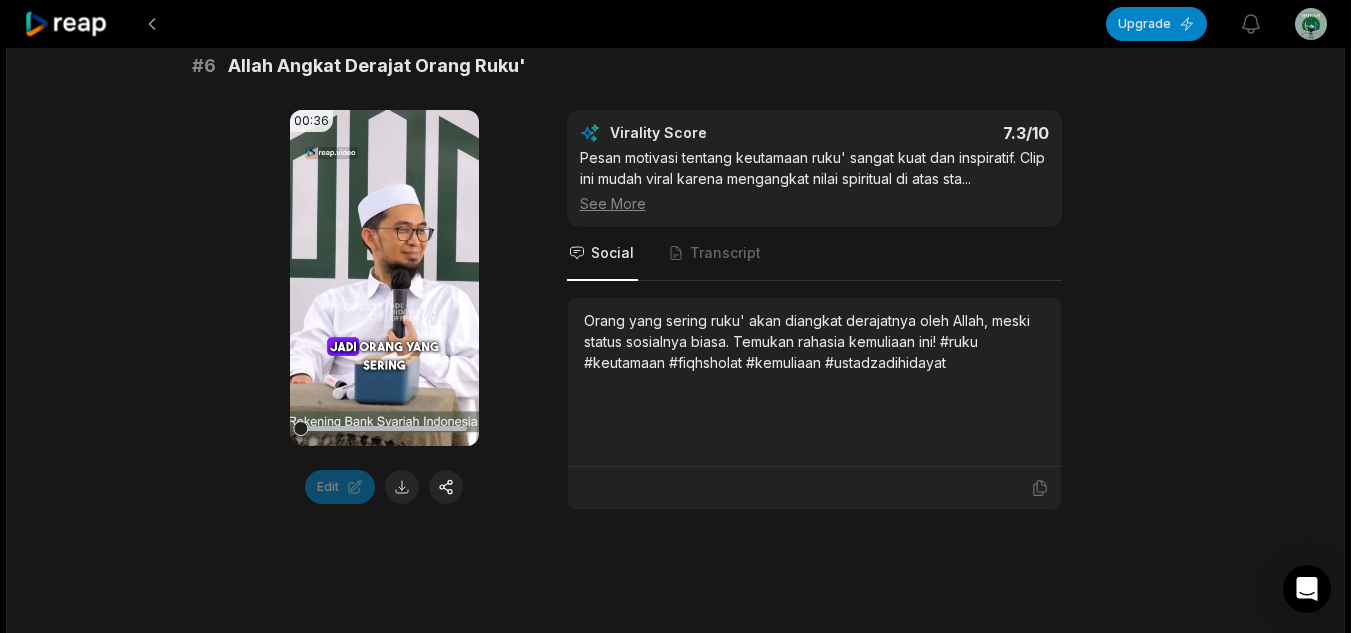 scroll, scrollTop: 3292, scrollLeft: 0, axis: vertical 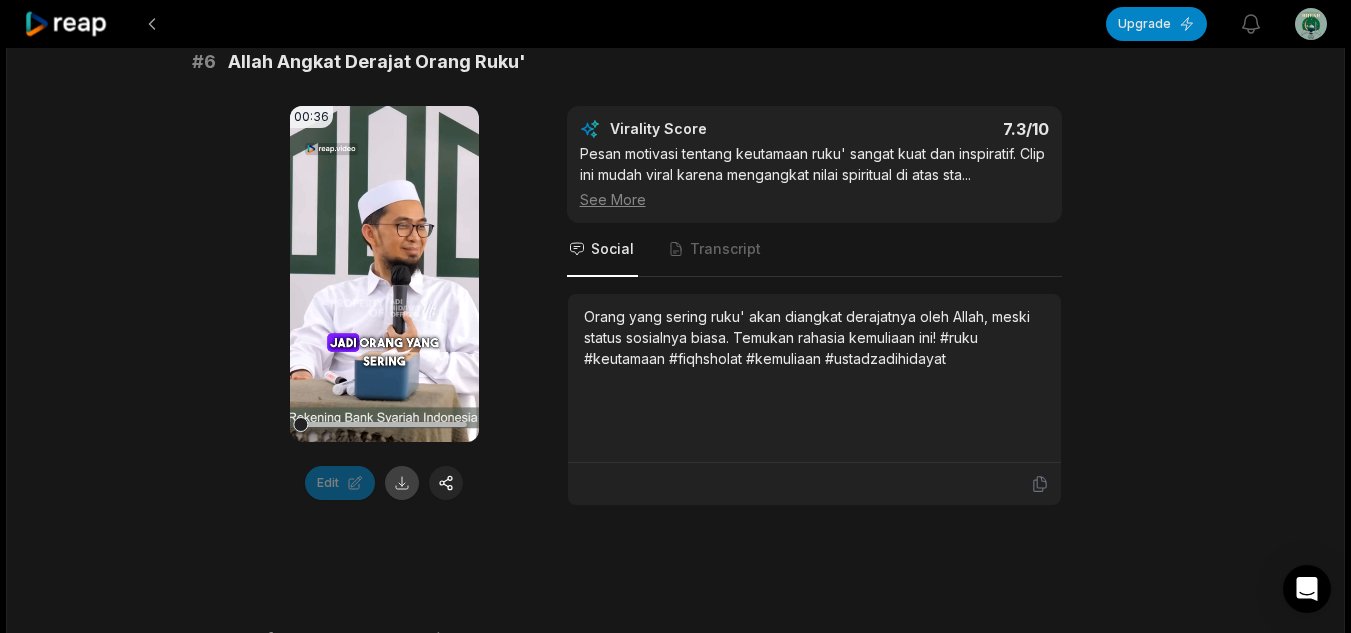 click at bounding box center [402, 483] 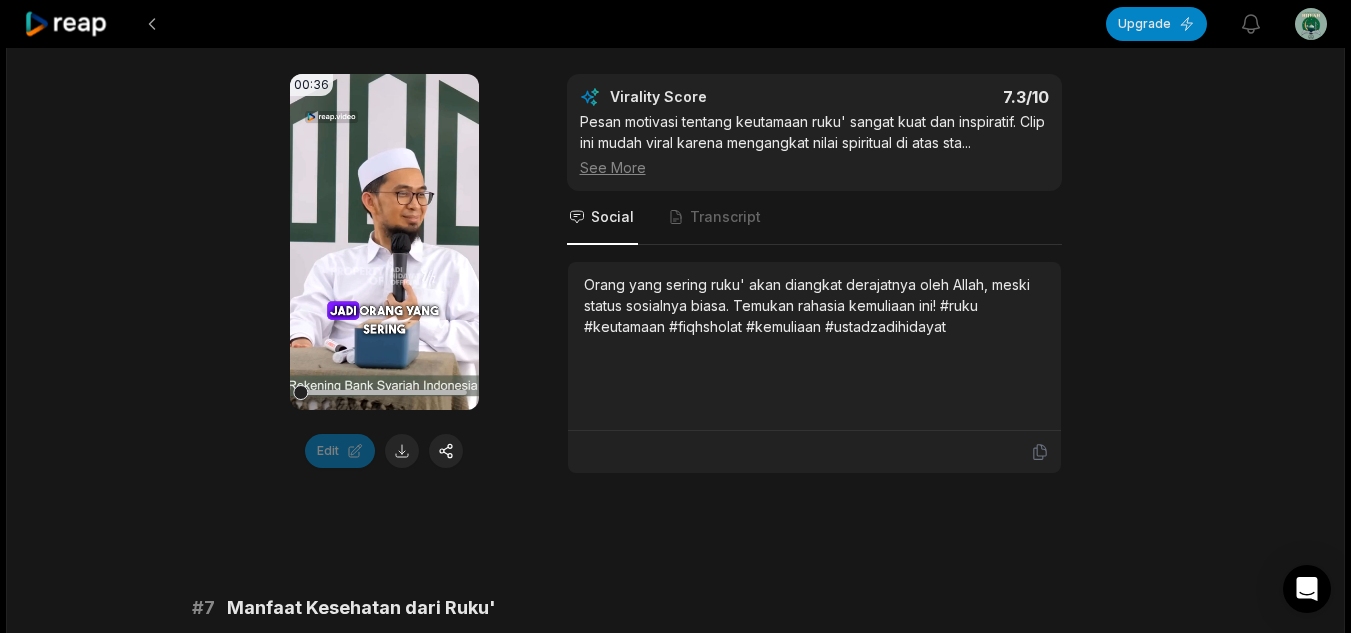 scroll, scrollTop: 3328, scrollLeft: 0, axis: vertical 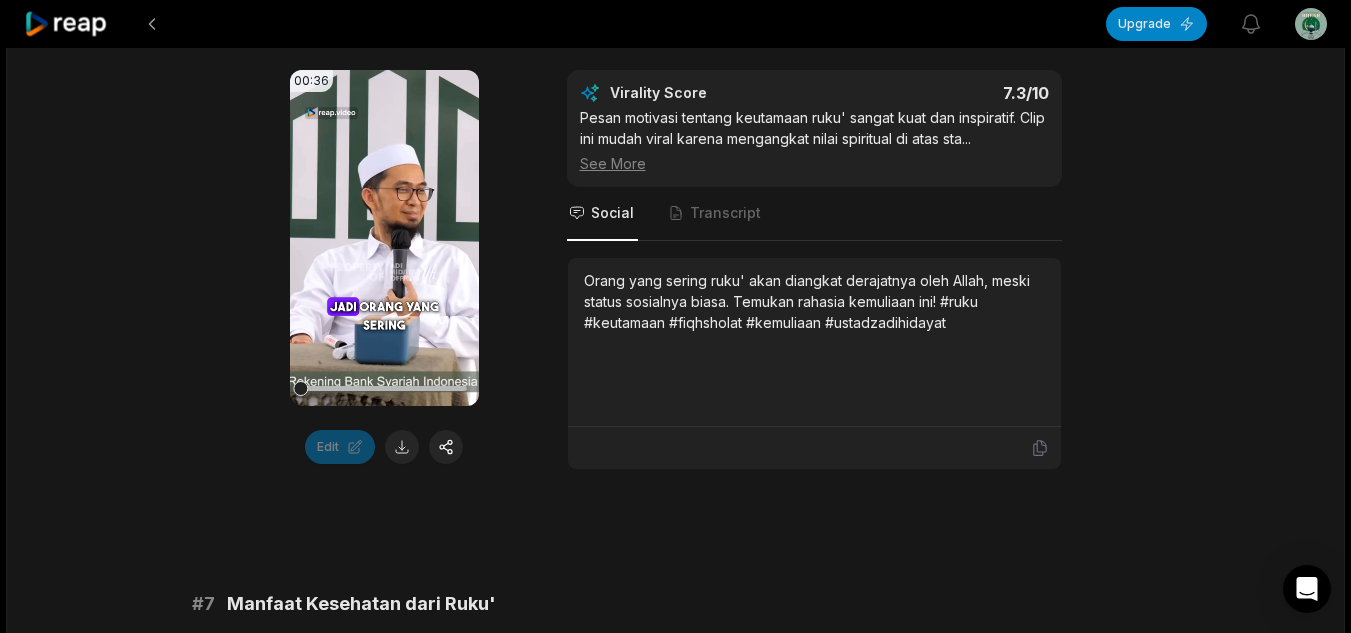 click on "54:02 [Kajian Musawarah] Fiqh Sholat | Cara, Makna dan Rahasia Ruku dalam Sholat - Ustadz Adi Hidayat 29 min ago Indonesian id 00:00  -  54:02 Portrait 50   fps Popping Clips are  getting ready... Our AI is analyzing the video s . It will take few more minutes. # 1 Bacaan Ruku' dan Maknanya 00:38 Your browser does not support mp4 format. Edit Virality Score 7.6 /10 Clip ini membahas makna bacaan ruku' secara mendalam, membuka wawasan baru bagi banyak orang. Sangat relevan dan mudah viral di komun ...   See More Social Transcript Apa makna bacaan ruku' yang sering kita baca? Ternyata, setiap kalimatnya punya filosofi mendalam yang bisa mengubah cara kita beribadah! #ruku #fiqhsholat #doa #alquran #ustadzadihidayat # 2 Rahasia Ruku' dalam Sholat 00:38 Your browser does not support mp4 format. Edit Virality Score 7.5 /10 Penjelasan mendalam tentang keistimewaan ruku' yang jarang dibahas. Insight baru ini berpotensi viral karena membongkar rahasia ibada ...   See More Social Transcript # 3 00:49 Edit 7.4 /10 ..." at bounding box center [675, 157] 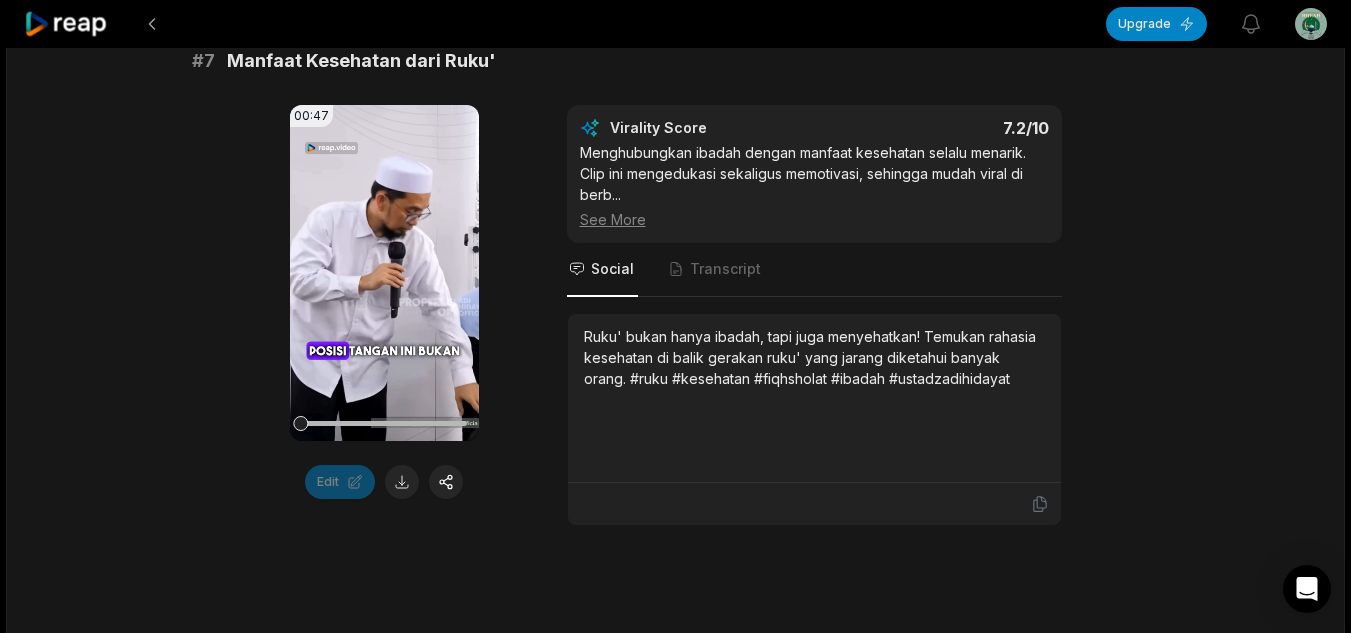 scroll, scrollTop: 3879, scrollLeft: 0, axis: vertical 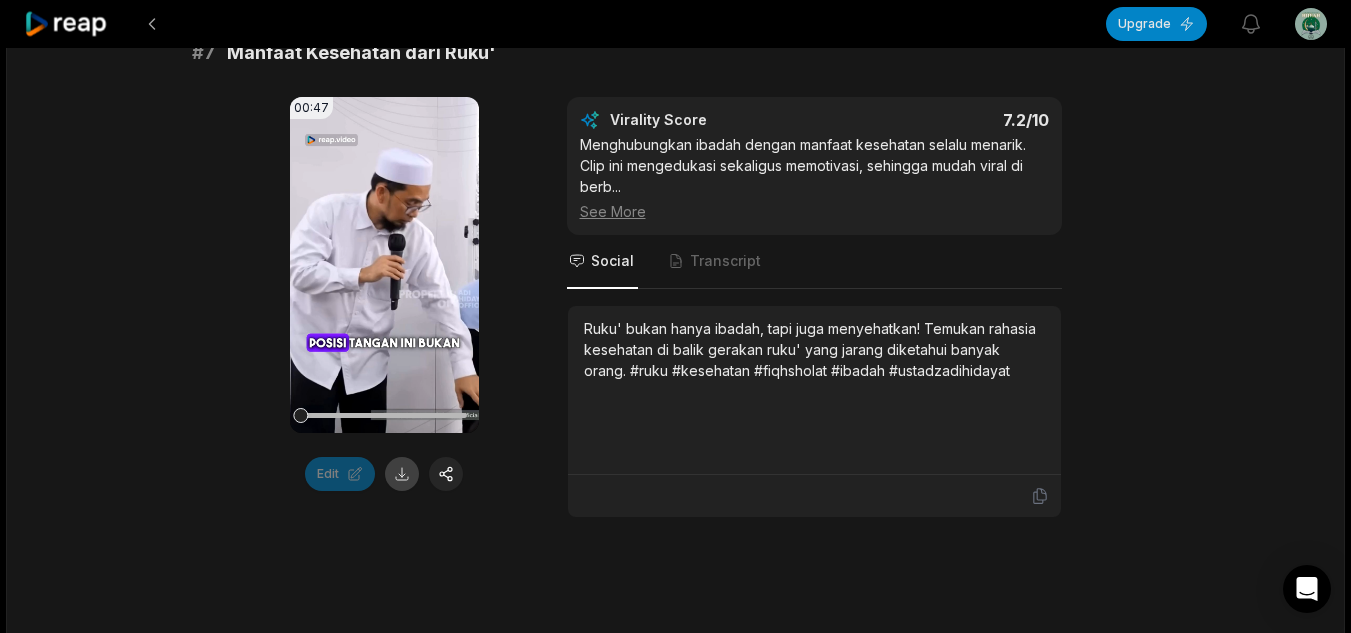 click at bounding box center [402, 474] 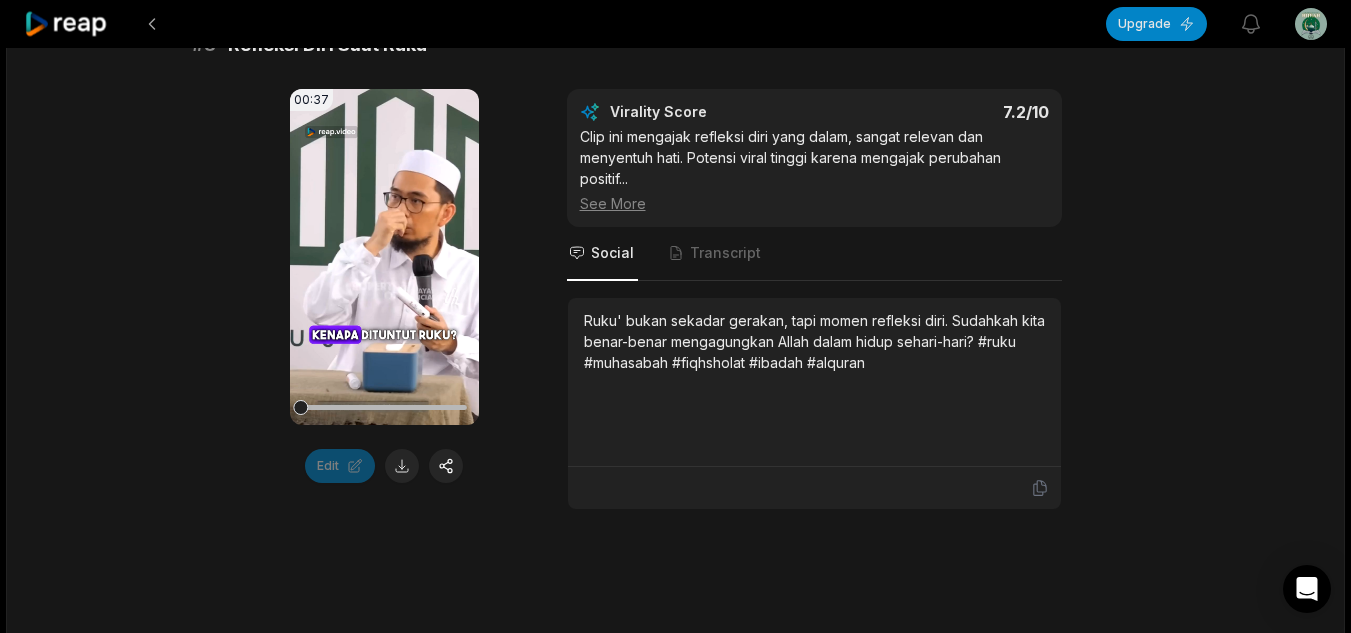 scroll, scrollTop: 4487, scrollLeft: 0, axis: vertical 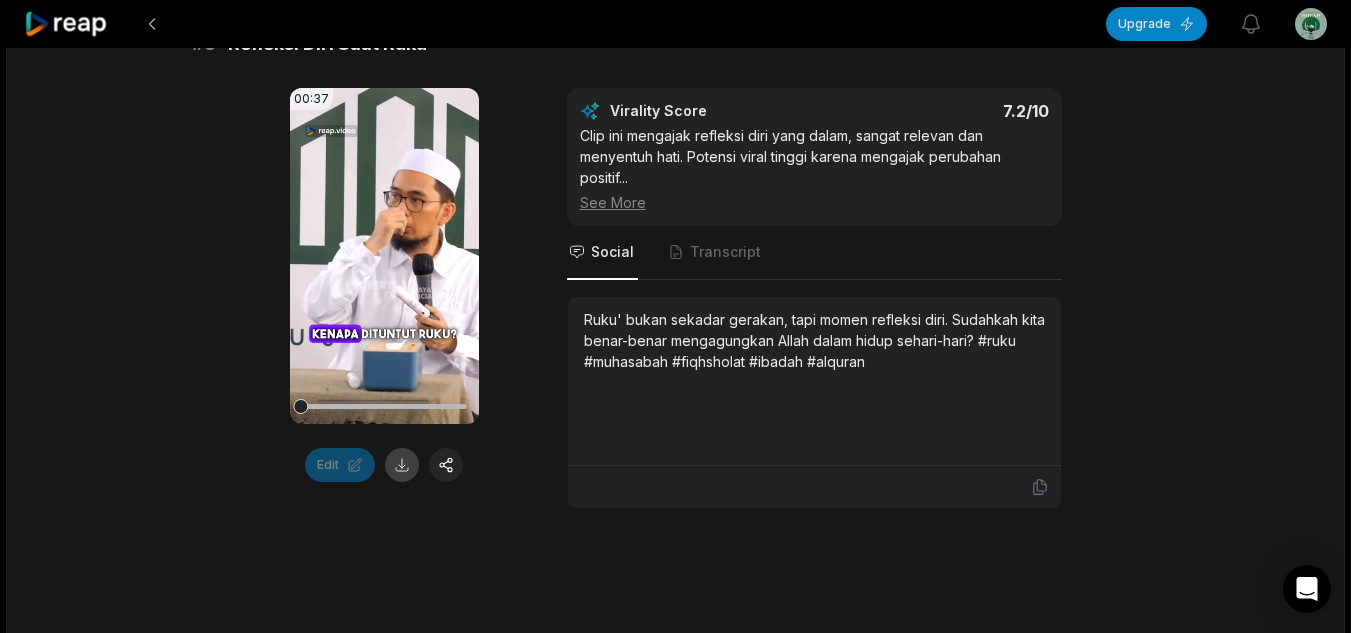 click at bounding box center (402, 465) 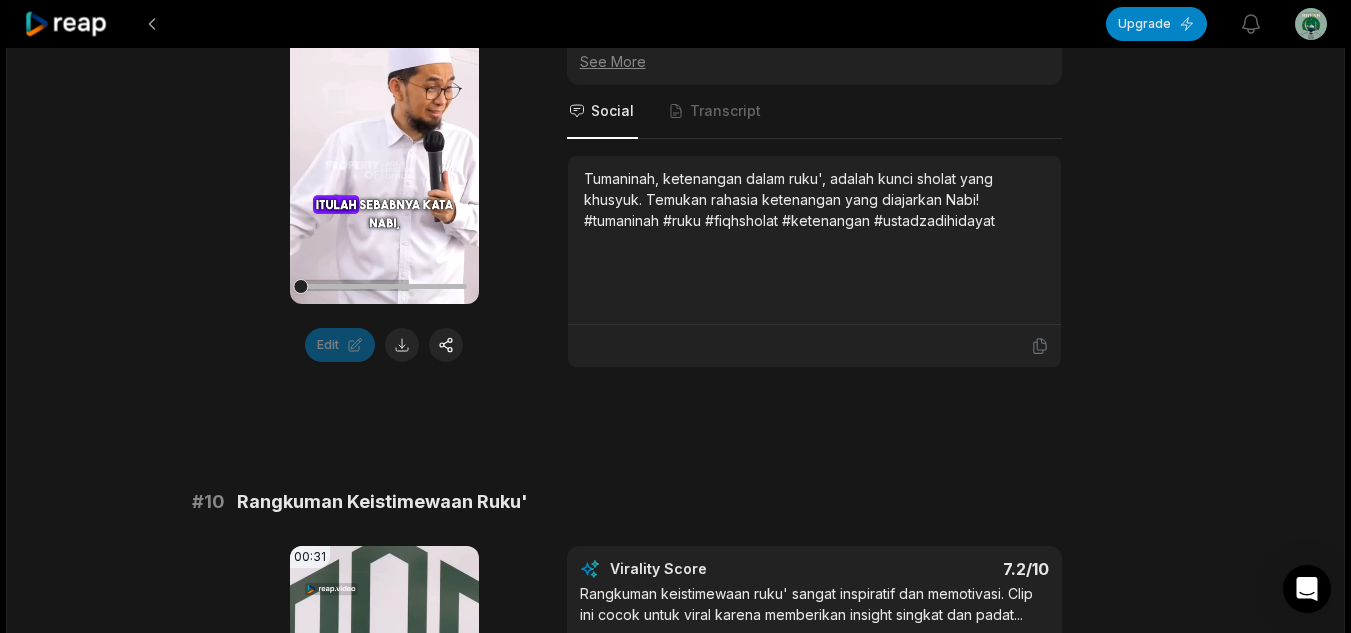 scroll, scrollTop: 5209, scrollLeft: 0, axis: vertical 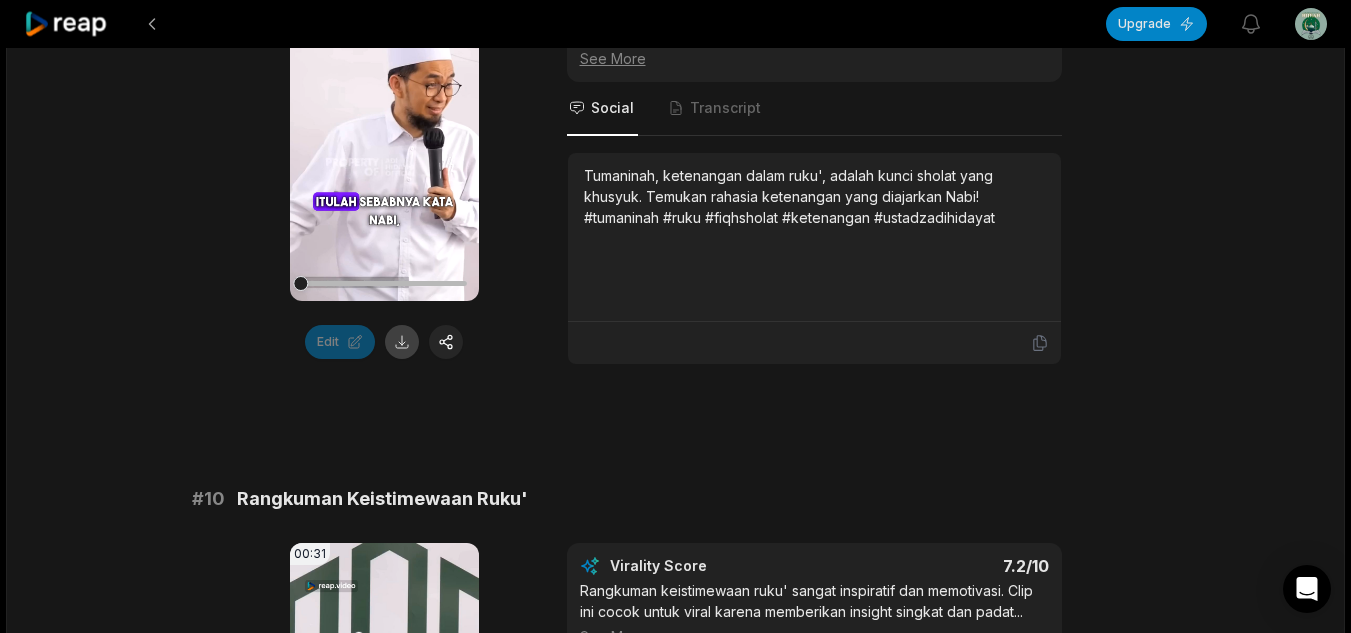 click at bounding box center [402, 342] 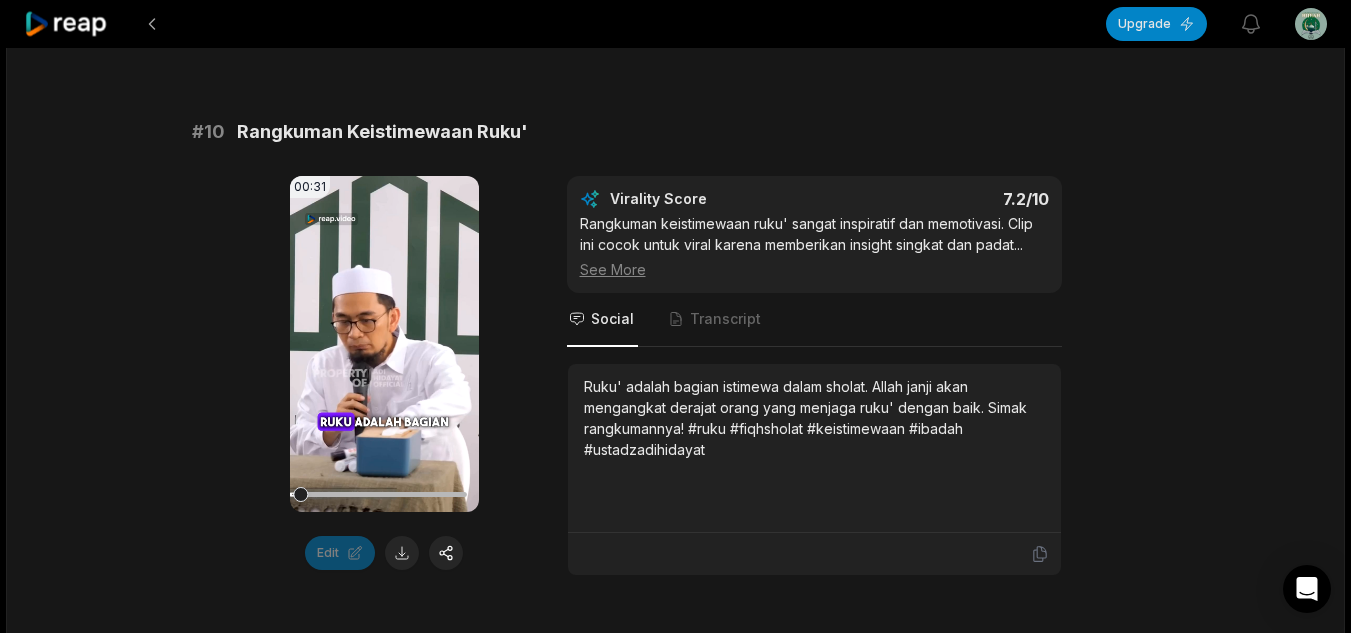 scroll, scrollTop: 5586, scrollLeft: 0, axis: vertical 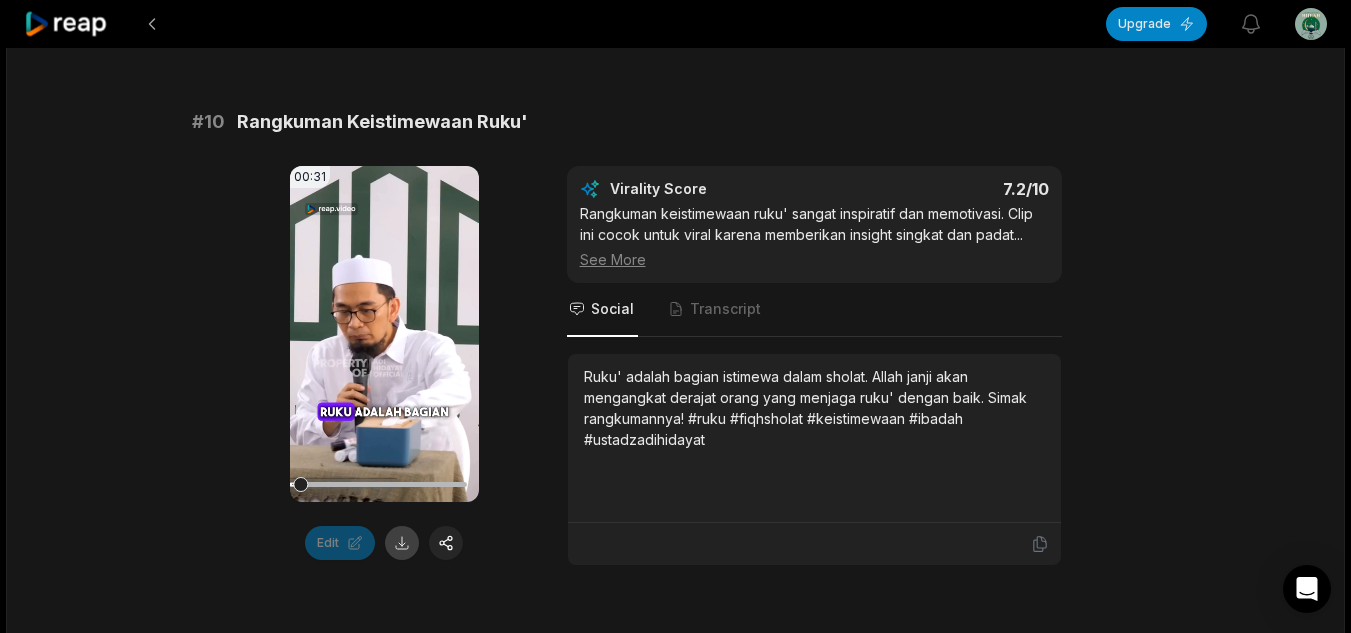 click at bounding box center (402, 543) 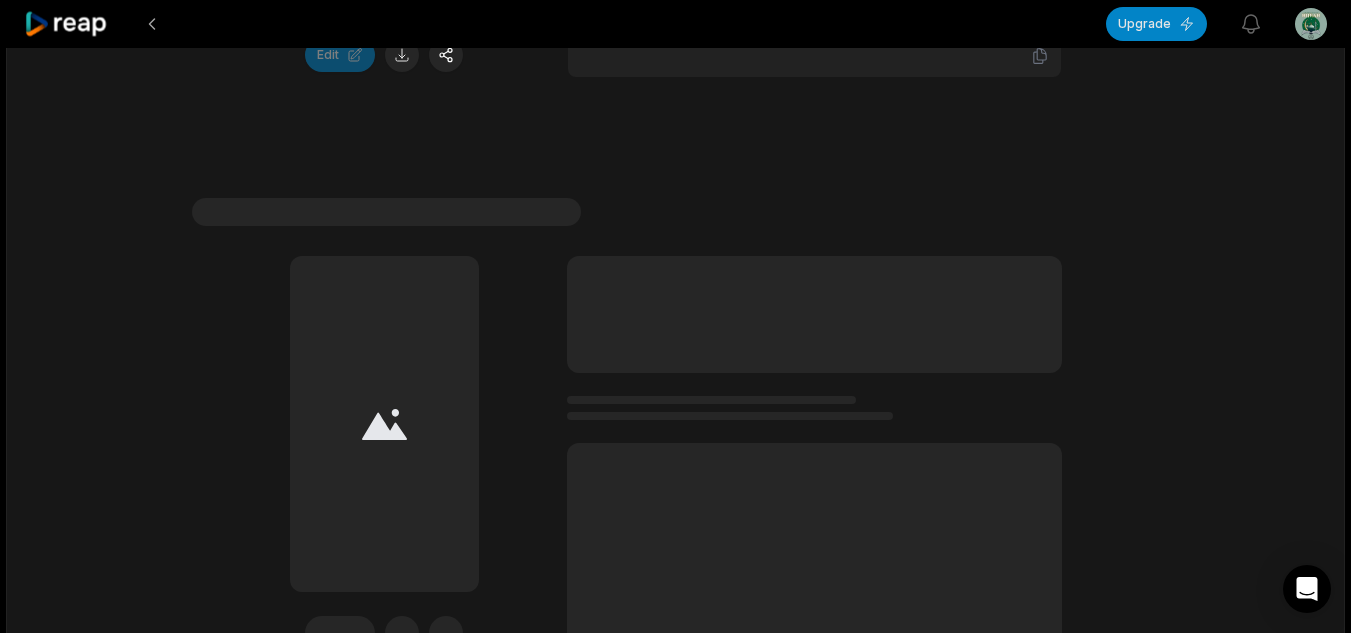 scroll, scrollTop: 6073, scrollLeft: 0, axis: vertical 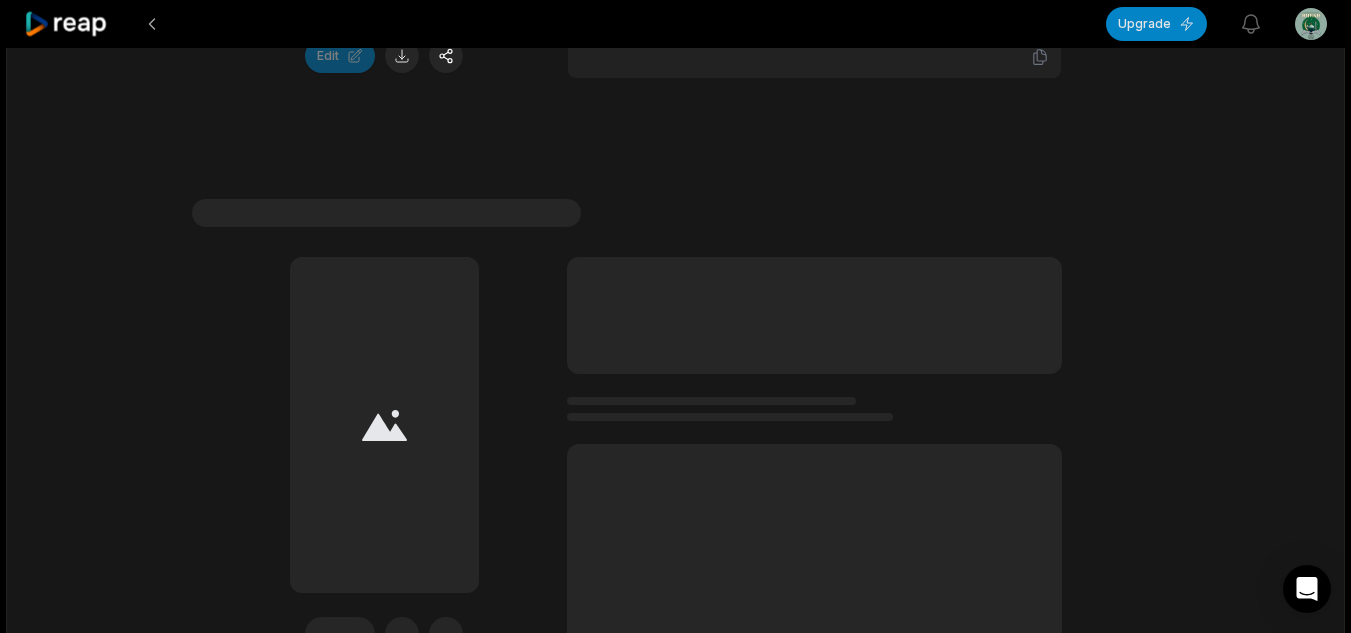 click on "# 1 Bacaan Ruku' dan Maknanya 00:38 Your browser does not support mp4 format. Edit Virality Score 7.6 /10 Clip ini membahas makna bacaan ruku' secara mendalam, membuka wawasan baru bagi banyak orang. Sangat relevan dan mudah viral di komun ...   See More Social Transcript Apa makna bacaan ruku' yang sering kita baca? Ternyata, setiap kalimatnya punya filosofi mendalam yang bisa mengubah cara kita beribadah! #ruku #fiqhsholat #doa #alquran #ustadzadihidayat # 2 Rahasia Ruku' dalam Sholat 00:38 Your browser does not support mp4 format. Edit Virality Score 7.5 /10 Penjelasan mendalam tentang keistimewaan ruku' yang jarang dibahas. Insight baru ini berpotensi viral karena membongkar rahasia ibada ...   See More Social Transcript Mengapa ruku' disebutkan khusus dalam Al-Quran? Ternyata, ada rahasia besar di balik gerakan ini yang sering kita lewatkan! #ruku #fiqhsholat #alquran #ustadzadihidayat #ibadah # 3 Kisah Abu Bakar dan Keyakinan 00:49 Your browser does not support mp4 format. Edit Virality Score 7.4 /10" at bounding box center (676, -2504) 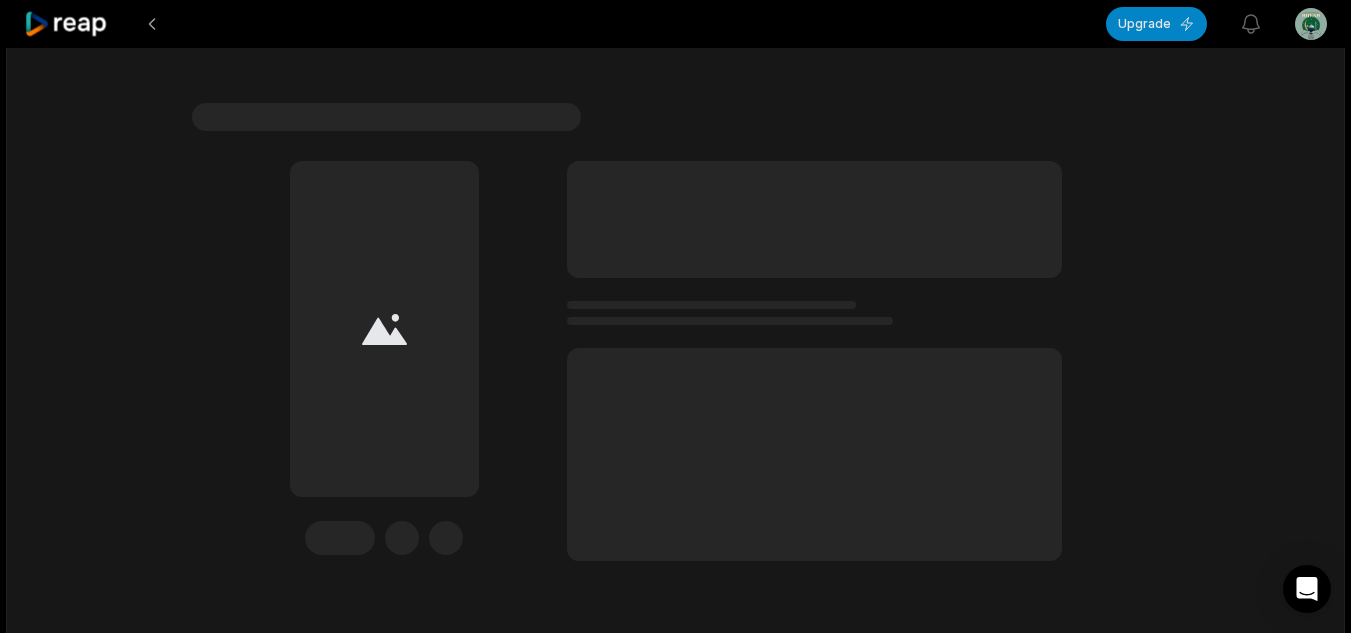 scroll, scrollTop: 6317, scrollLeft: 0, axis: vertical 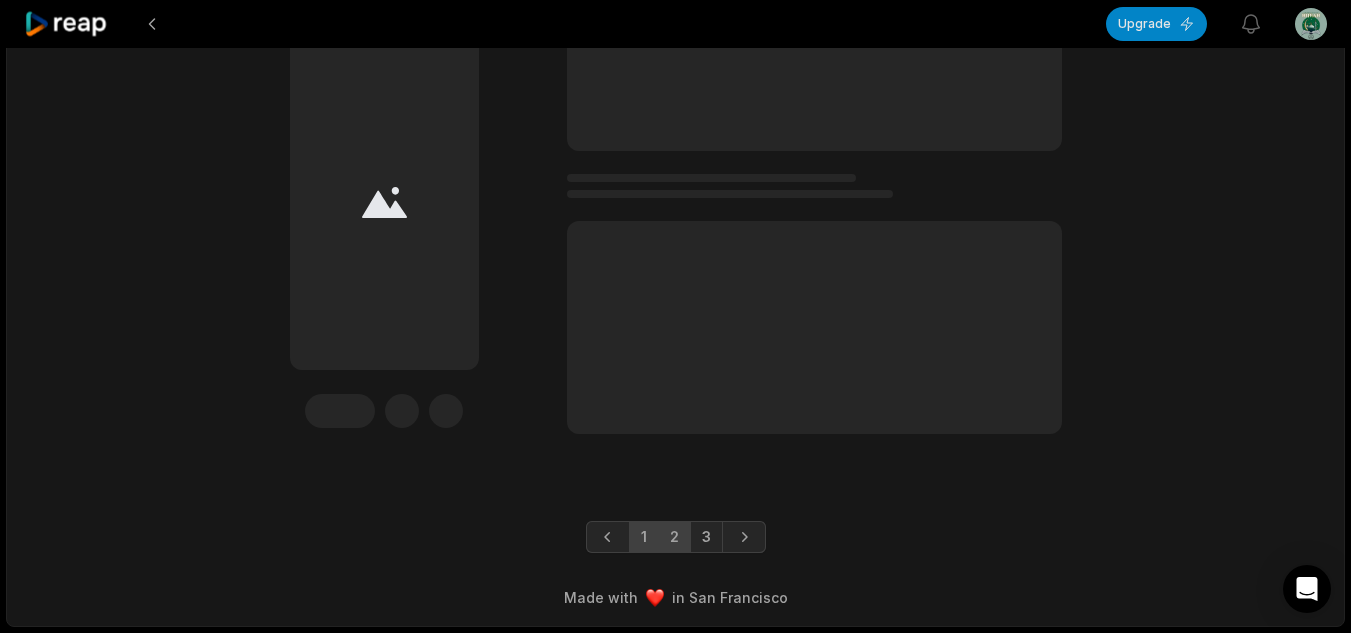 click on "2" at bounding box center [674, 537] 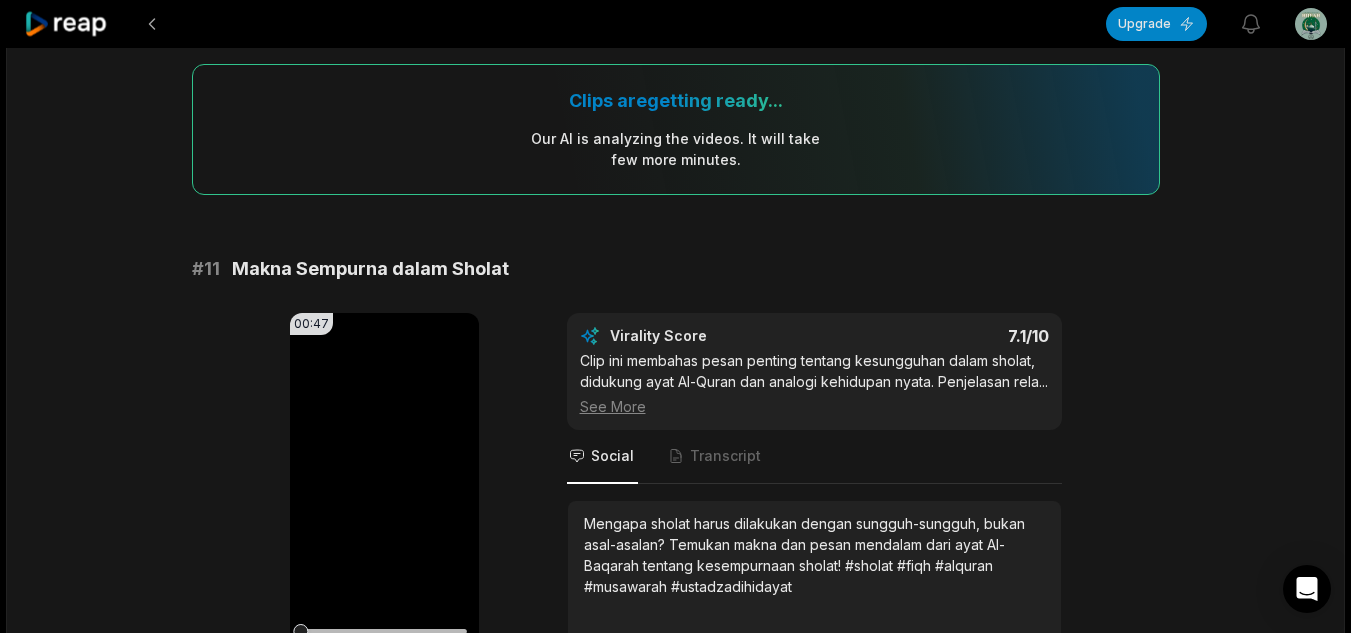 scroll, scrollTop: 319, scrollLeft: 0, axis: vertical 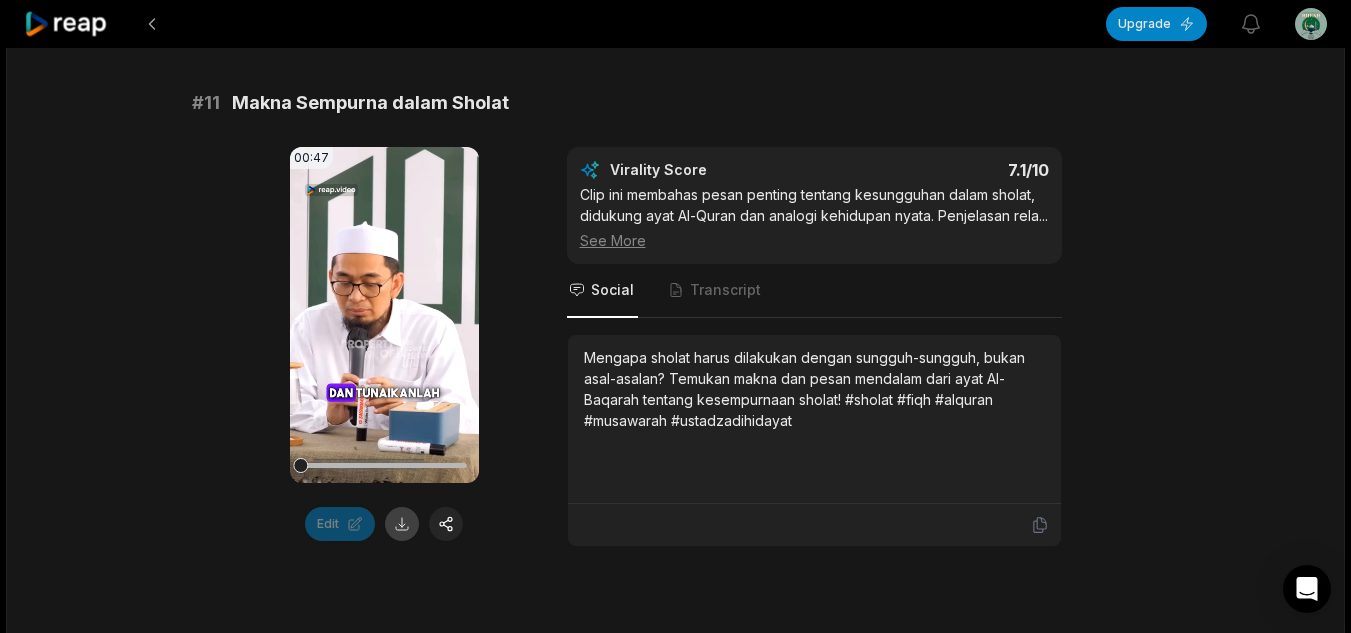 click at bounding box center [402, 524] 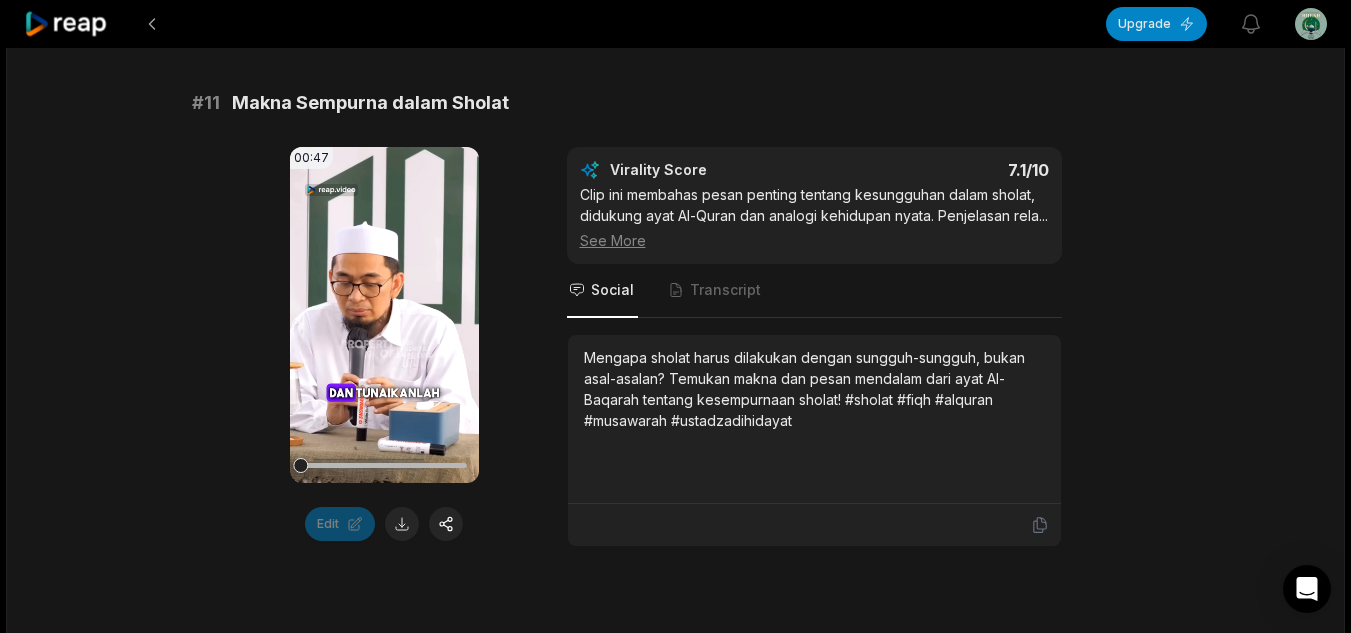 scroll, scrollTop: 971, scrollLeft: 0, axis: vertical 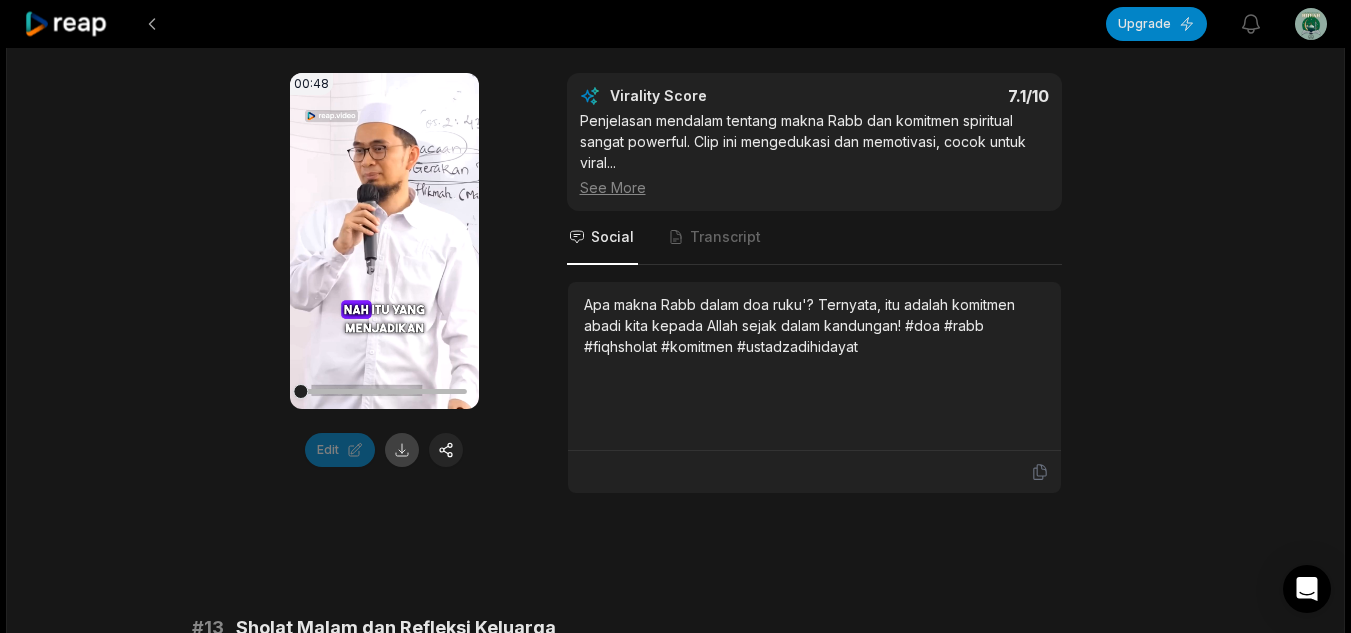 click at bounding box center [402, 450] 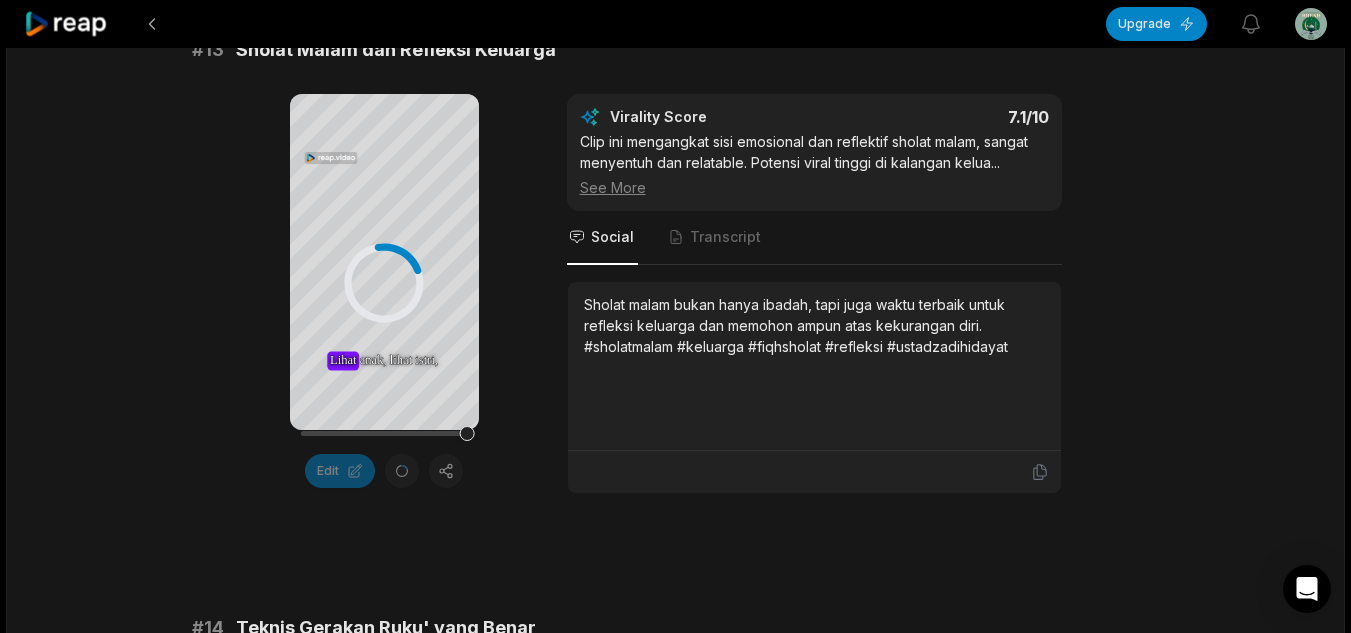 scroll, scrollTop: 1550, scrollLeft: 0, axis: vertical 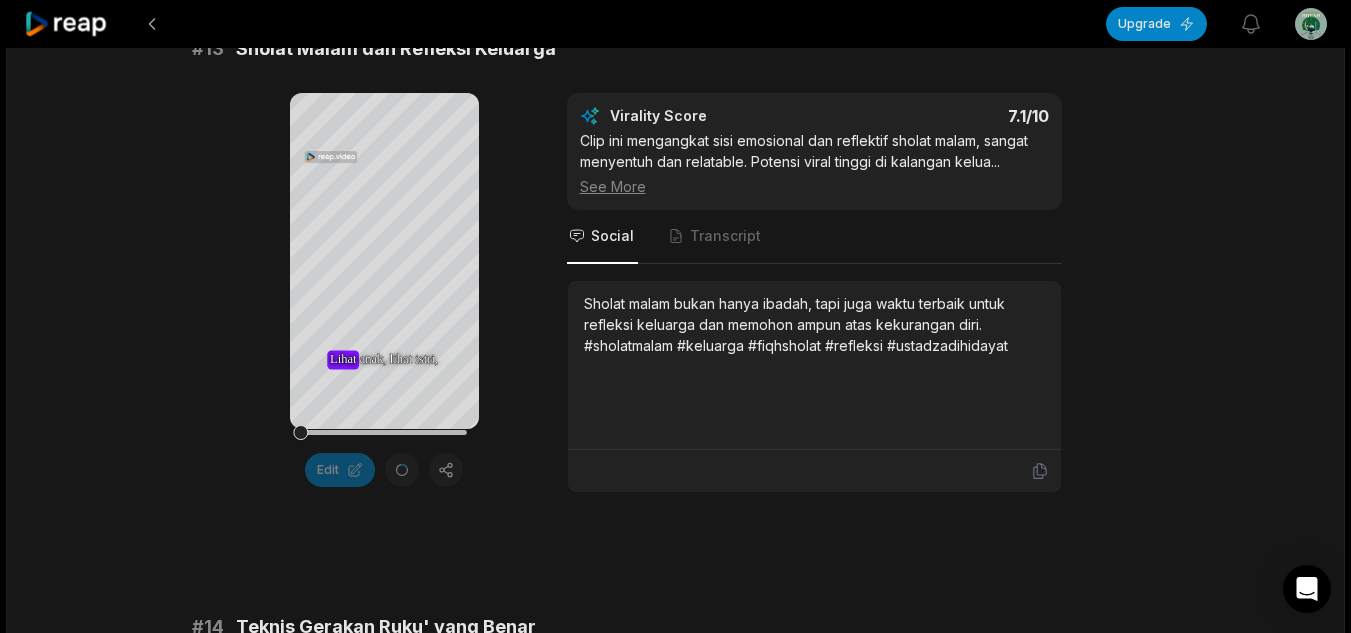 click on "Edit" at bounding box center [384, 470] 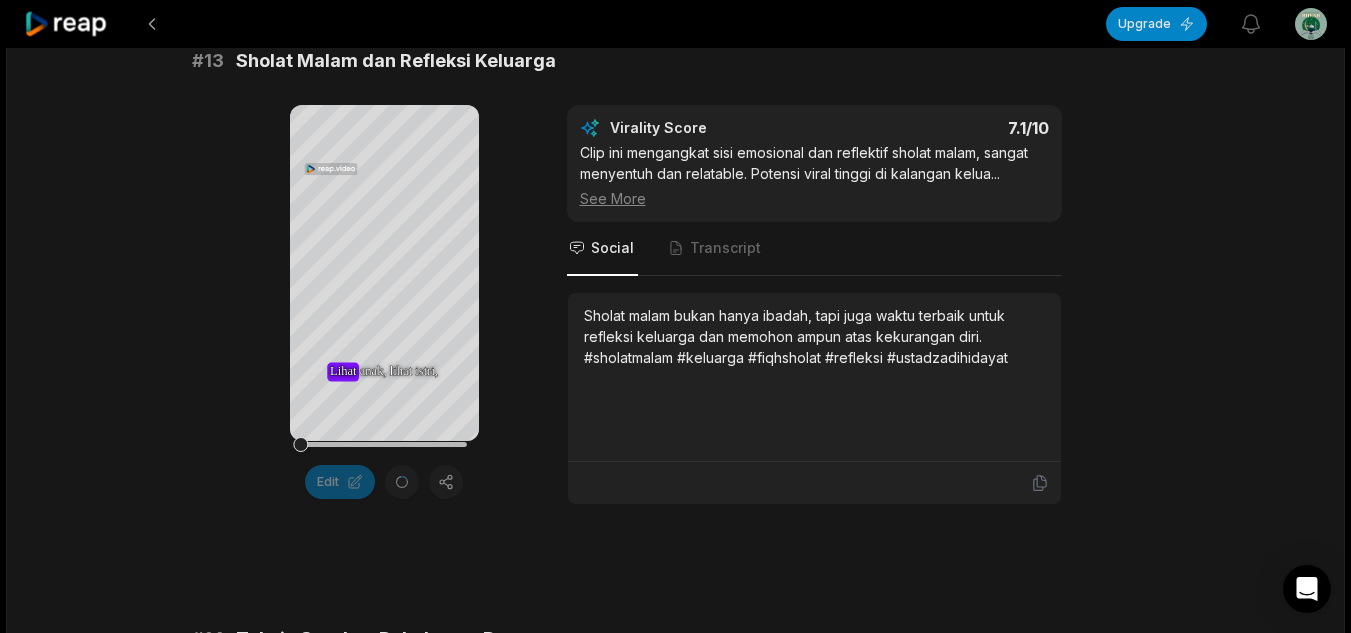 scroll, scrollTop: 1531, scrollLeft: 0, axis: vertical 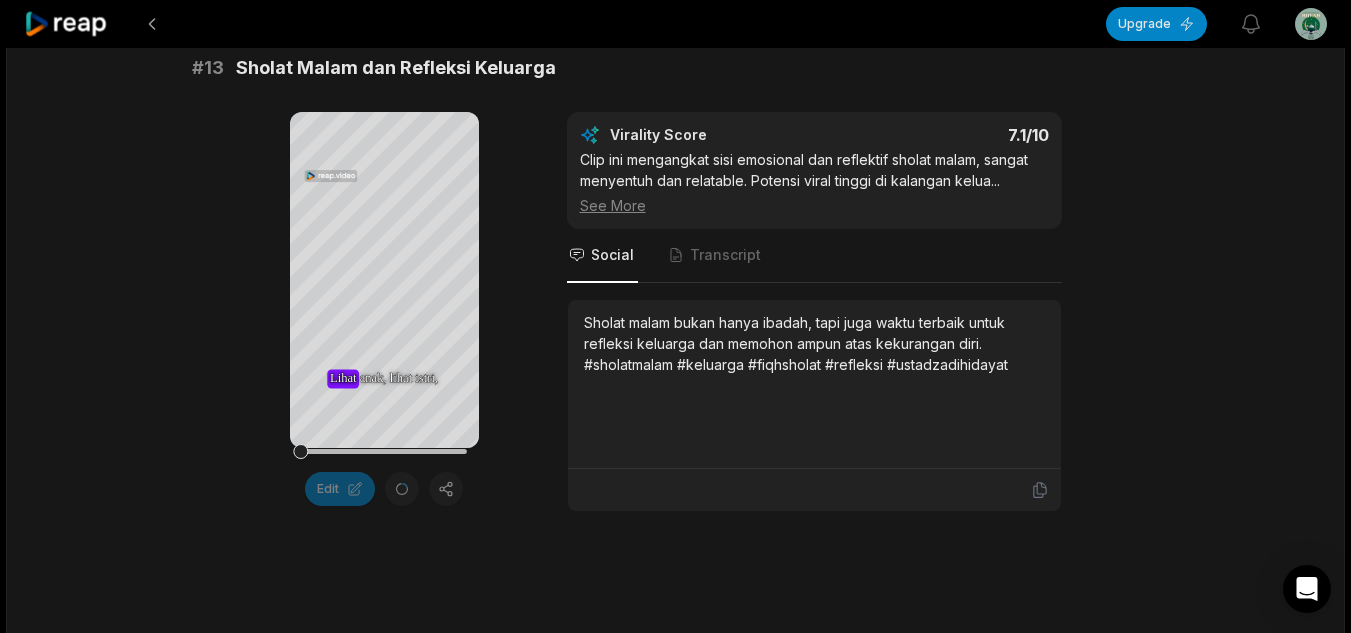 click on "Edit" at bounding box center (384, 489) 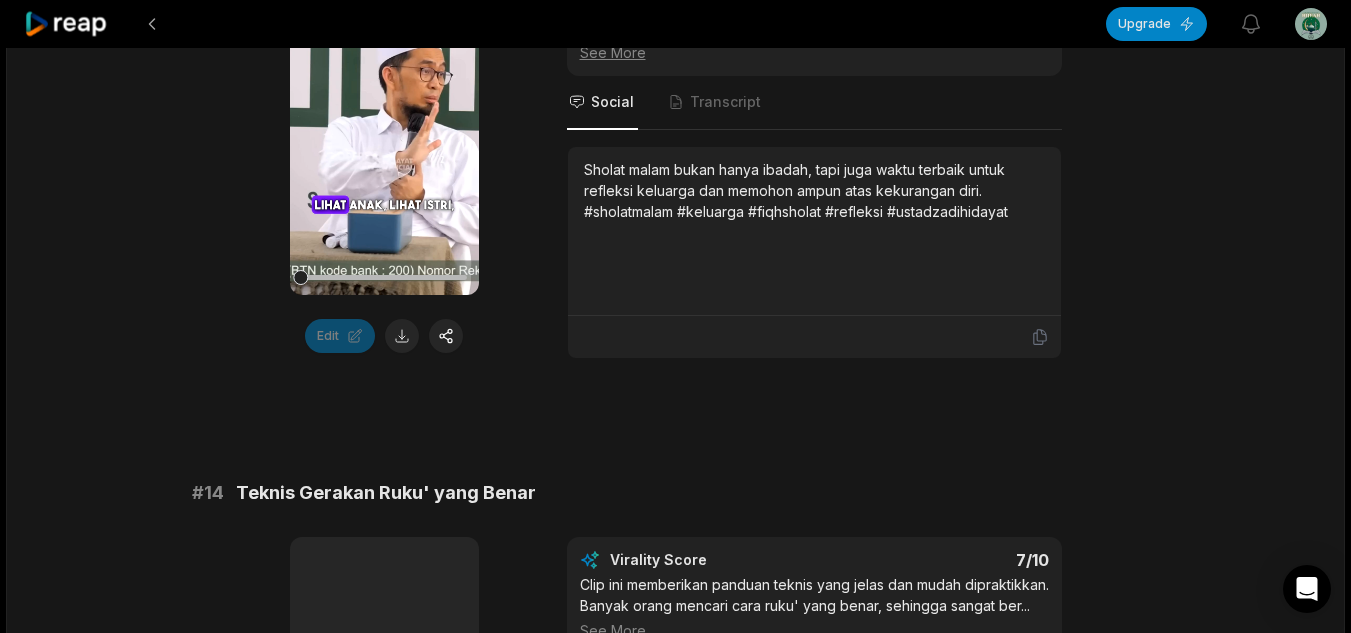 scroll, scrollTop: 1682, scrollLeft: 0, axis: vertical 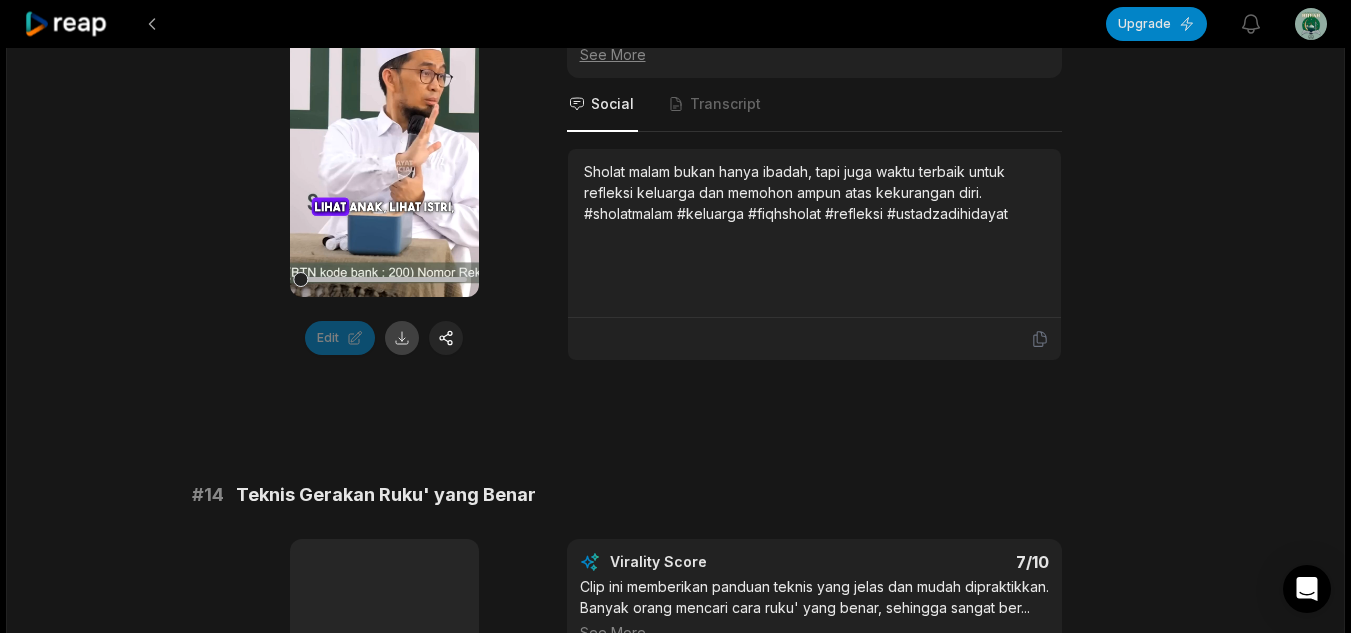 click at bounding box center (402, 338) 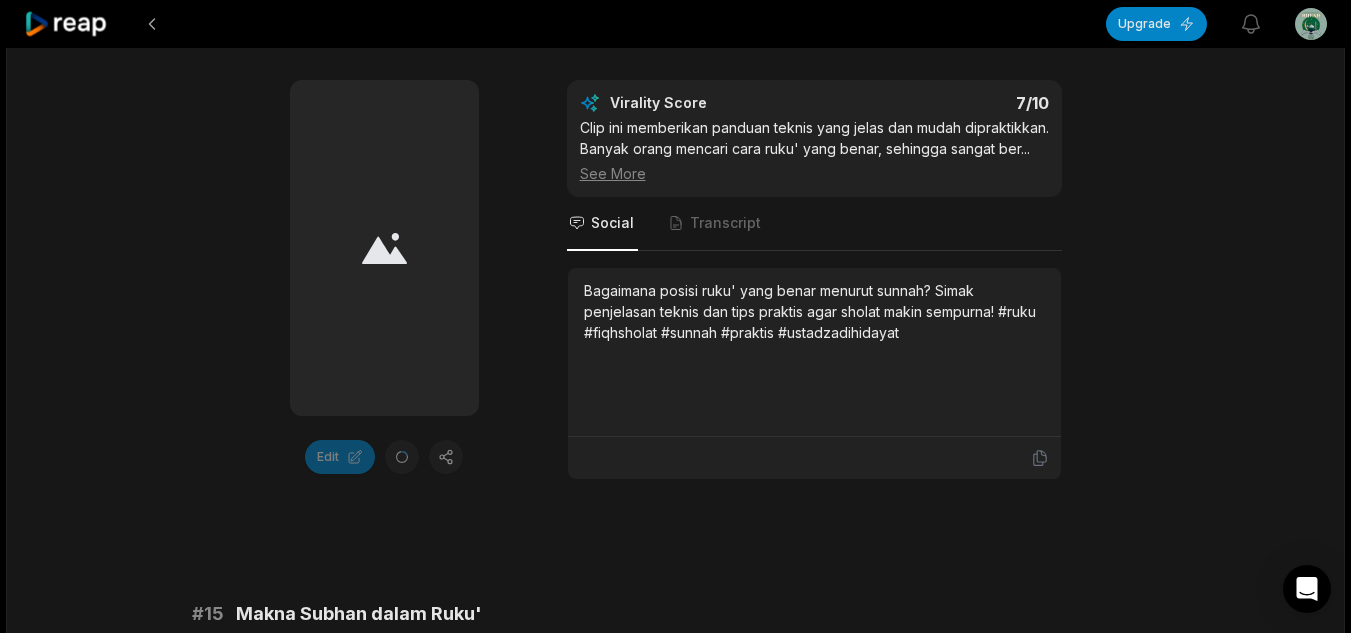 scroll, scrollTop: 2142, scrollLeft: 0, axis: vertical 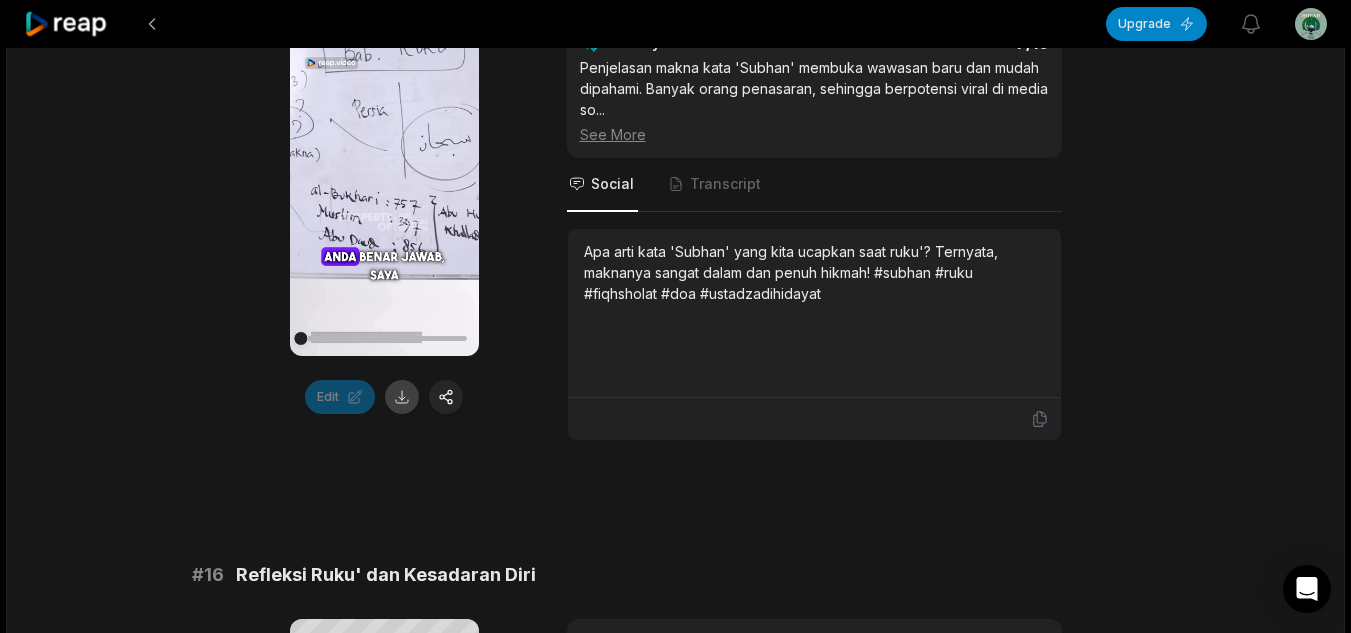 click at bounding box center [402, 397] 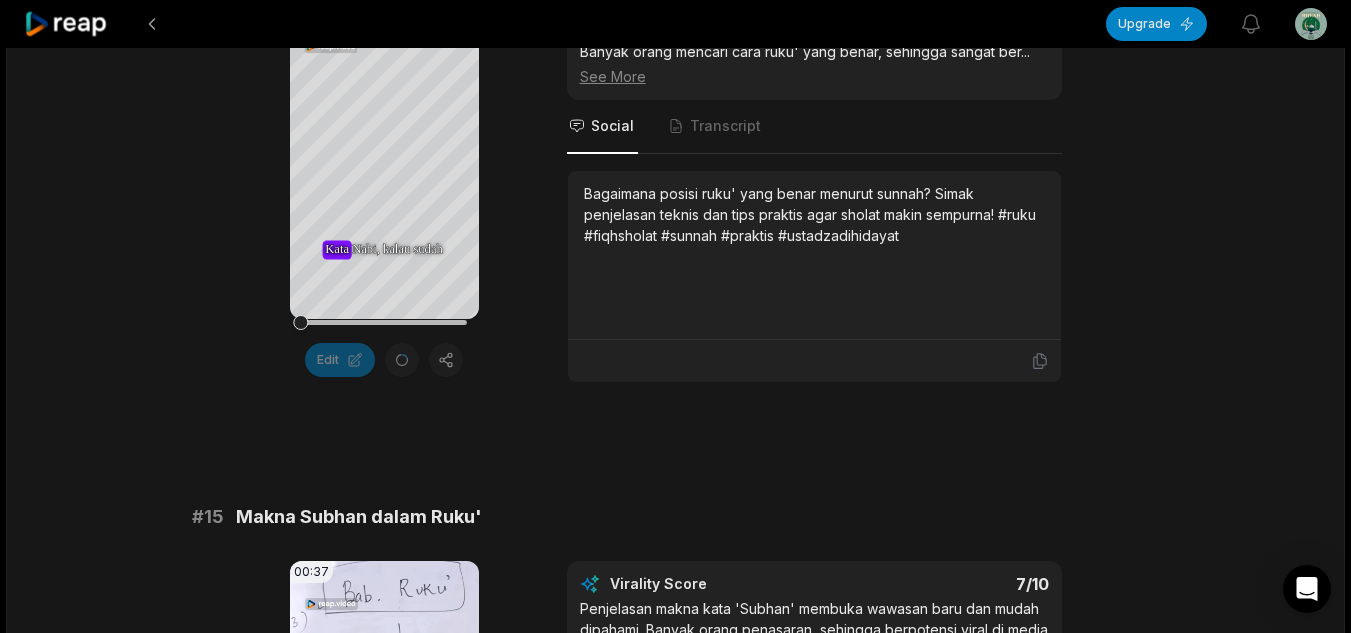 scroll, scrollTop: 2239, scrollLeft: 0, axis: vertical 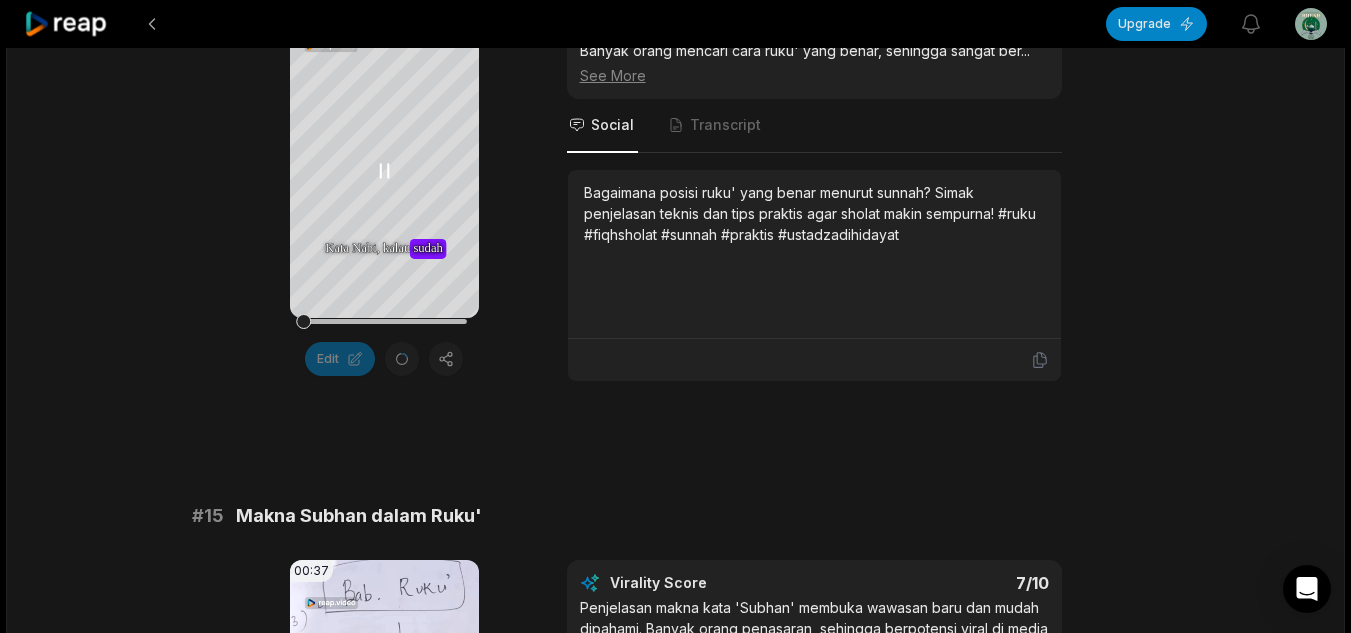 click 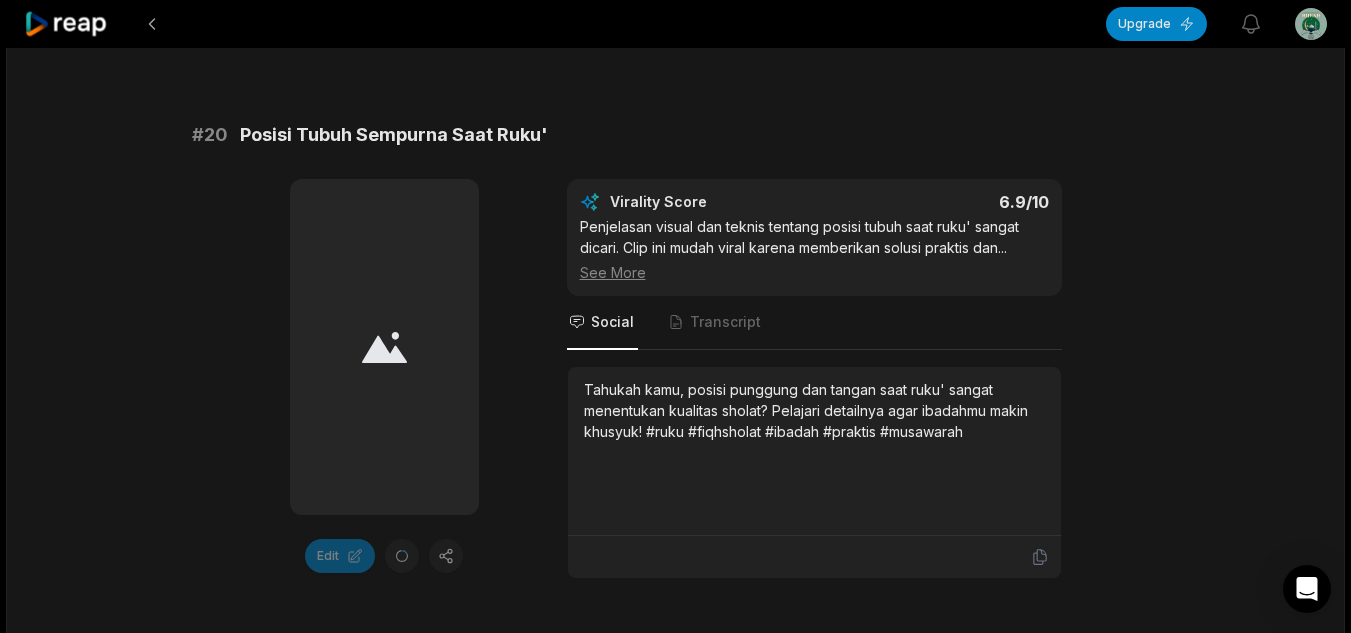 scroll, scrollTop: 5733, scrollLeft: 0, axis: vertical 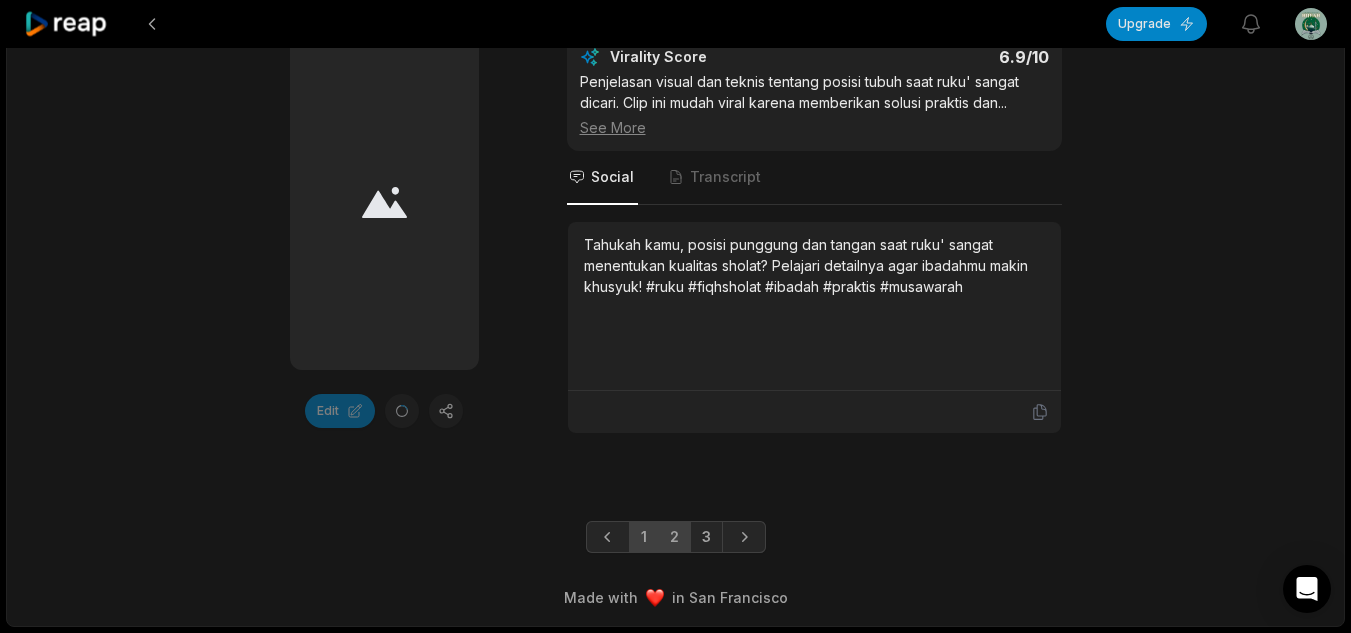 click on "1" at bounding box center [644, 537] 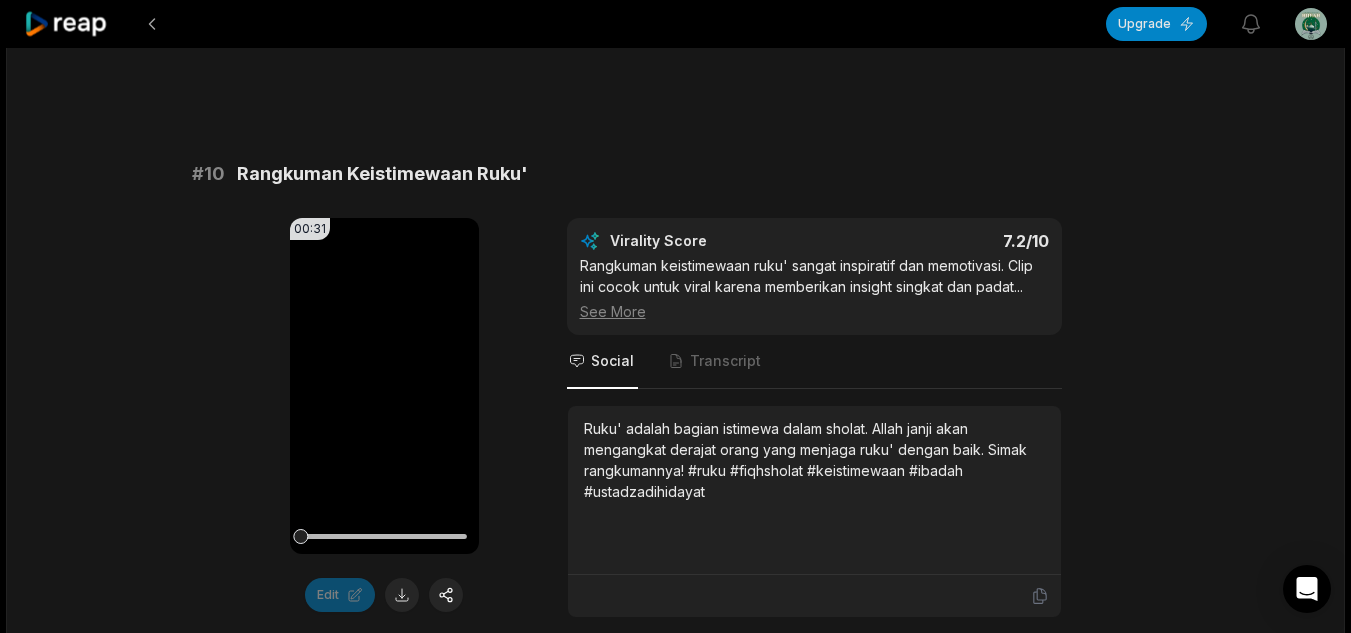 scroll, scrollTop: 6317, scrollLeft: 0, axis: vertical 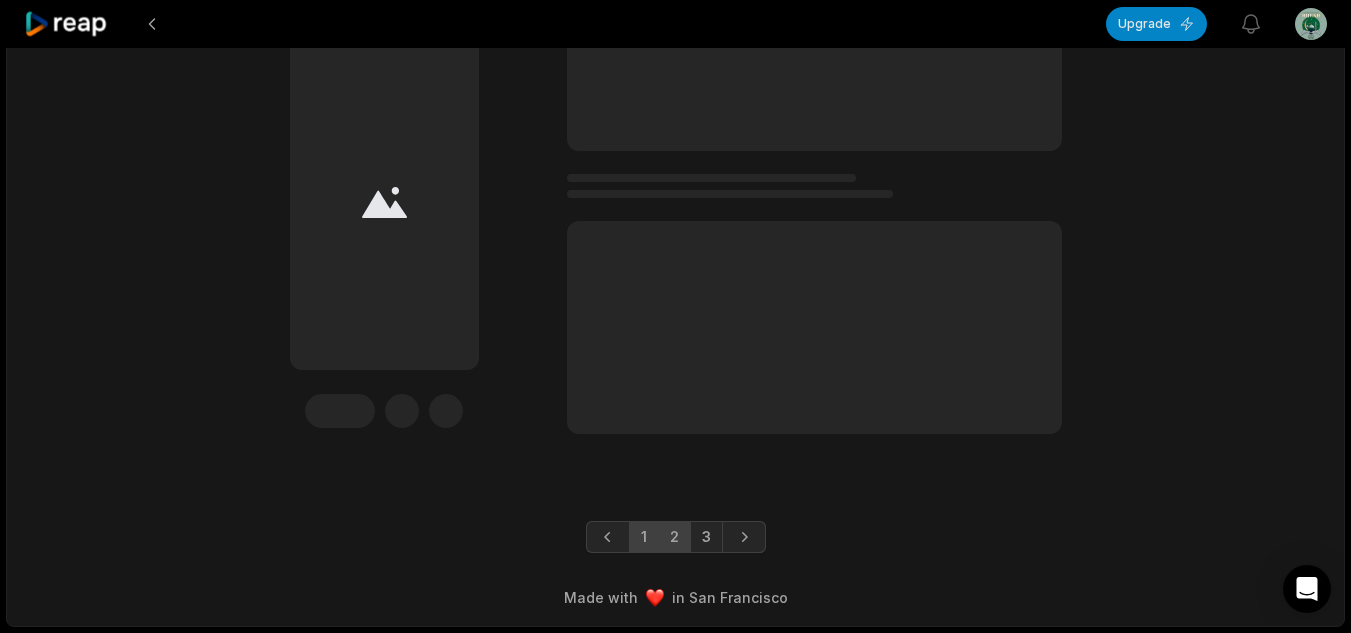click on "2" at bounding box center (674, 537) 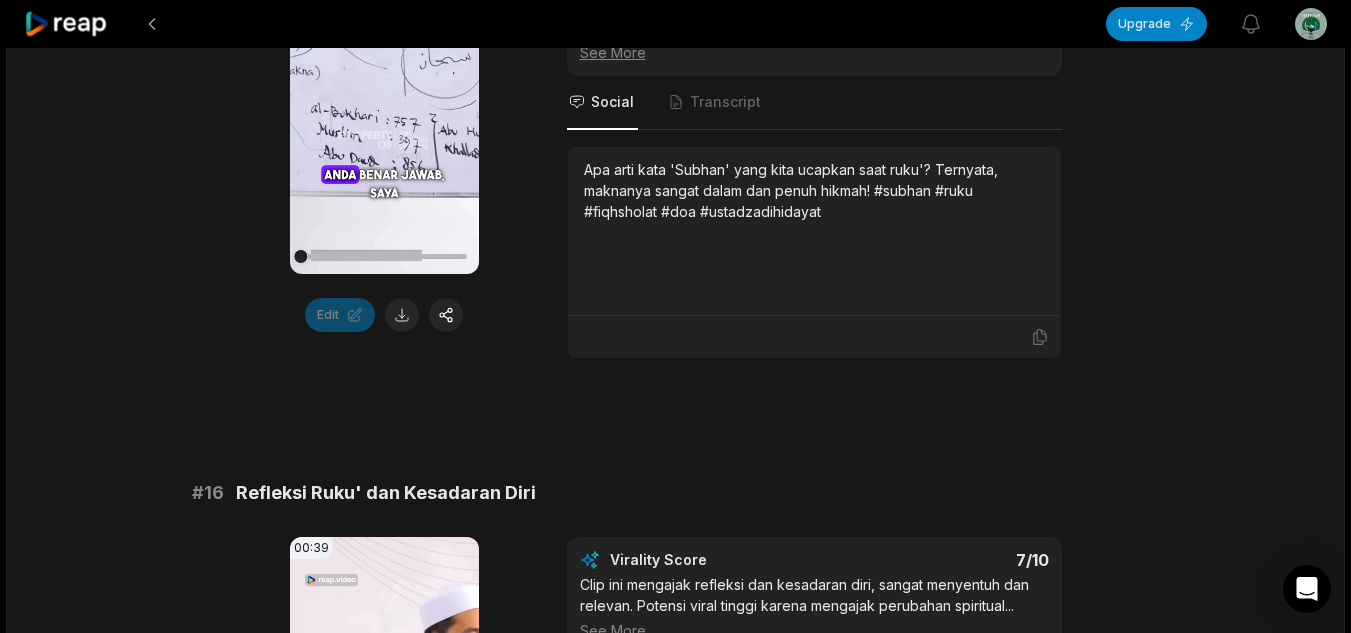 scroll, scrollTop: 5733, scrollLeft: 0, axis: vertical 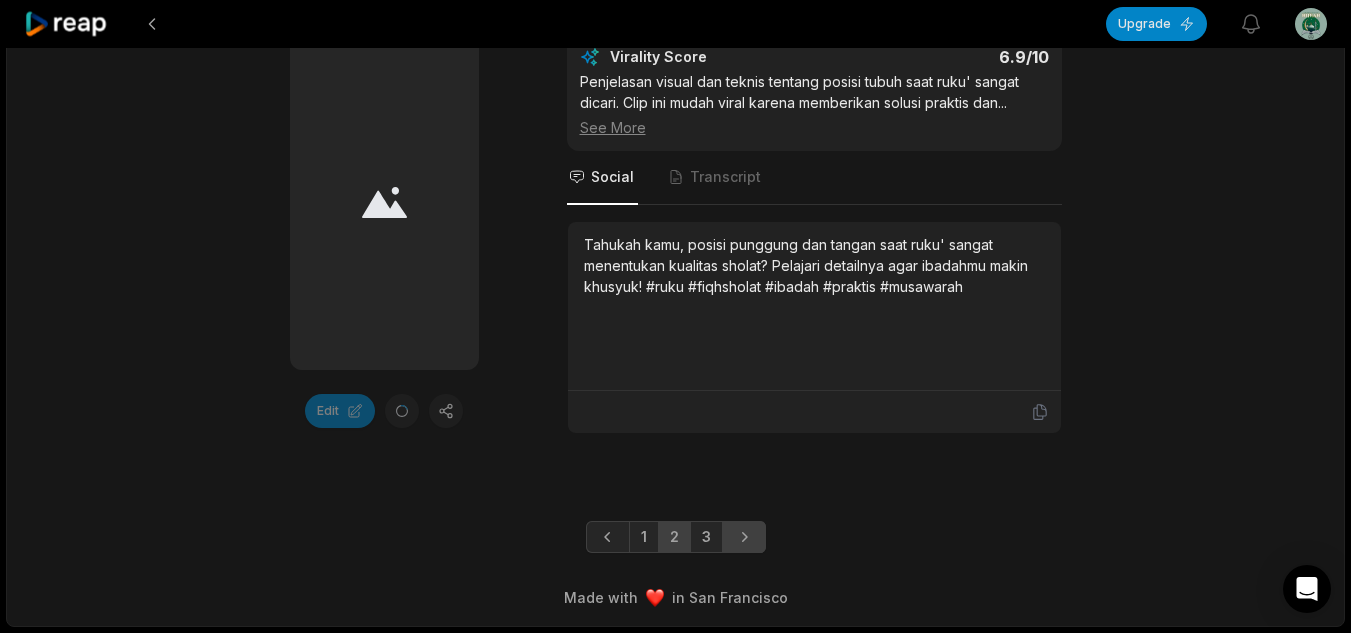 click at bounding box center [744, 537] 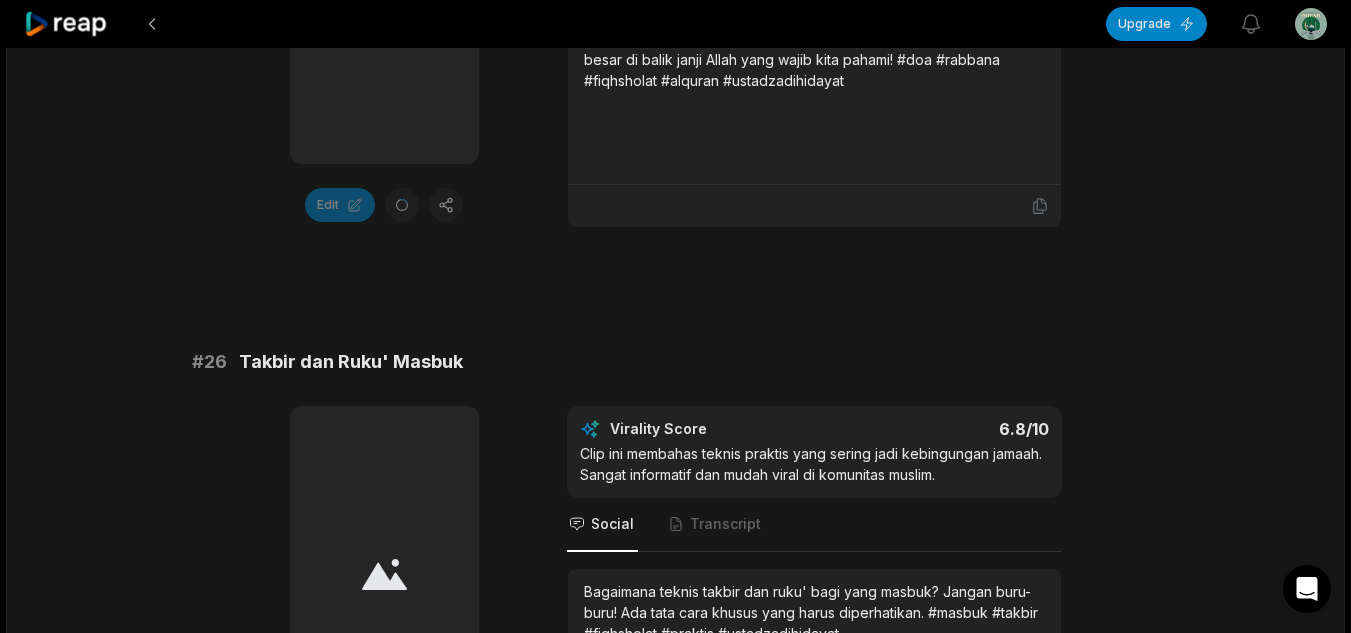 scroll, scrollTop: 3936, scrollLeft: 0, axis: vertical 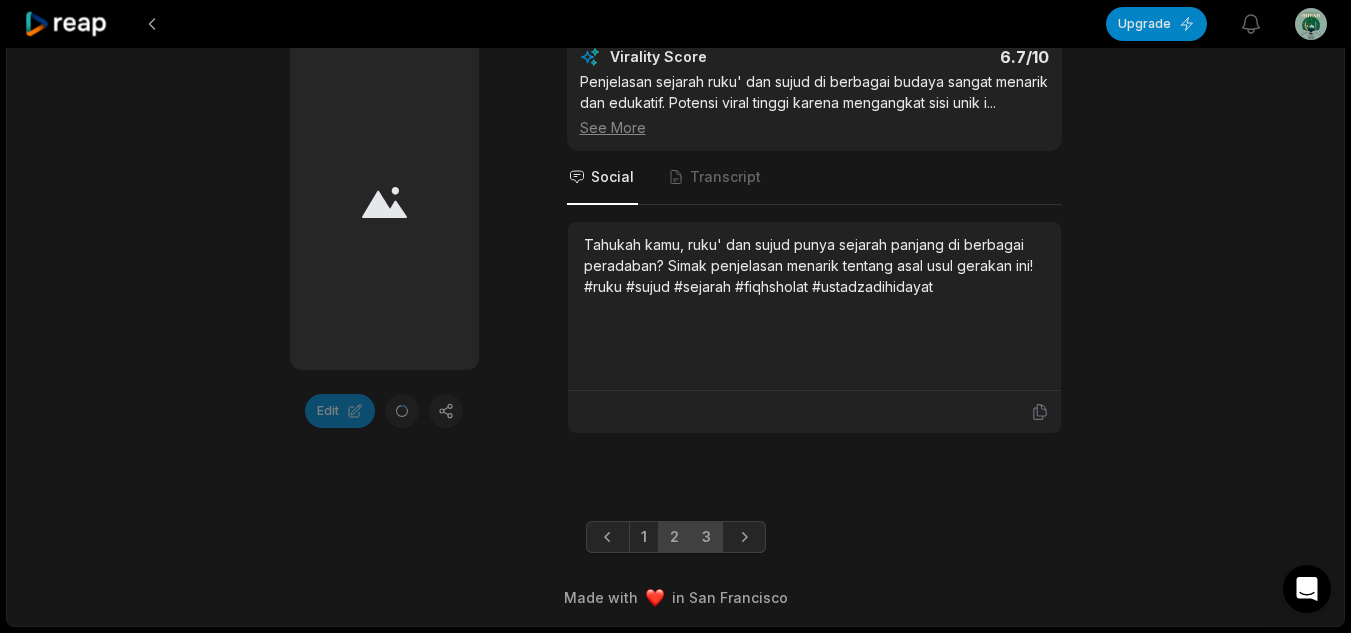 click on "2" at bounding box center (674, 537) 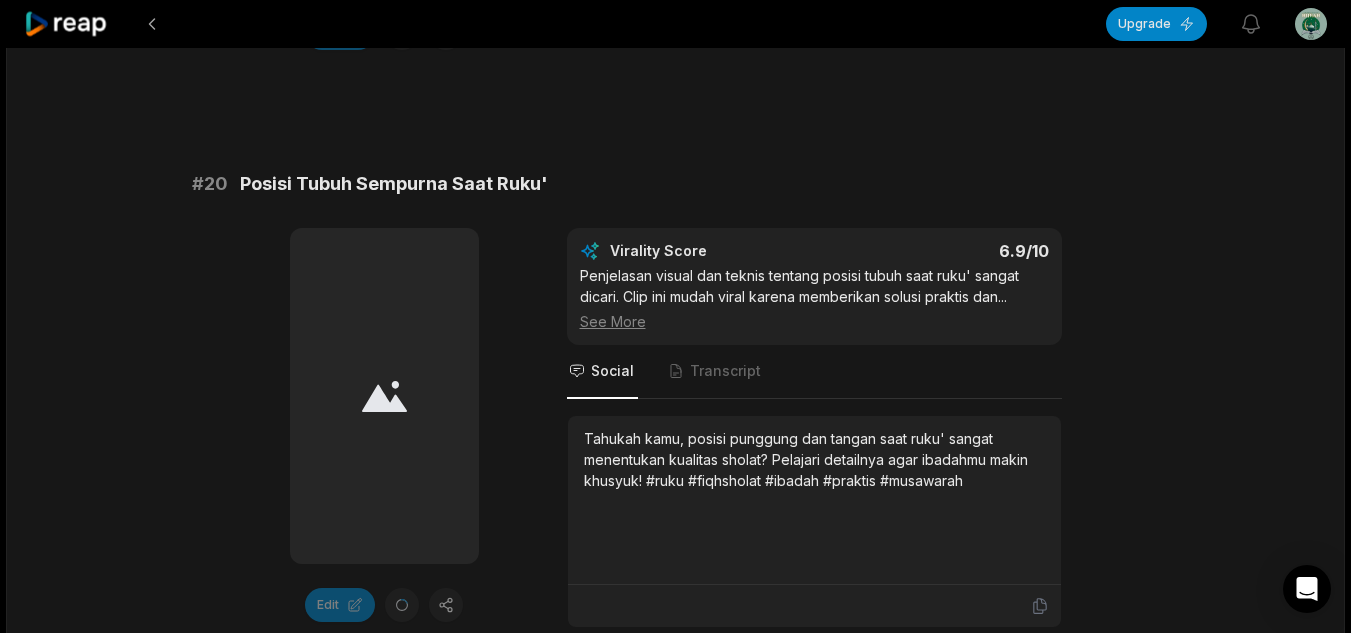 scroll, scrollTop: 5733, scrollLeft: 0, axis: vertical 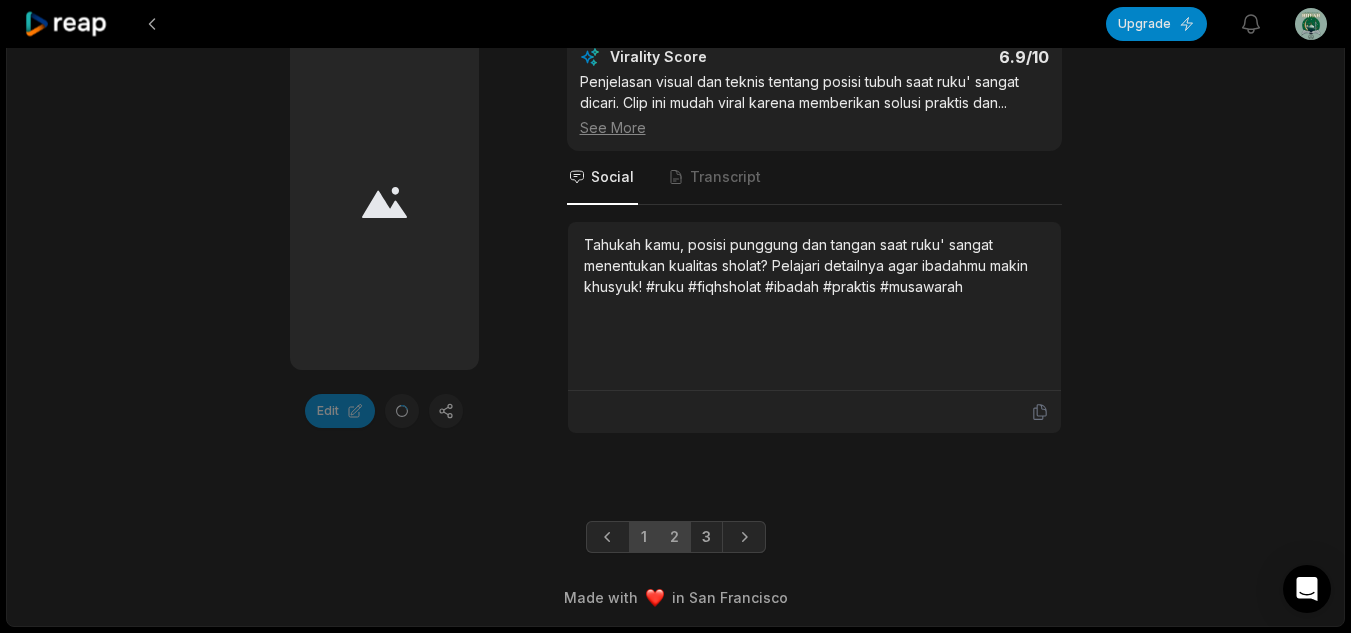 click on "1" at bounding box center (644, 537) 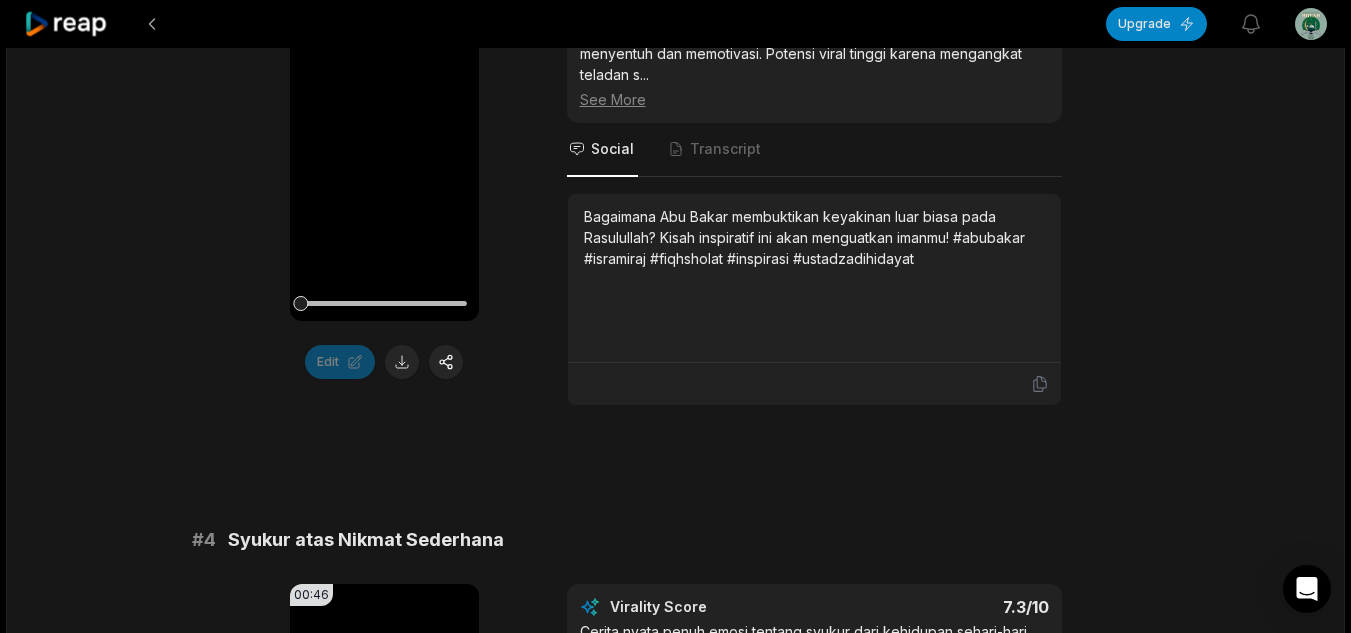 scroll, scrollTop: 1635, scrollLeft: 0, axis: vertical 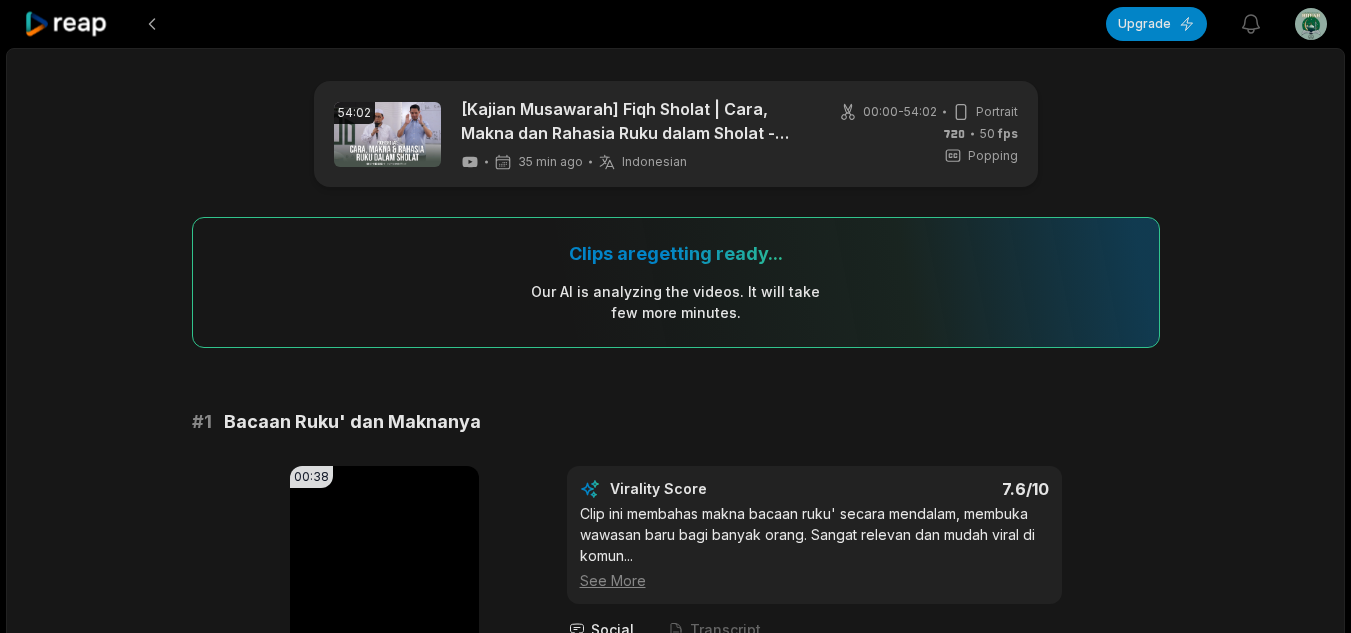 click on "54:02 [Kajian Musawarah] Fiqh Sholat | Cara, Makna dan Rahasia Ruku dalam Sholat - Ustadz Adi Hidayat 35 min ago Indonesian id 00:00  -  54:02 Portrait 50   fps Popping Clips are  getting ready... Our AI is analyzing the video s . It will take few more minutes. # 1 Bacaan Ruku' dan Maknanya 00:38 Your browser does not support mp4 format. Edit Virality Score 7.6 /10 Clip ini membahas makna bacaan ruku' secara mendalam, membuka wawasan baru bagi banyak orang. Sangat relevan dan mudah viral di komun ...   See More Social Transcript Apa makna bacaan ruku' yang sering kita baca? Ternyata, setiap kalimatnya punya filosofi mendalam yang bisa mengubah cara kita beribadah! #ruku #fiqhsholat #doa #alquran #ustadzadihidayat # 2 Rahasia Ruku' dalam Sholat 00:38 Your browser does not support mp4 format. Edit Virality Score 7.5 /10 Penjelasan mendalam tentang keistimewaan ruku' yang jarang dibahas. Insight baru ini berpotensi viral karena membongkar rahasia ibada ...   See More Social Transcript # 3 00:49 Edit 7.4 /10 ..." at bounding box center [675, 3464] 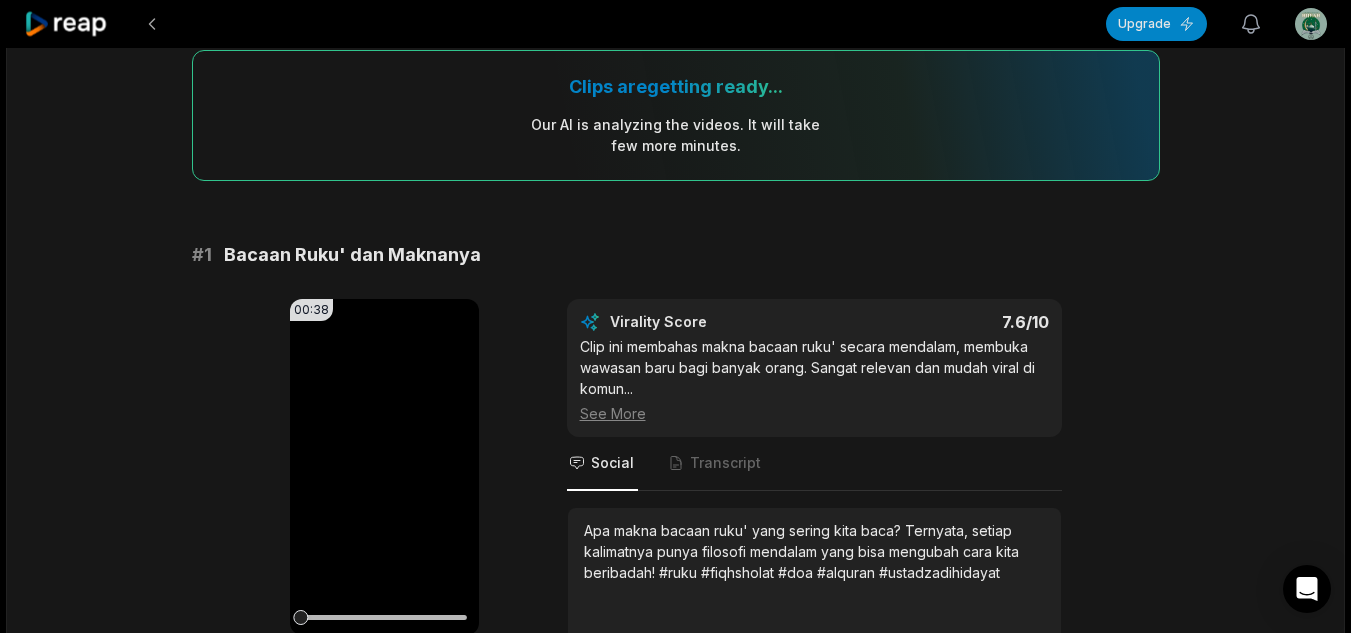 scroll, scrollTop: 173, scrollLeft: 0, axis: vertical 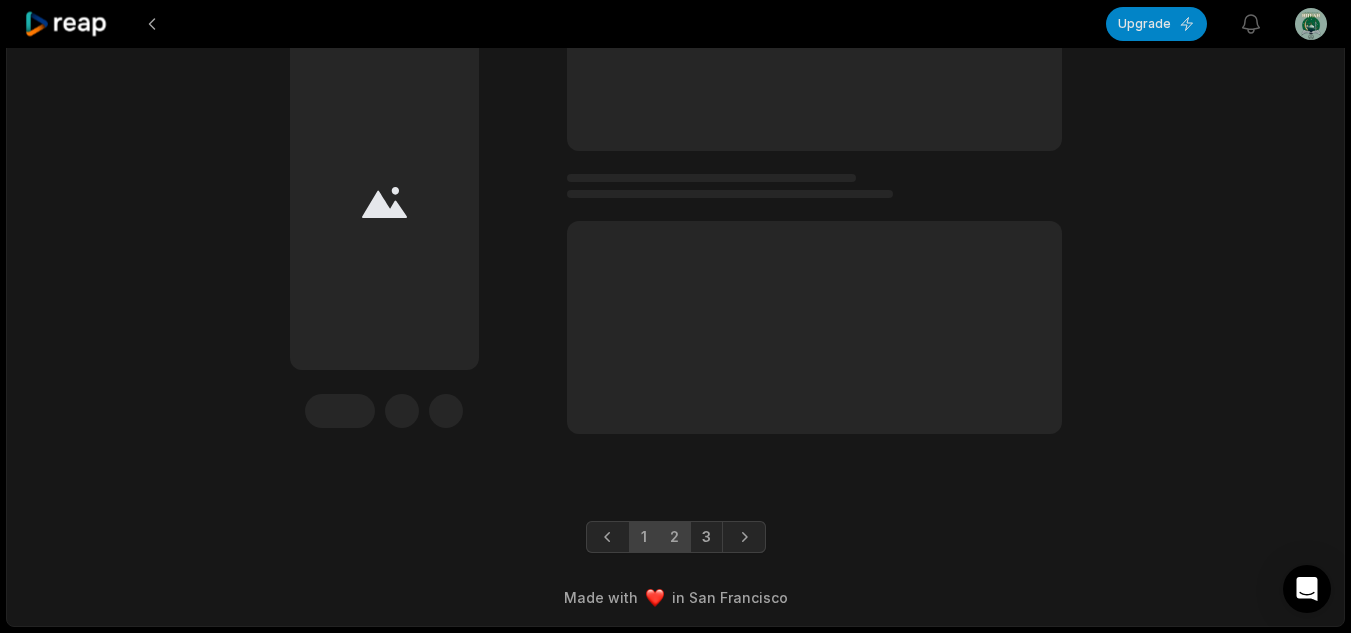 click on "2" at bounding box center (674, 537) 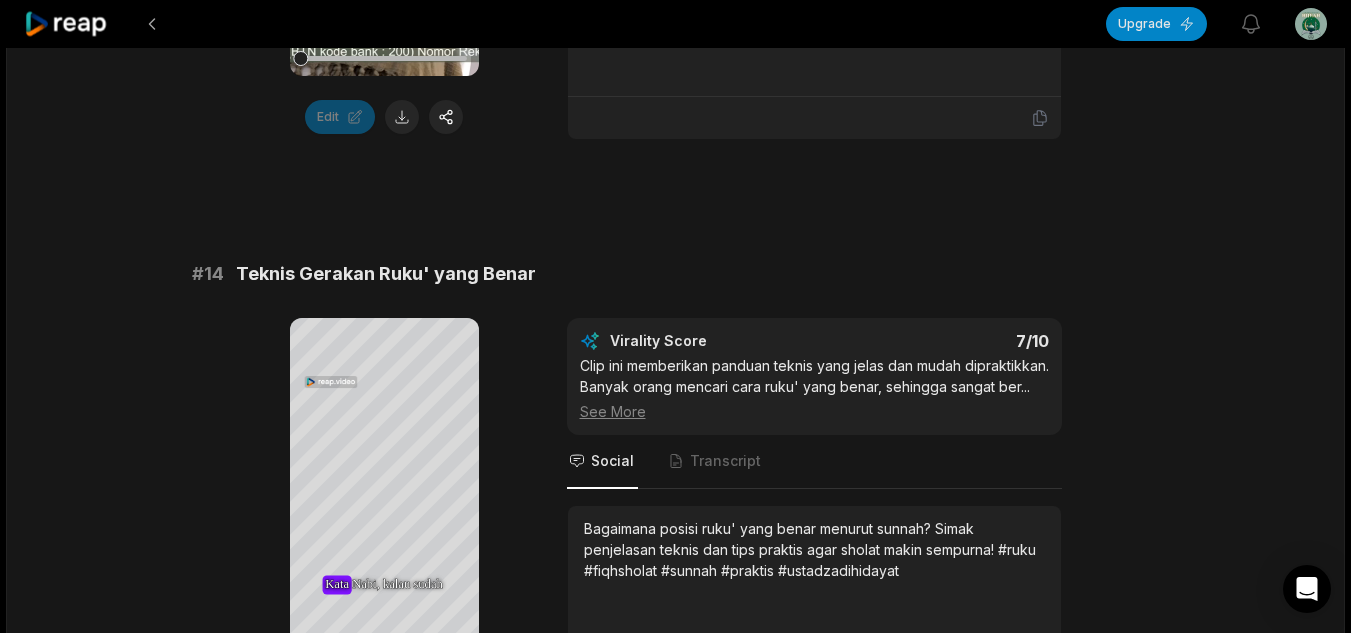 scroll, scrollTop: 2097, scrollLeft: 0, axis: vertical 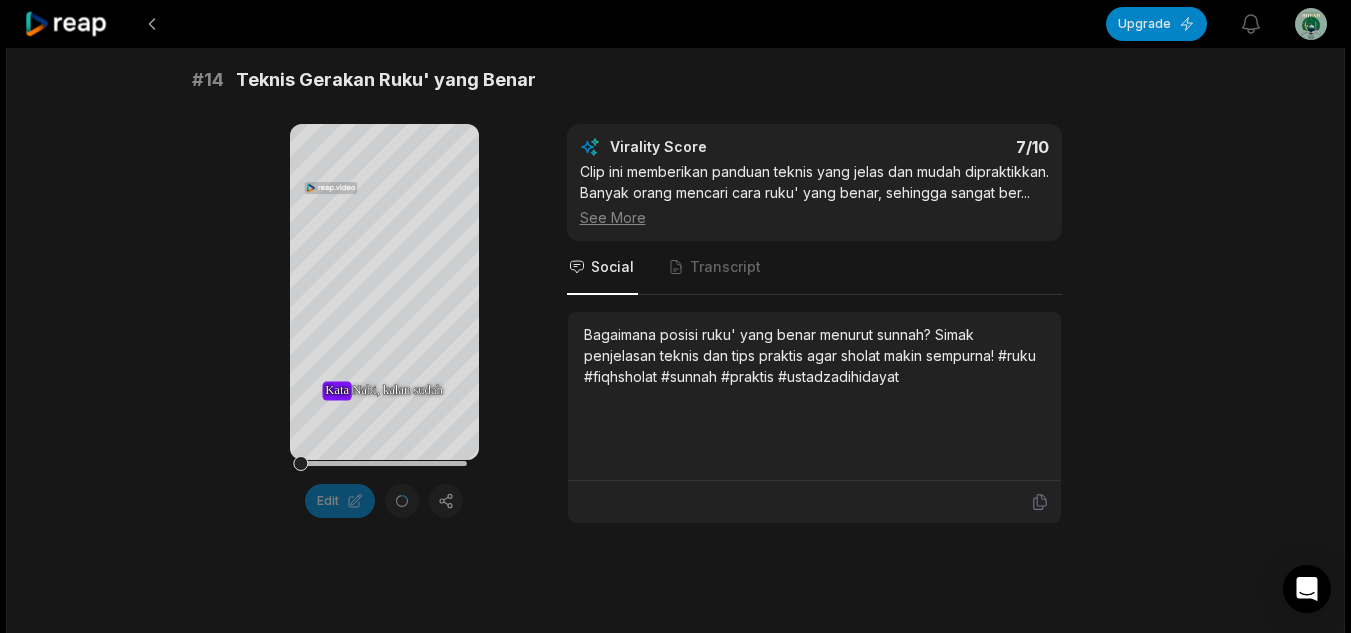 click on "Edit" at bounding box center [384, 501] 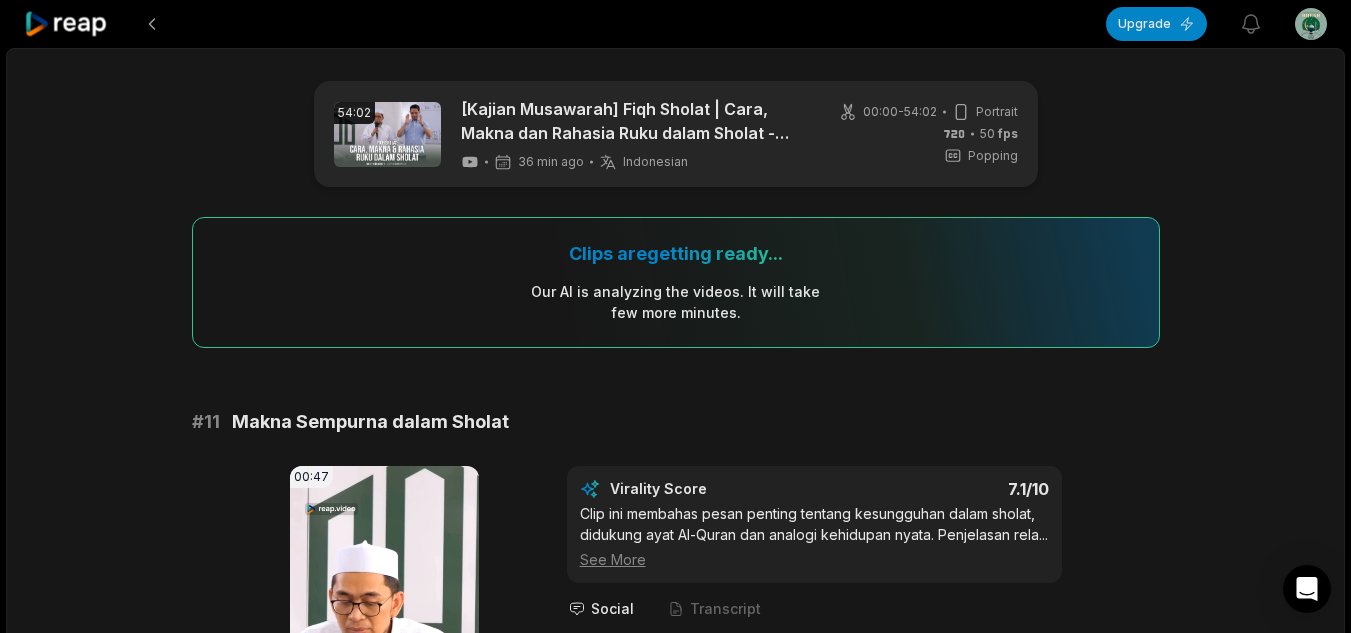 scroll, scrollTop: 2097, scrollLeft: 0, axis: vertical 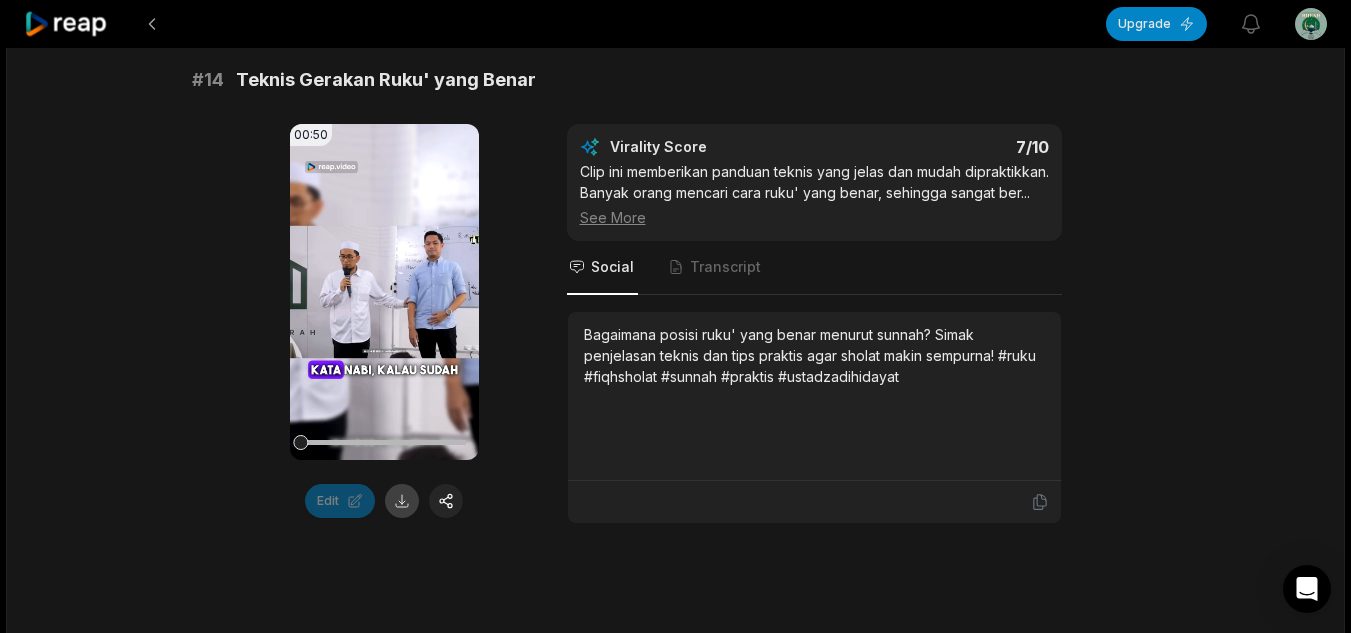 click at bounding box center [402, 501] 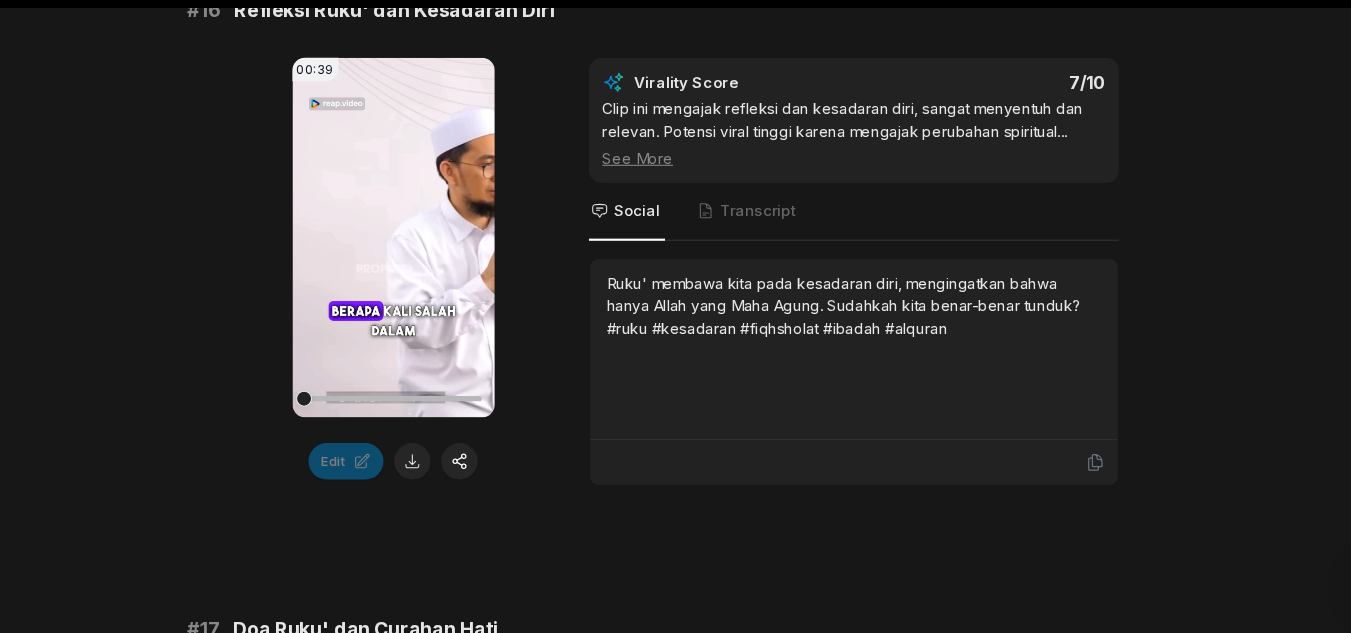 scroll, scrollTop: 3304, scrollLeft: 0, axis: vertical 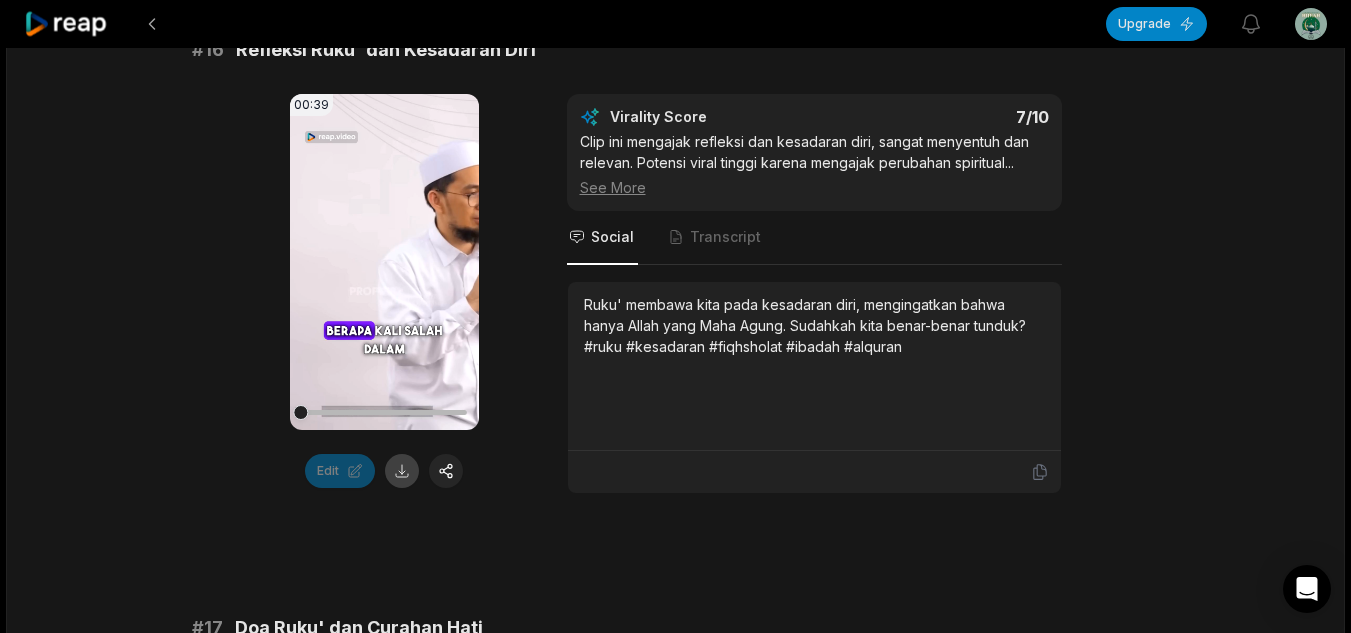 click at bounding box center [402, 471] 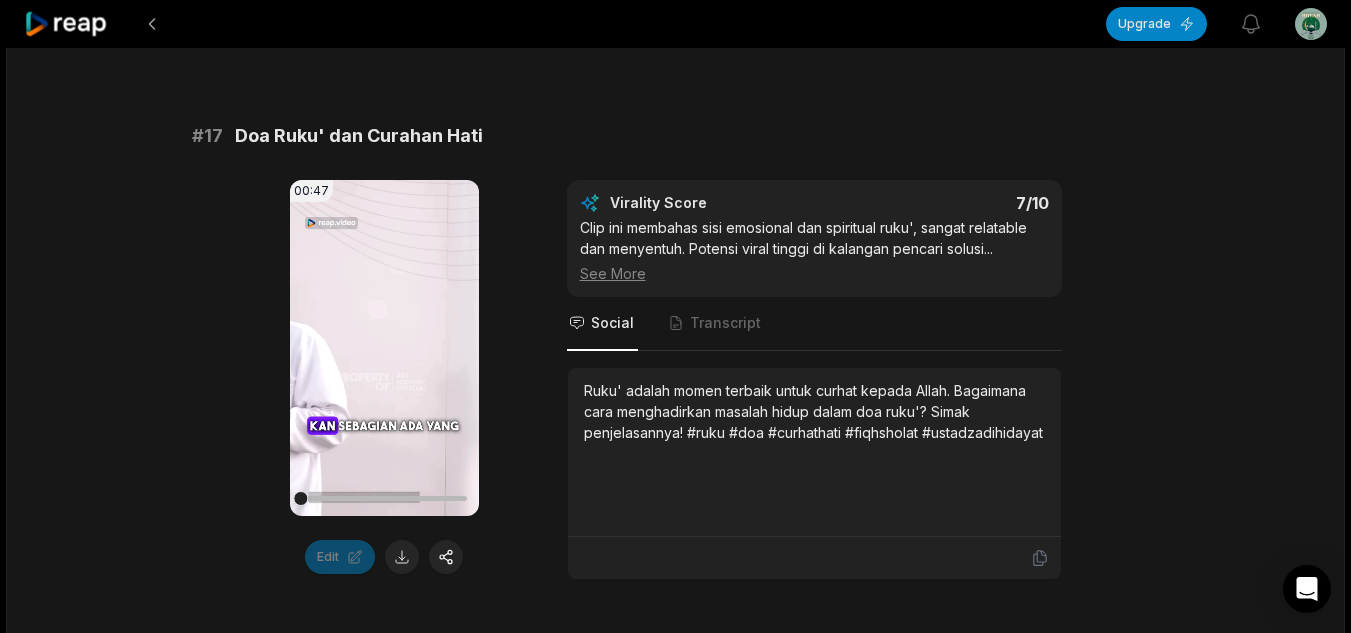 scroll, scrollTop: 3797, scrollLeft: 0, axis: vertical 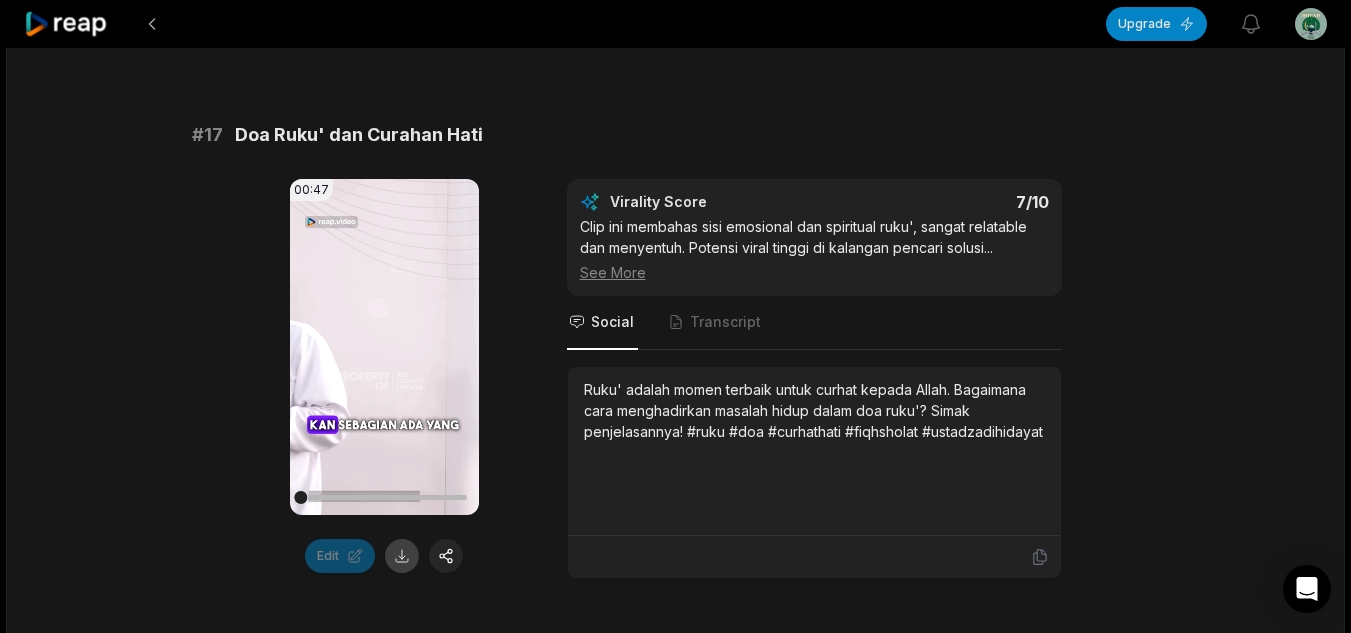 click at bounding box center (402, 556) 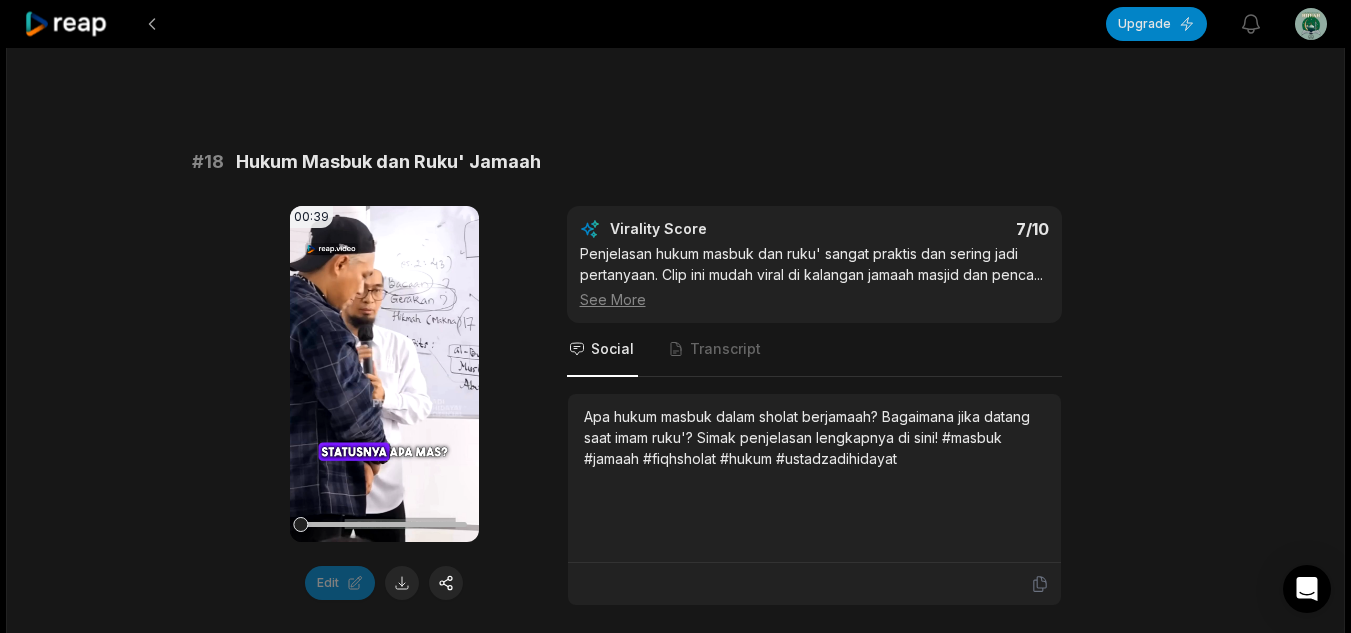 scroll, scrollTop: 4352, scrollLeft: 0, axis: vertical 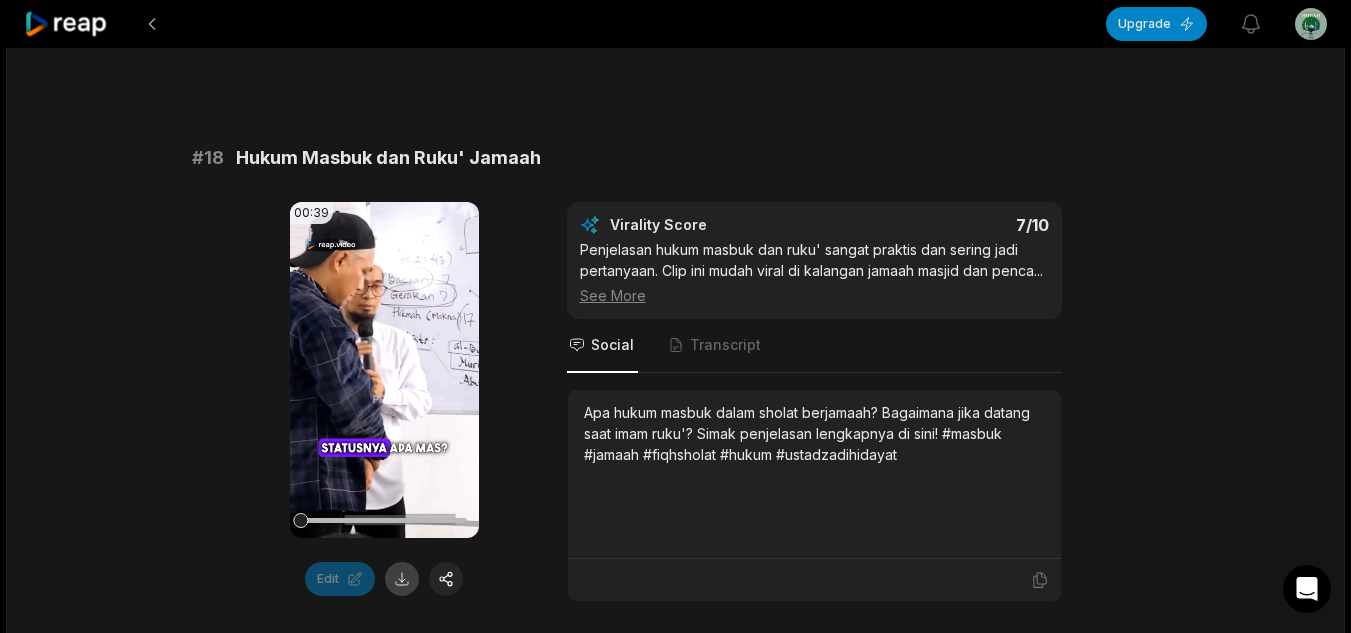 click at bounding box center [402, 579] 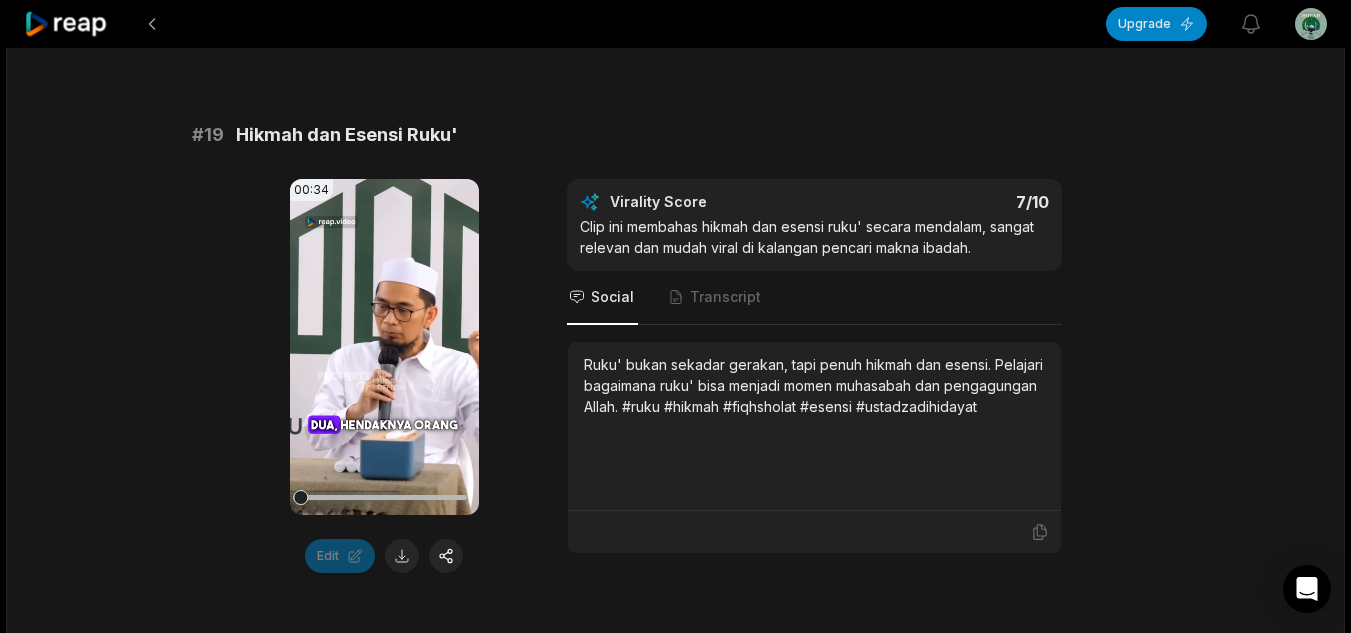 scroll, scrollTop: 4965, scrollLeft: 0, axis: vertical 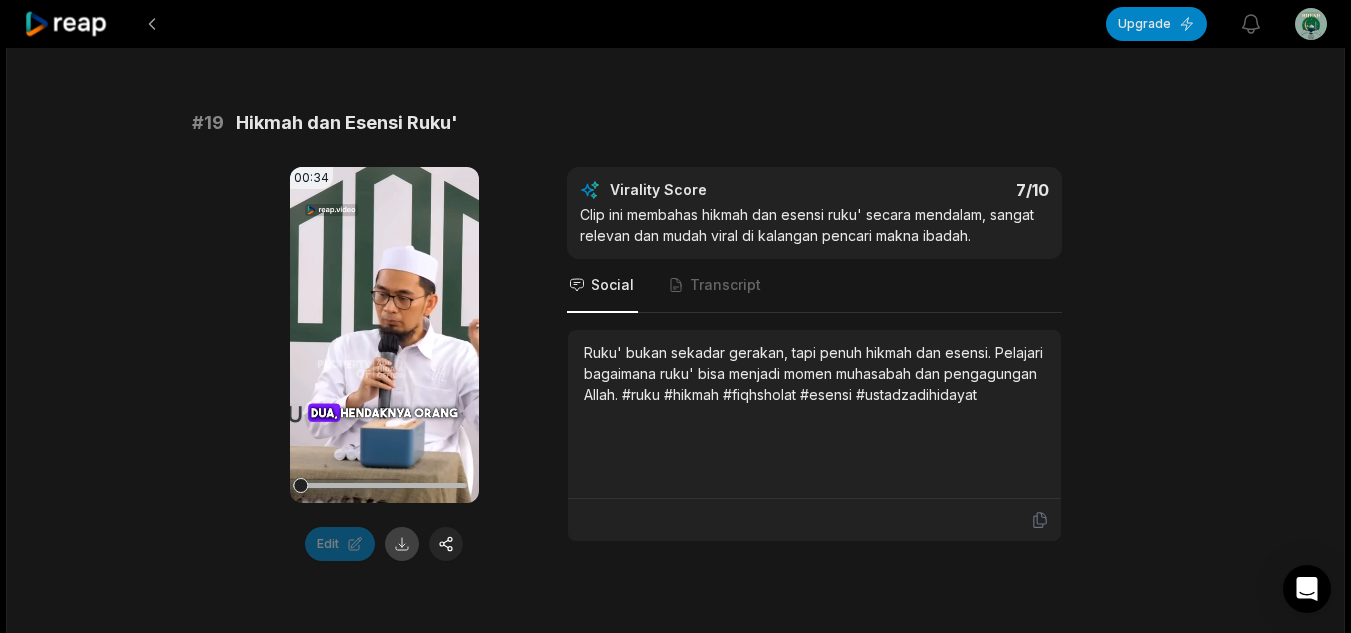 click at bounding box center [402, 544] 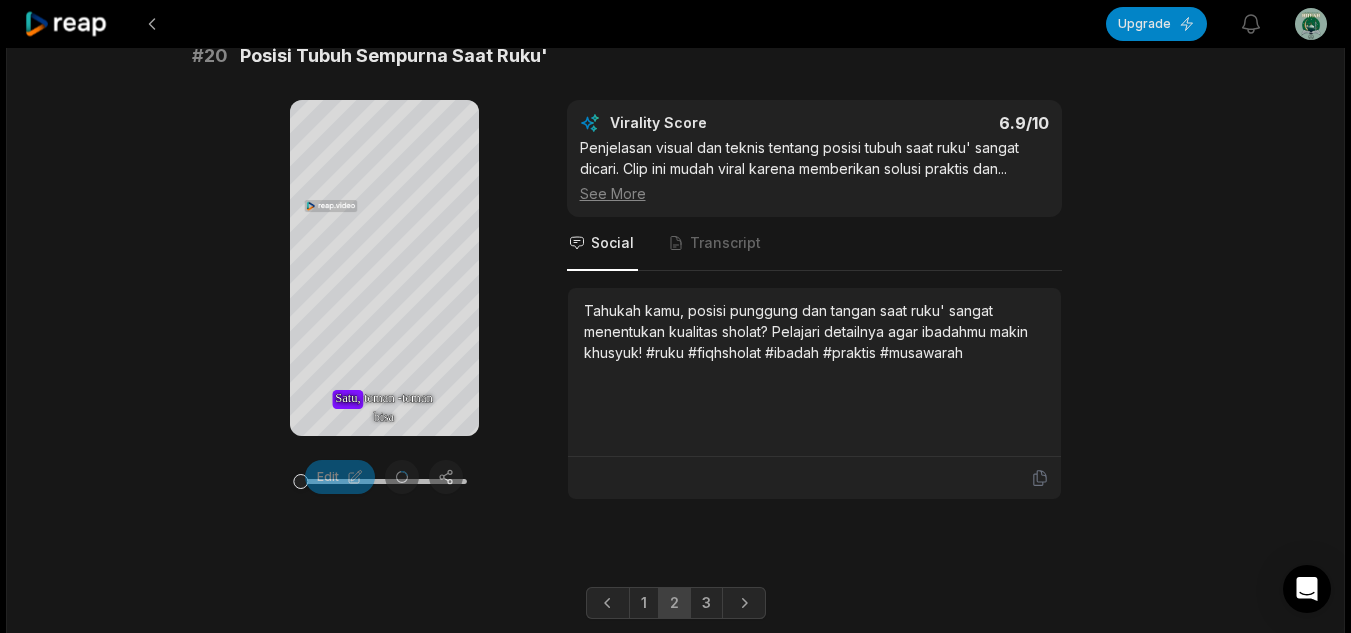 scroll, scrollTop: 5606, scrollLeft: 0, axis: vertical 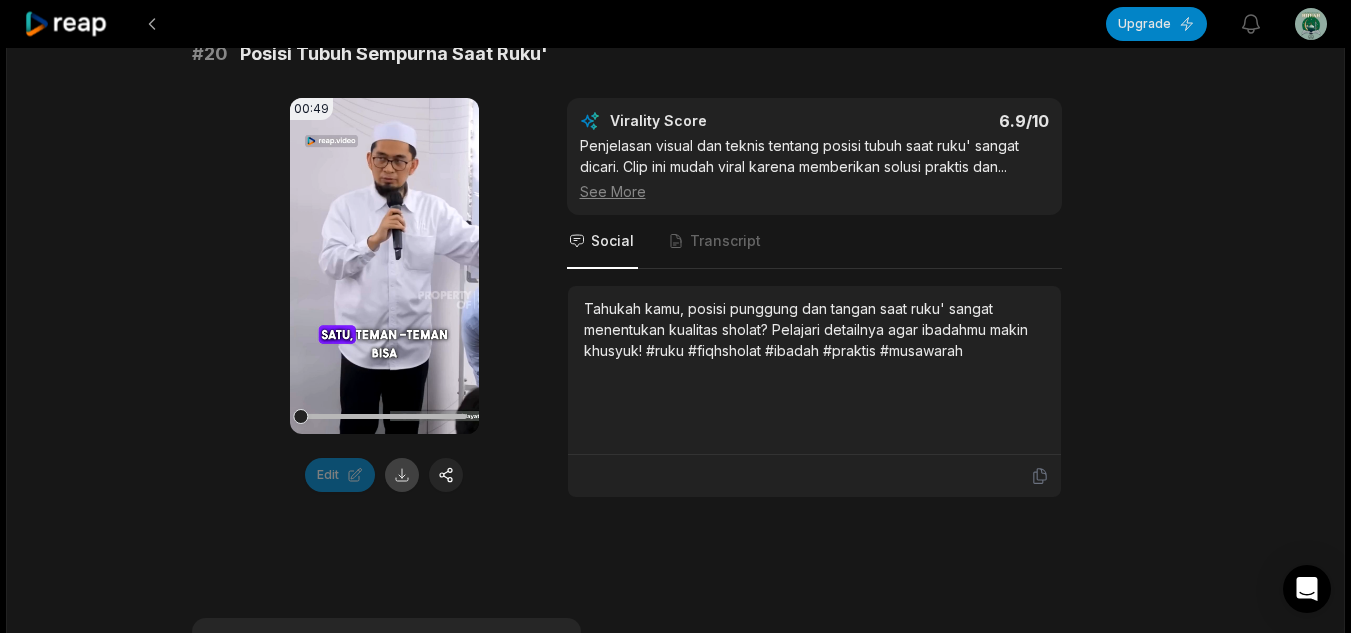 click at bounding box center [402, 475] 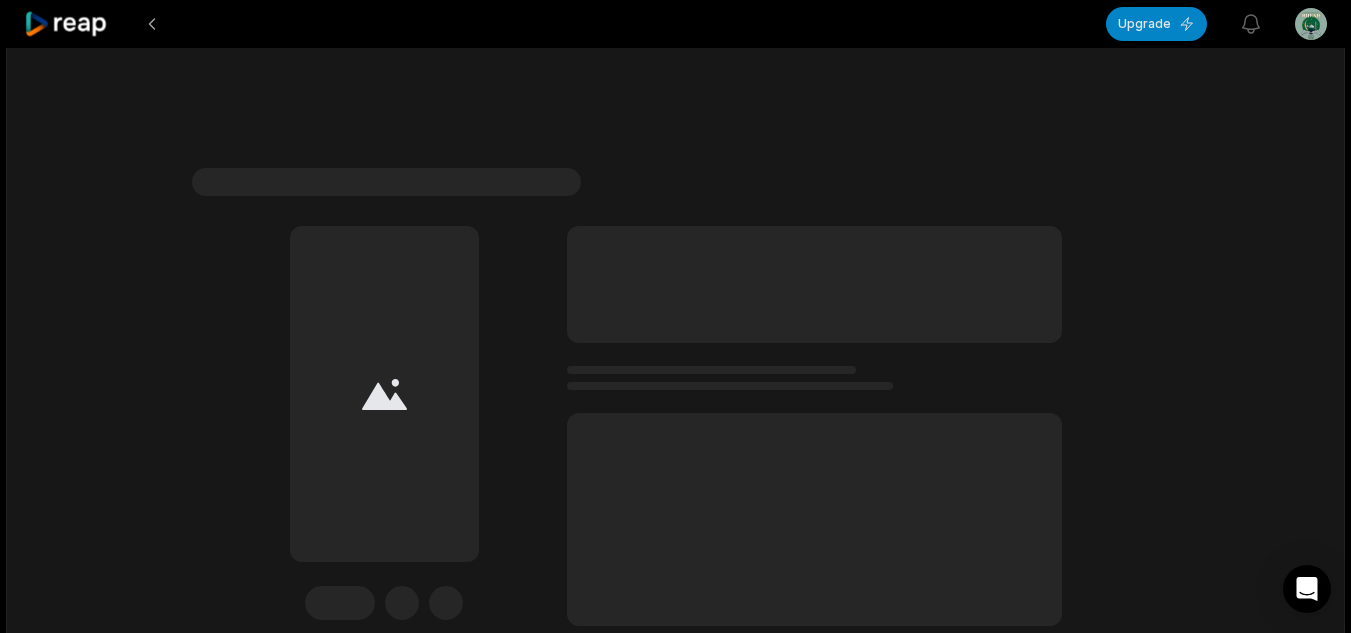 scroll, scrollTop: 6311, scrollLeft: 0, axis: vertical 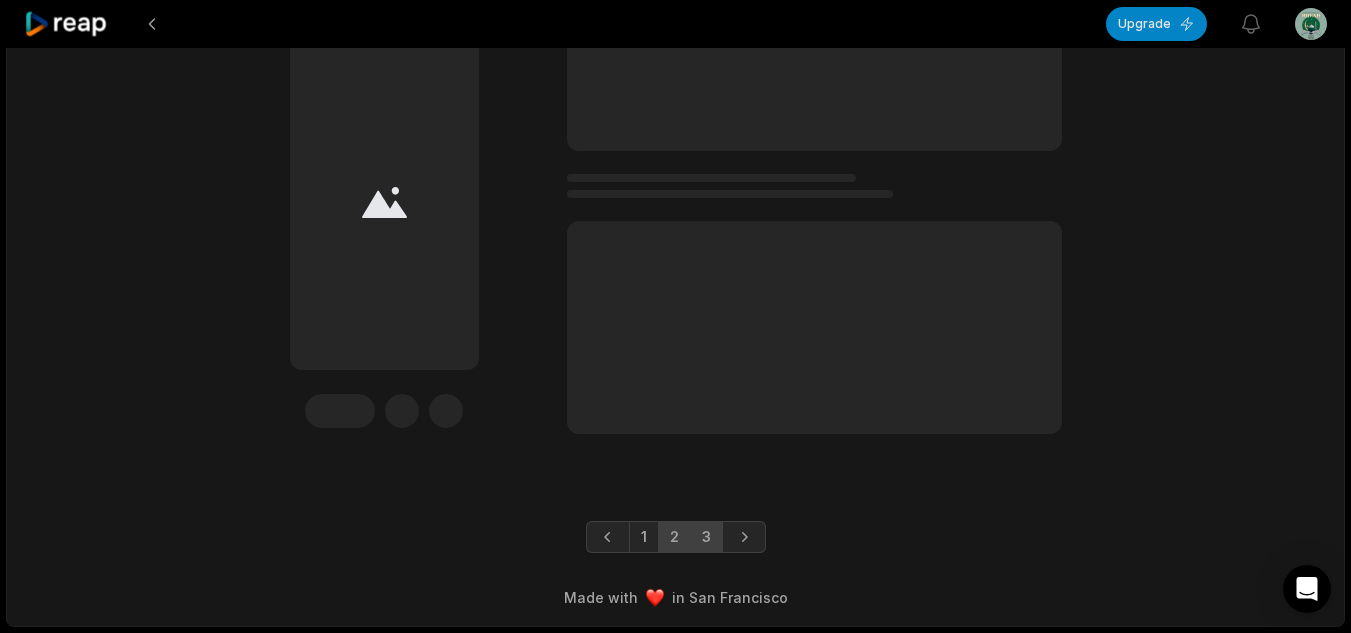 click on "3" at bounding box center [706, 537] 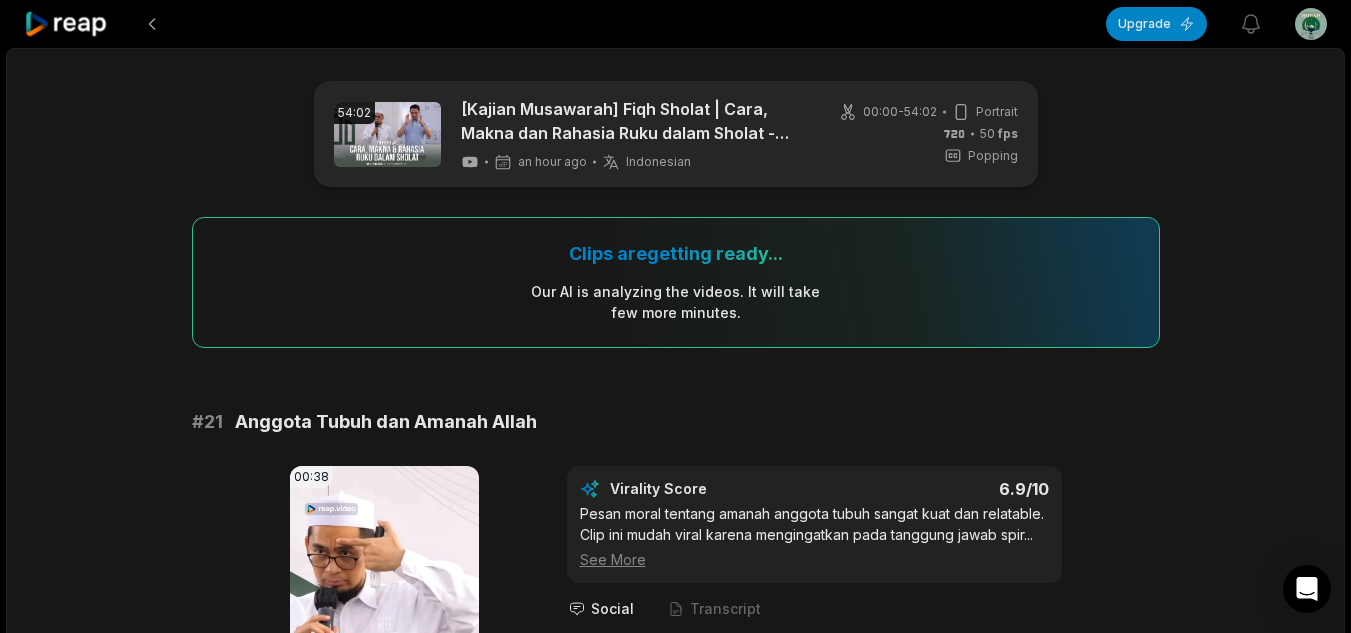 scroll, scrollTop: 253, scrollLeft: 0, axis: vertical 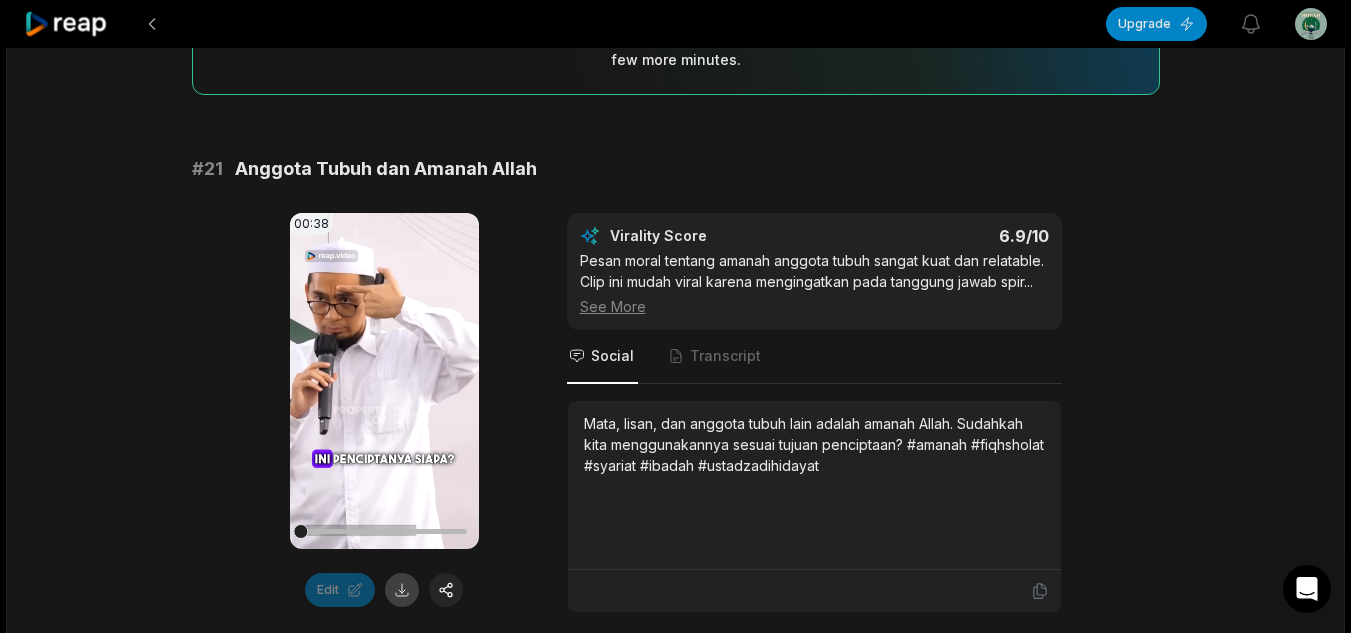 click at bounding box center (402, 590) 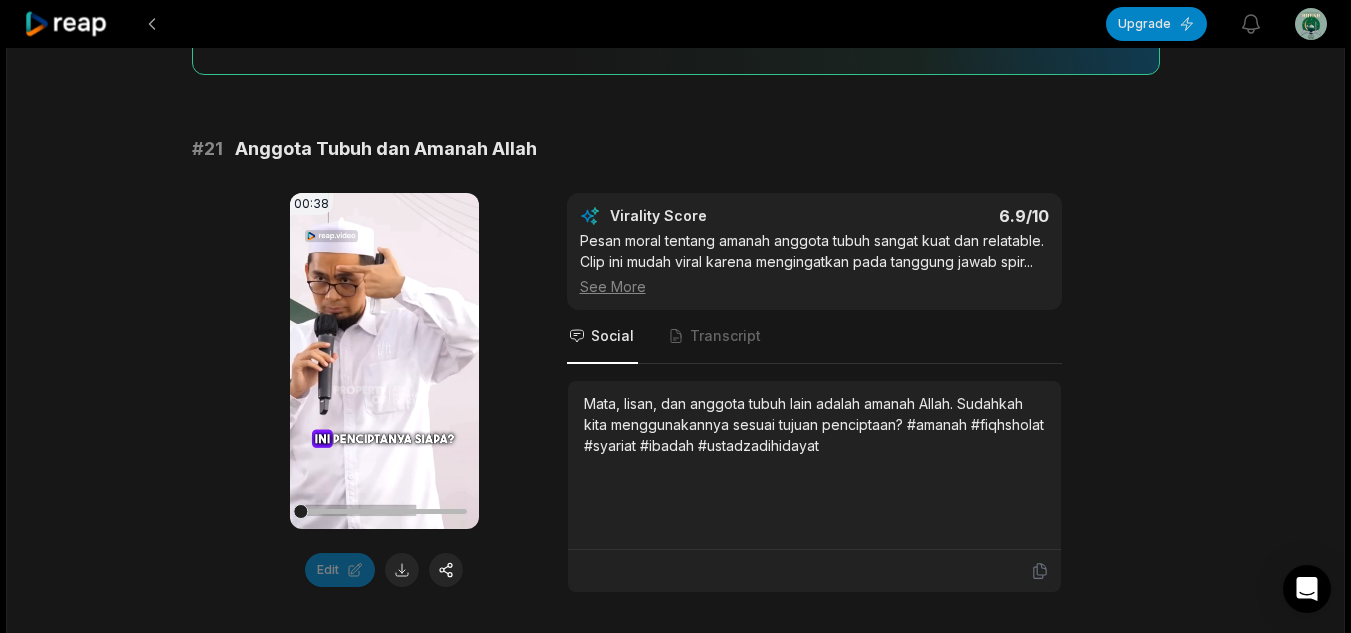 scroll, scrollTop: 1036, scrollLeft: 0, axis: vertical 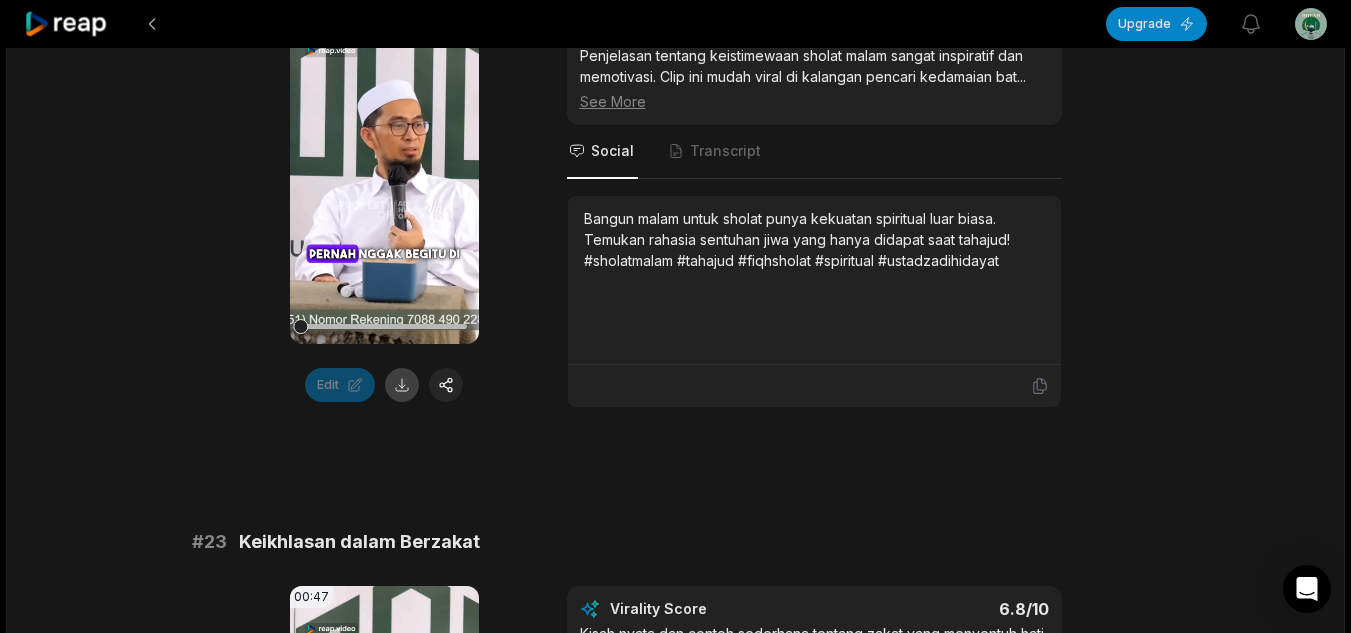 click at bounding box center (402, 385) 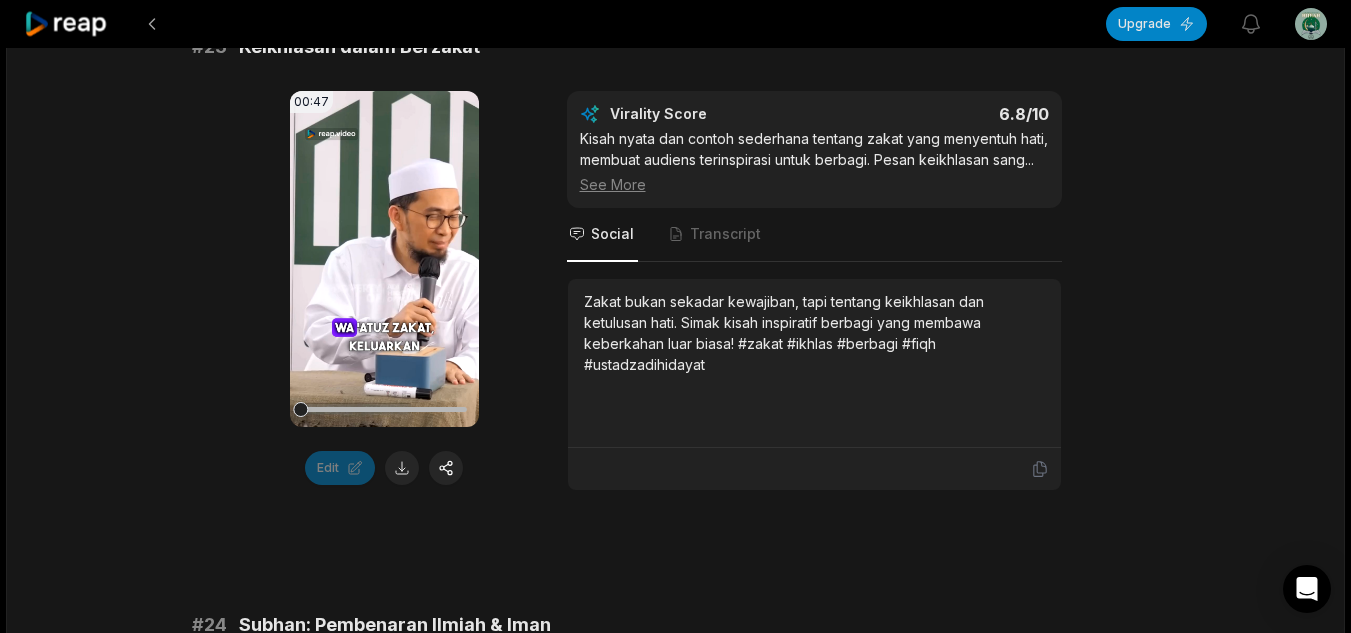 scroll, scrollTop: 1532, scrollLeft: 0, axis: vertical 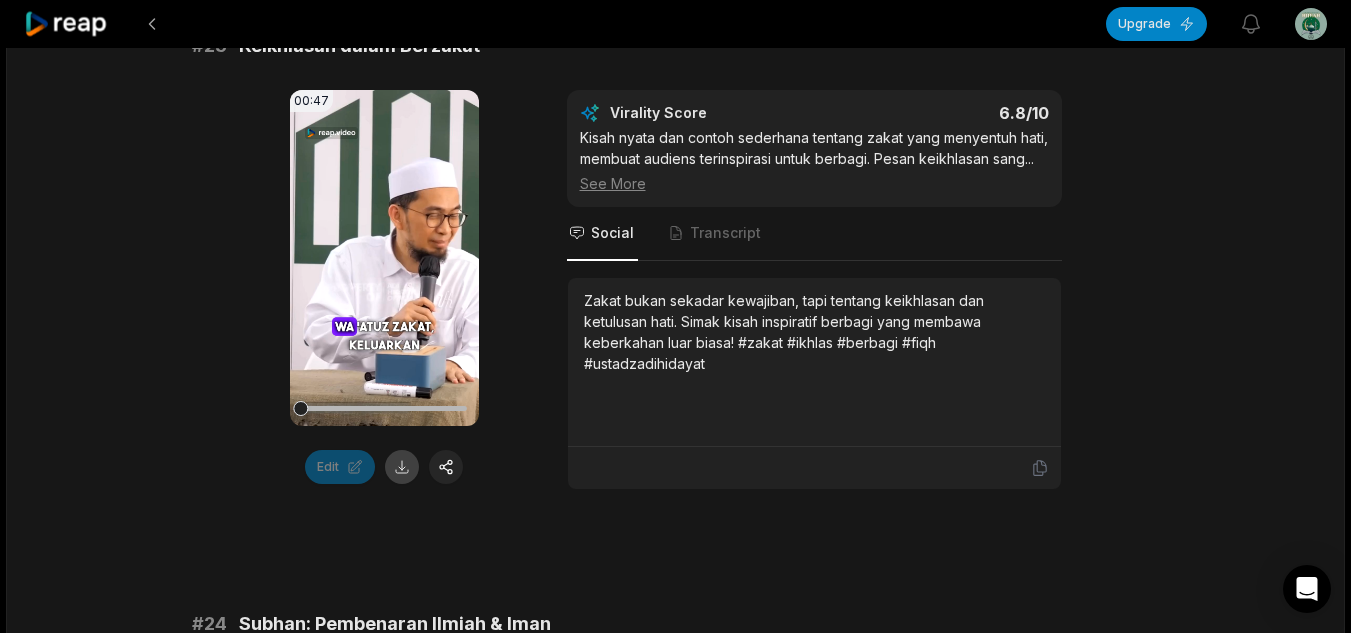 click at bounding box center (402, 467) 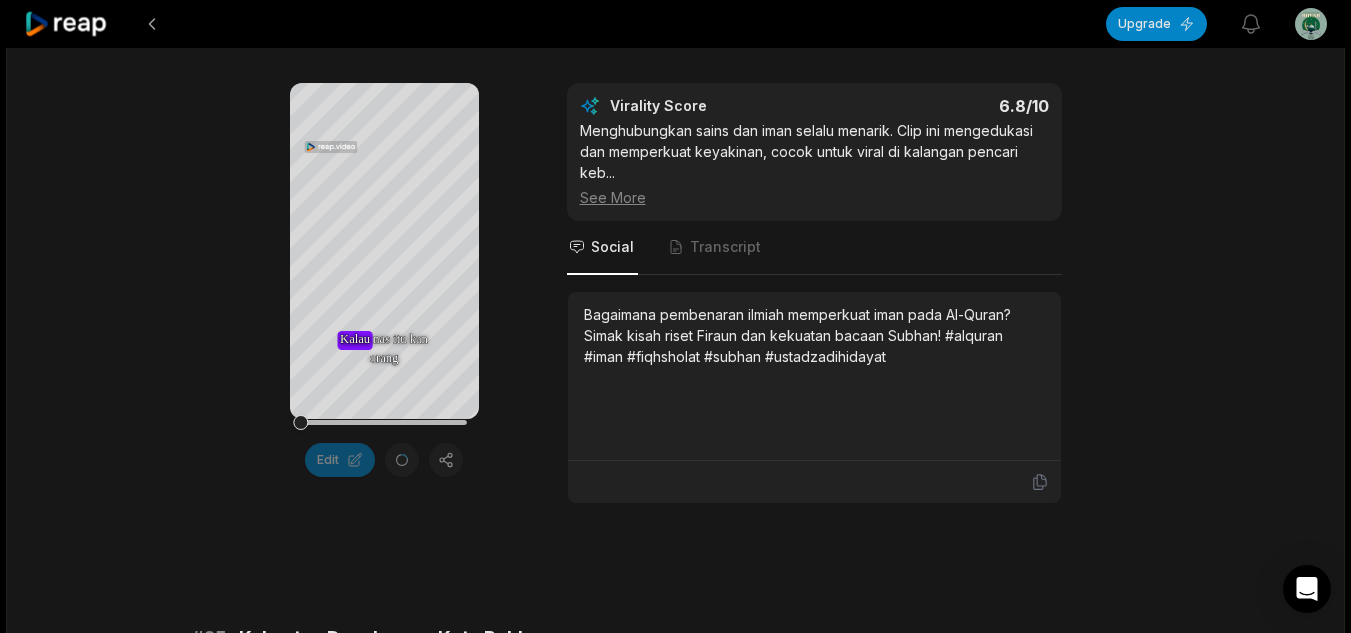 scroll, scrollTop: 2111, scrollLeft: 0, axis: vertical 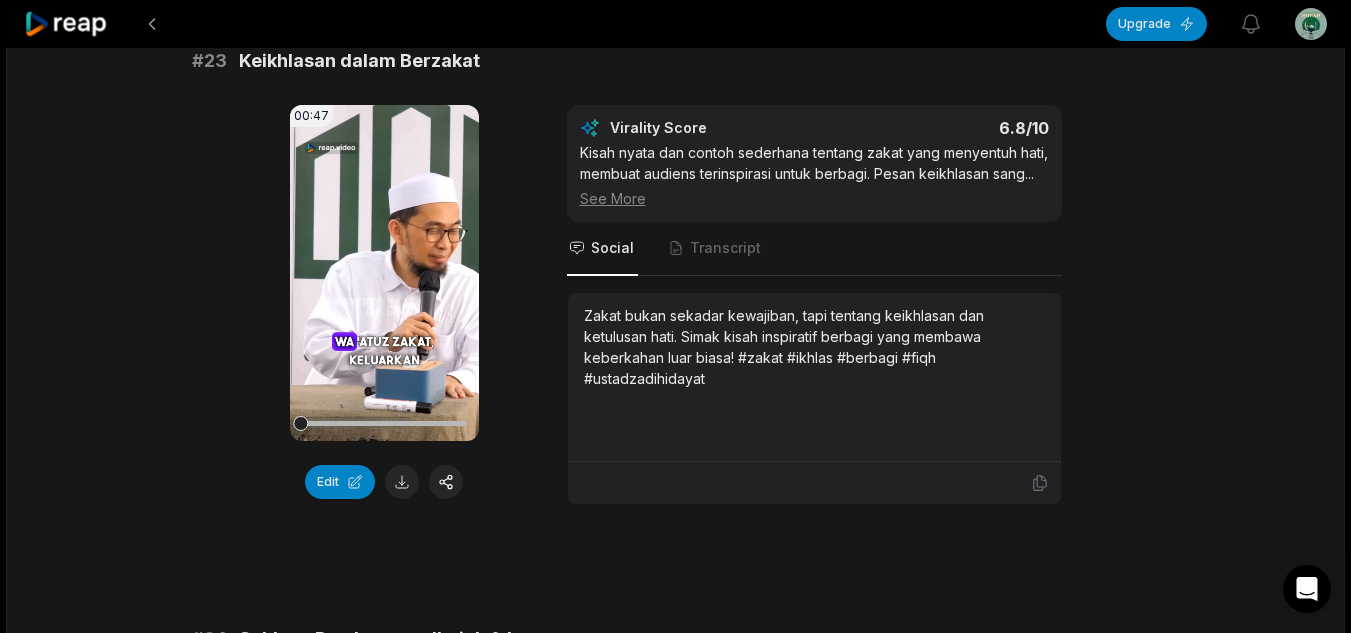 click on "# 23 Keikhlasan dalam Berzakat" at bounding box center [676, 61] 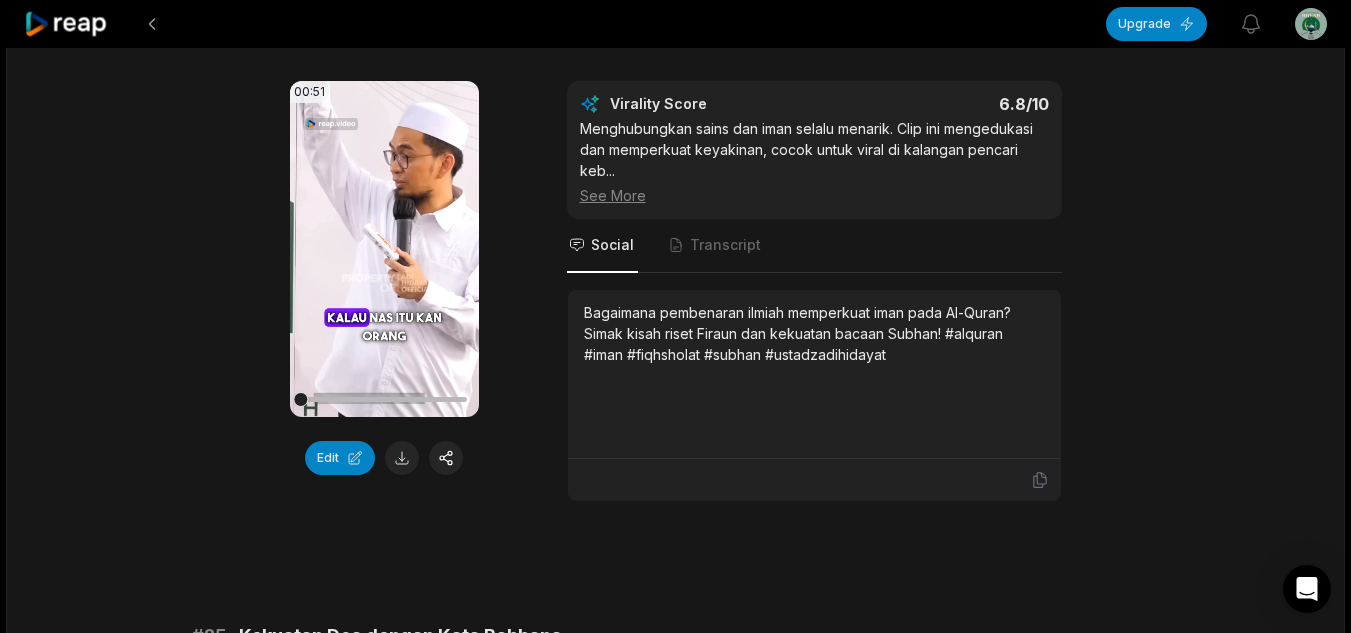 scroll, scrollTop: 1960, scrollLeft: 0, axis: vertical 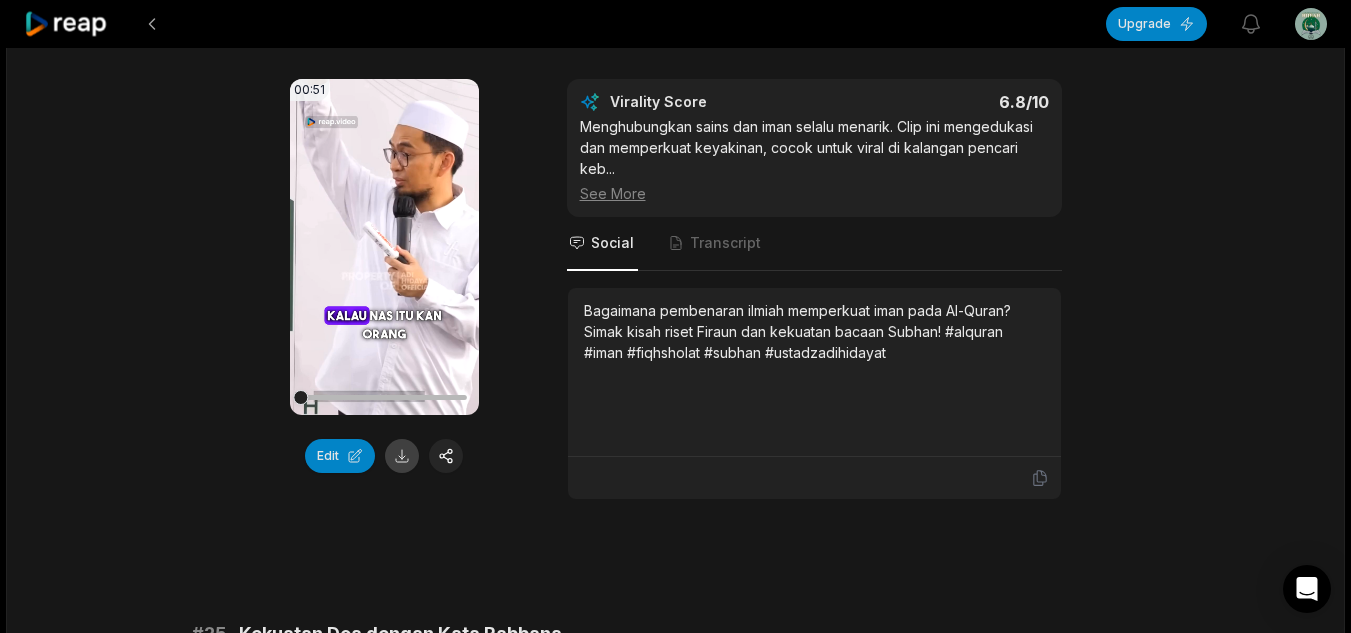 click at bounding box center (402, 456) 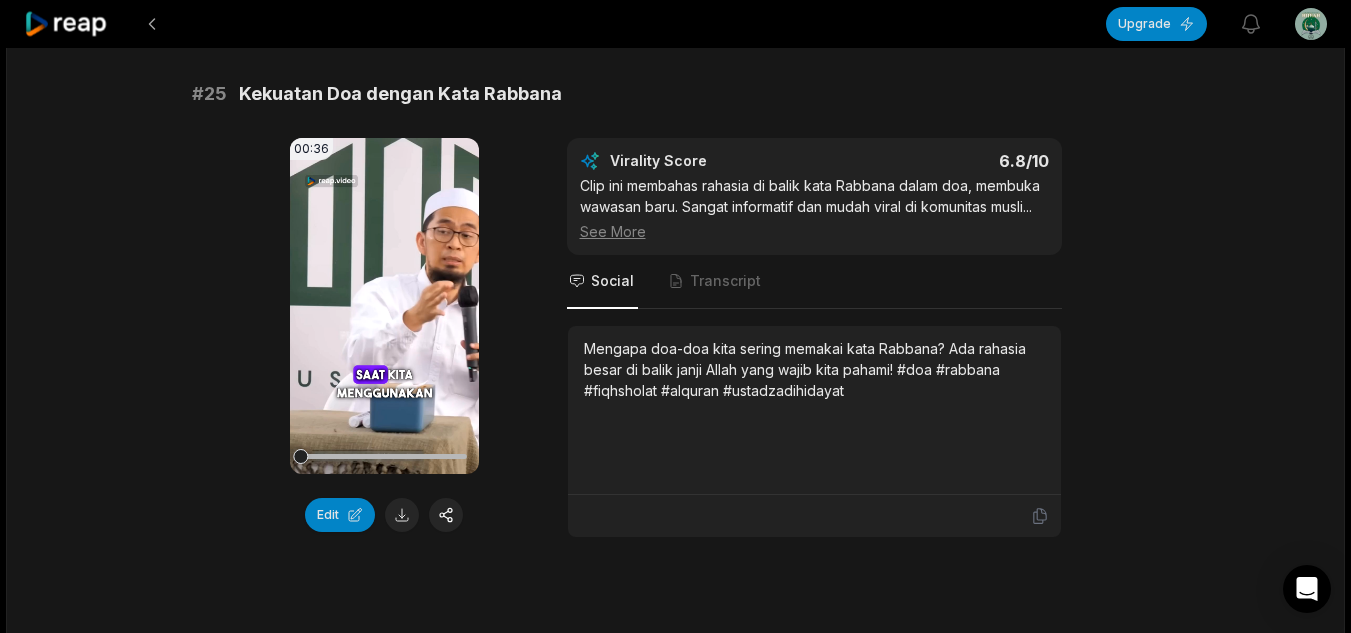 scroll, scrollTop: 2502, scrollLeft: 0, axis: vertical 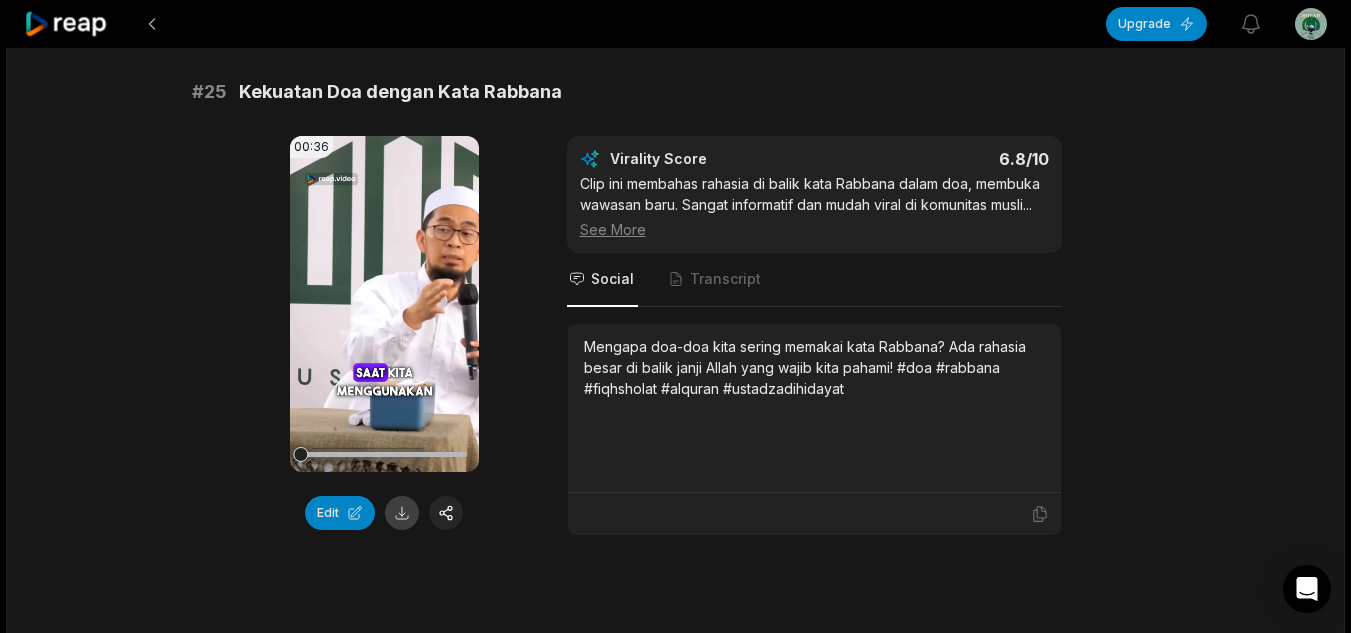 click at bounding box center (402, 513) 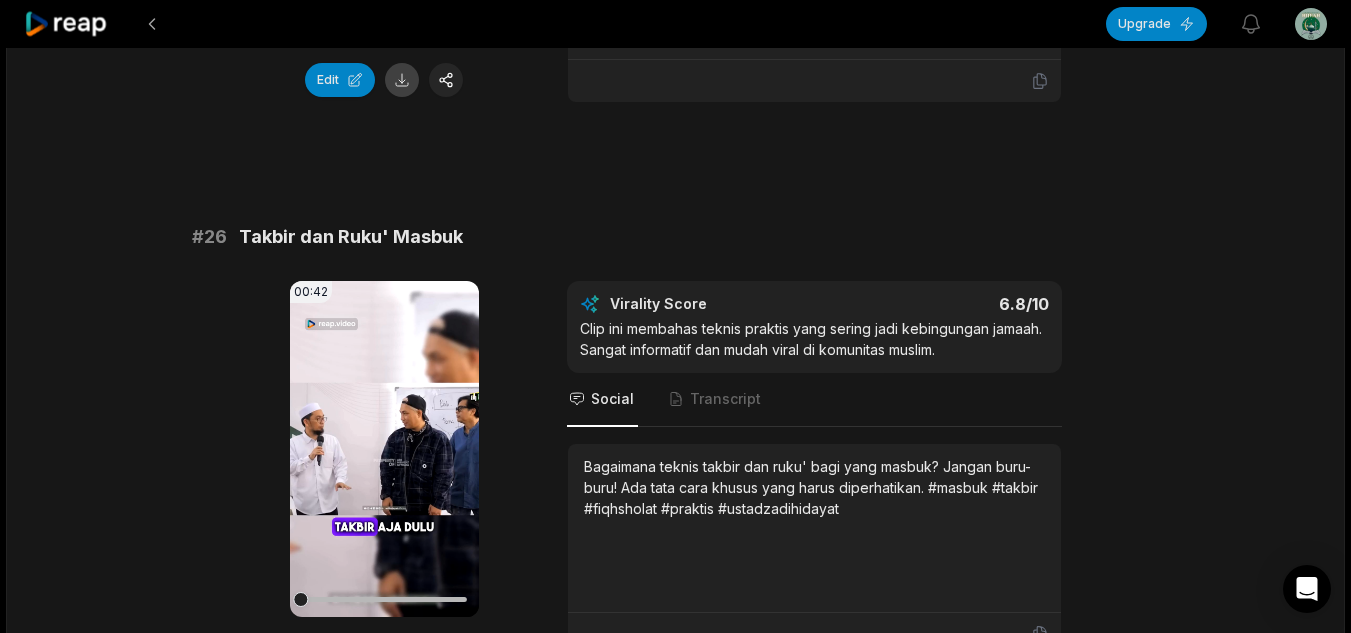 scroll, scrollTop: 3058, scrollLeft: 0, axis: vertical 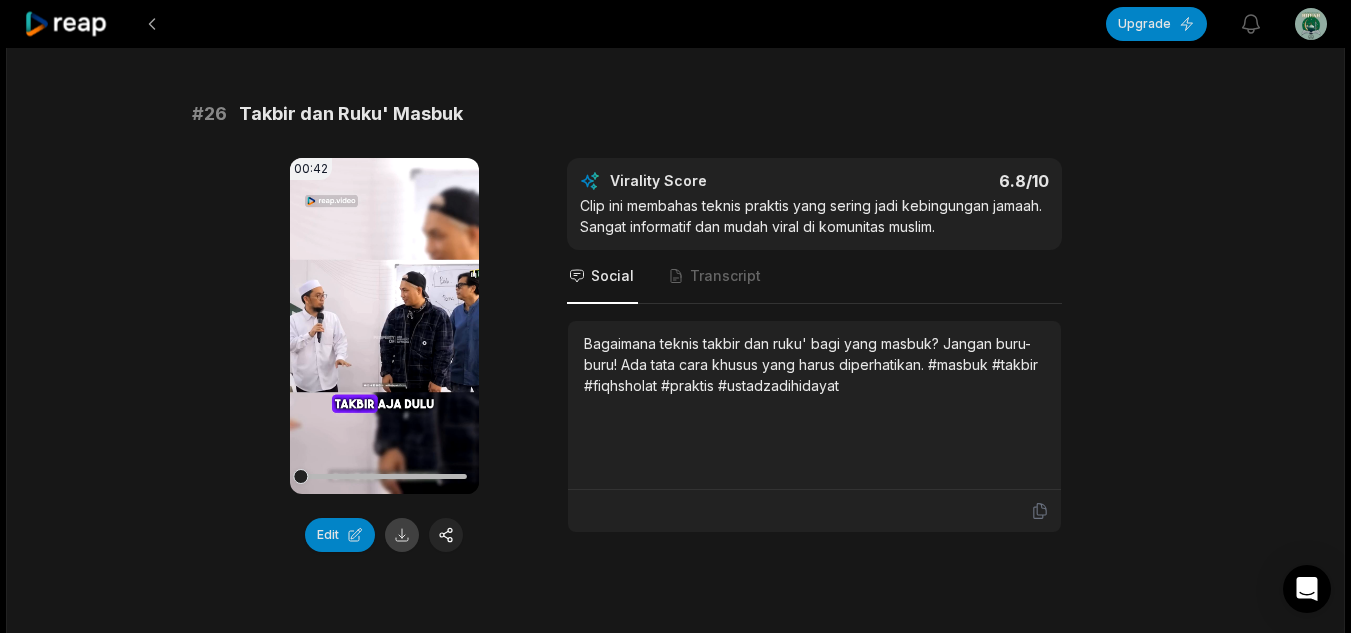 click at bounding box center [402, 535] 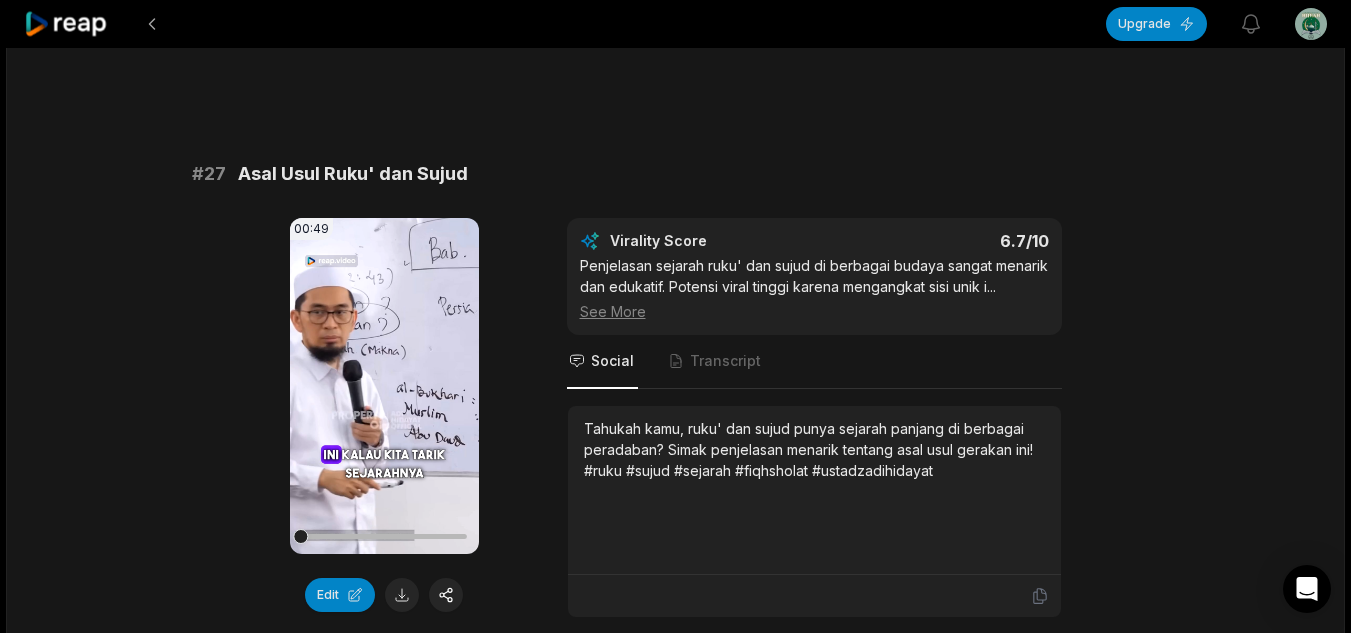 scroll, scrollTop: 3699, scrollLeft: 0, axis: vertical 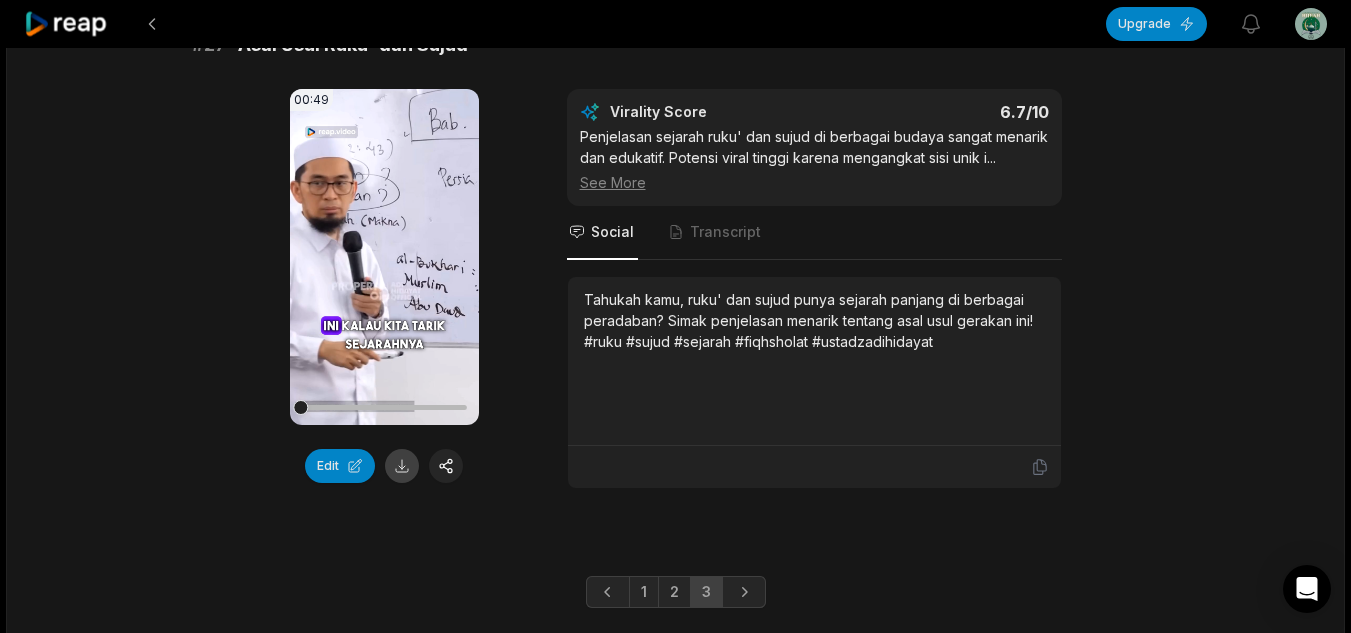 click at bounding box center (402, 466) 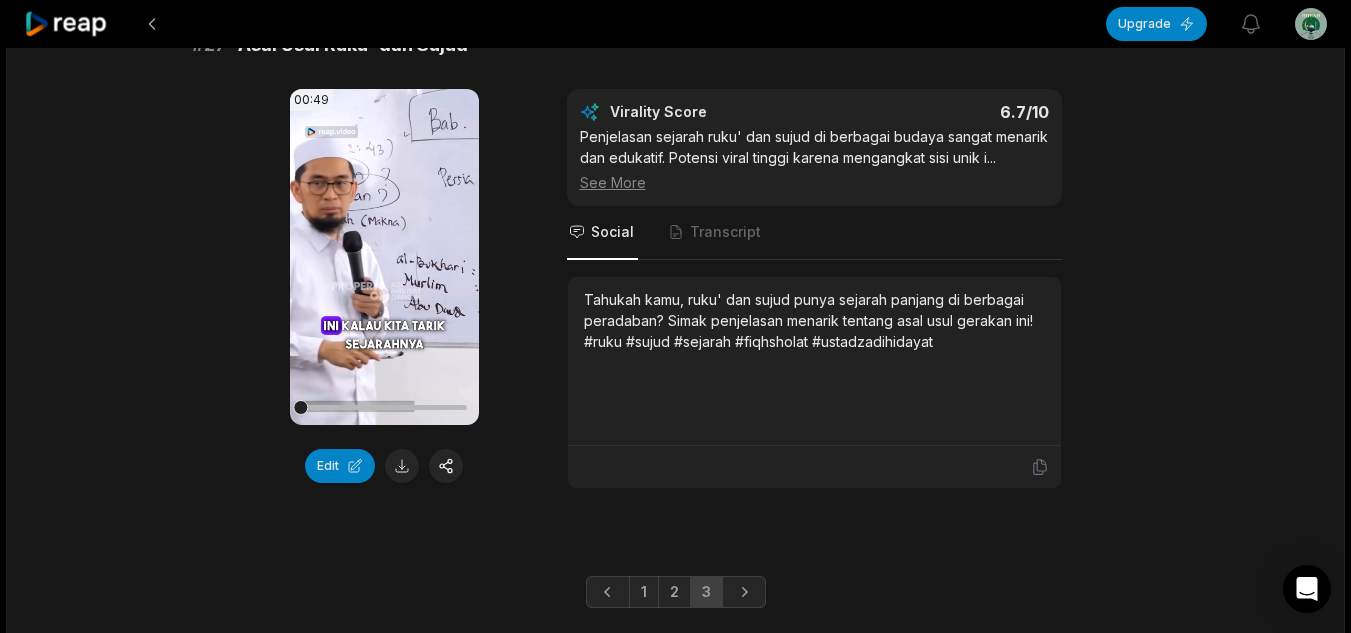 scroll, scrollTop: 3676, scrollLeft: 0, axis: vertical 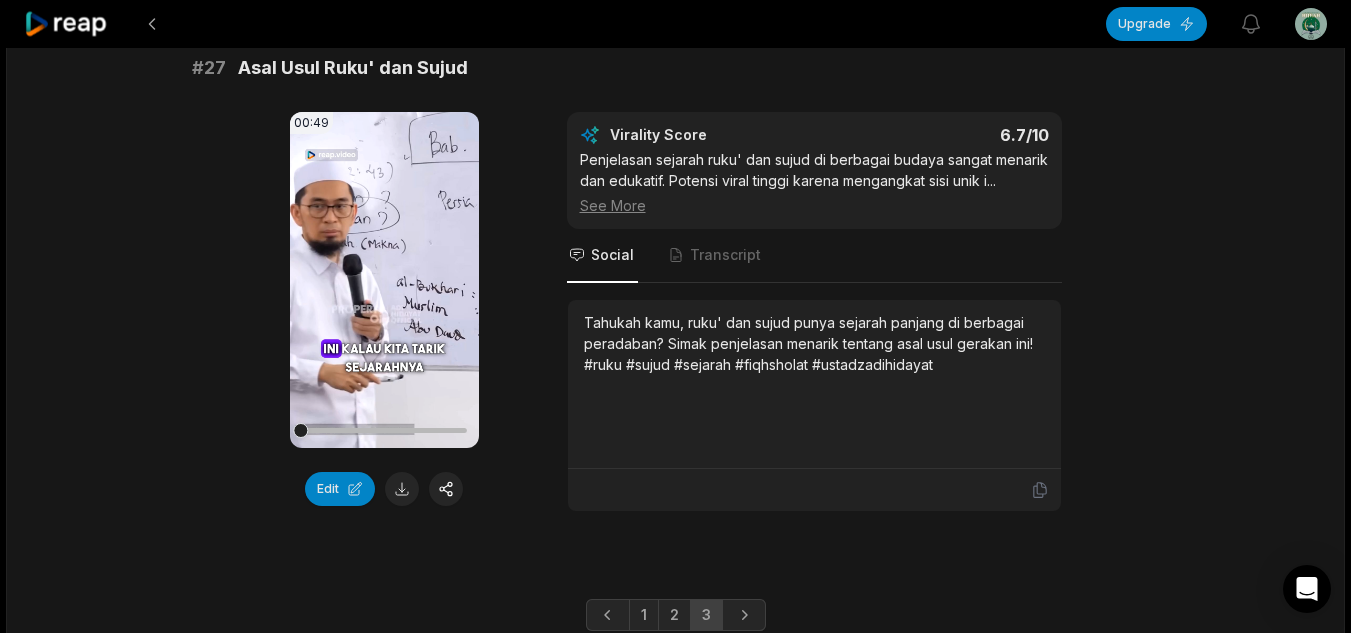 click on "54:02 [Kajian Musawarah] Fiqh Sholat | Cara, Makna dan Rahasia Ruku dalam Sholat - Ustadz Adi Hidayat an hour ago Indonesian id 00:00  -  54:02 Portrait 50   fps Popping # 21 Anggota Tubuh dan Amanah Allah 00:38 Your browser does not support mp4 format. Edit Virality Score 6.9 /10 Pesan moral tentang amanah anggota tubuh sangat kuat dan relatable. Clip ini mudah viral karena mengingatkan pada tanggung jawab spir ...   See More Social Transcript Mata, lisan, dan anggota tubuh lain adalah amanah Allah. Sudahkah kita menggunakannya sesuai tujuan penciptaan? #amanah #fiqhsholat #syariat #ibadah #ustadzadihidayat # 22 Keistimewaan Sholat Malam 00:22 Your browser does not support mp4 format. Edit Virality Score 6.9 /10 Penjelasan tentang keistimewaan sholat malam sangat inspiratif dan memotivasi. Clip ini mudah viral di kalangan pencari kedamaian bat ...   See More Social Transcript # 23 Keikhlasan dalam Berzakat 00:47 Your browser does not support mp4 format. Edit Virality Score 6.8 /10 ...   See More Social # 24" at bounding box center (675, -1462) 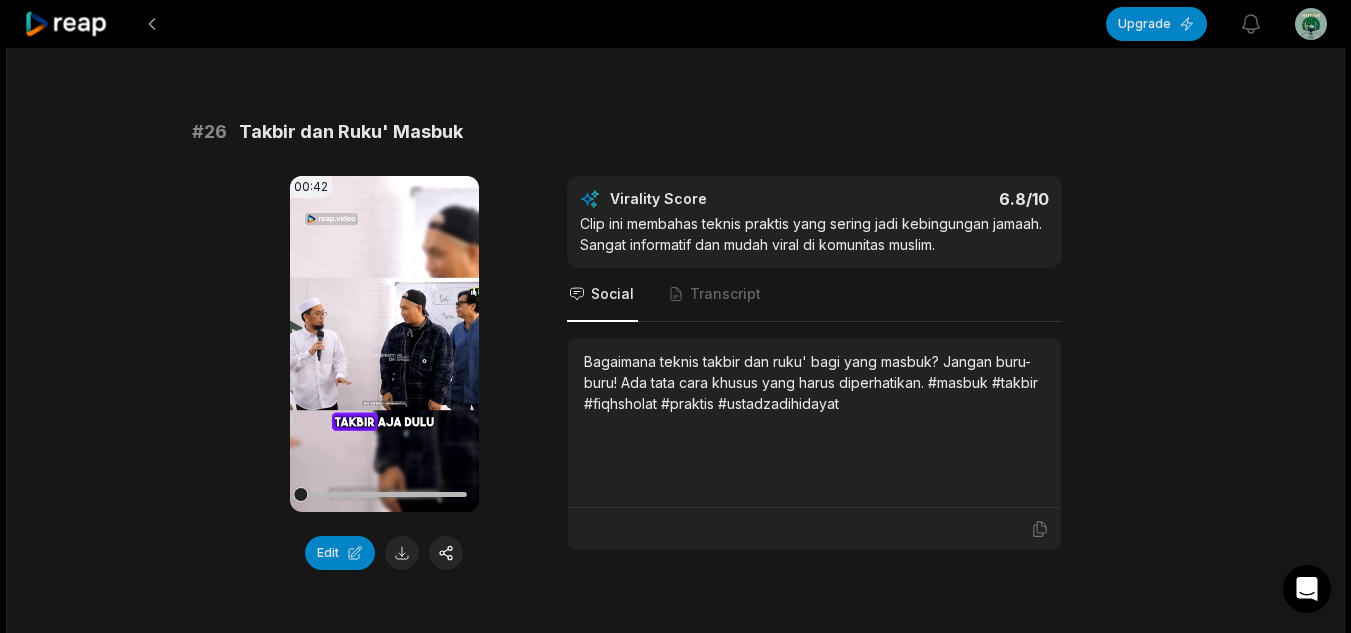 scroll, scrollTop: 3039, scrollLeft: 0, axis: vertical 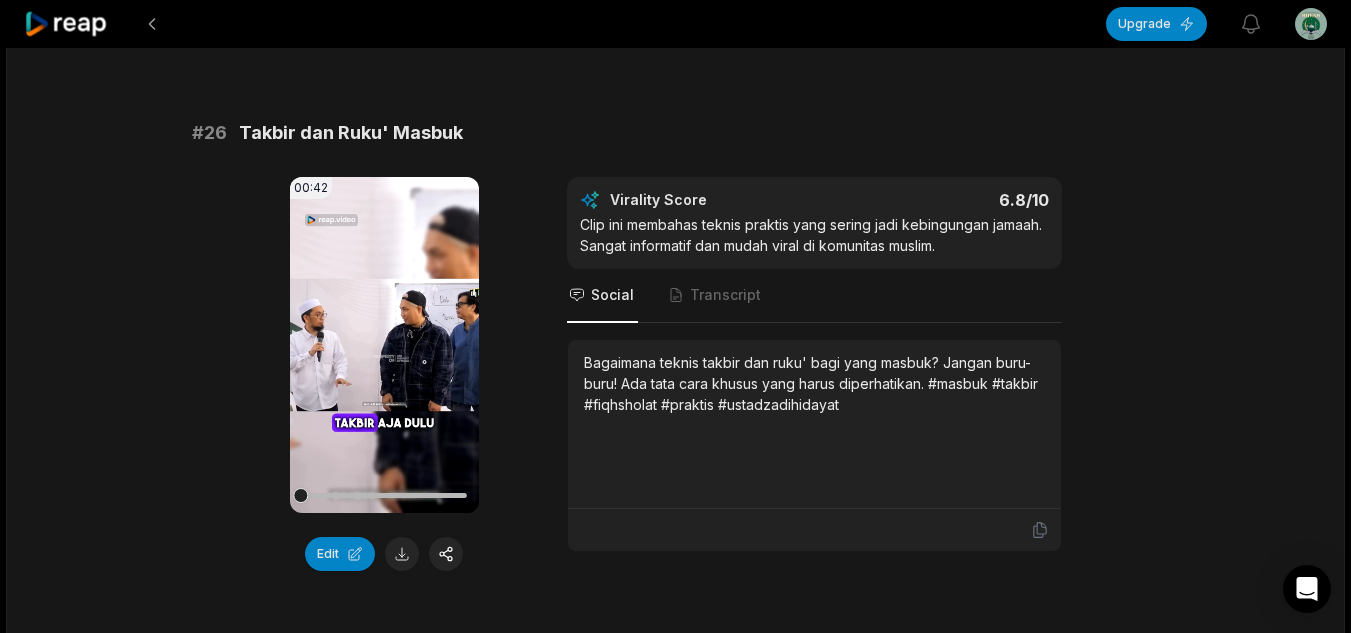 click 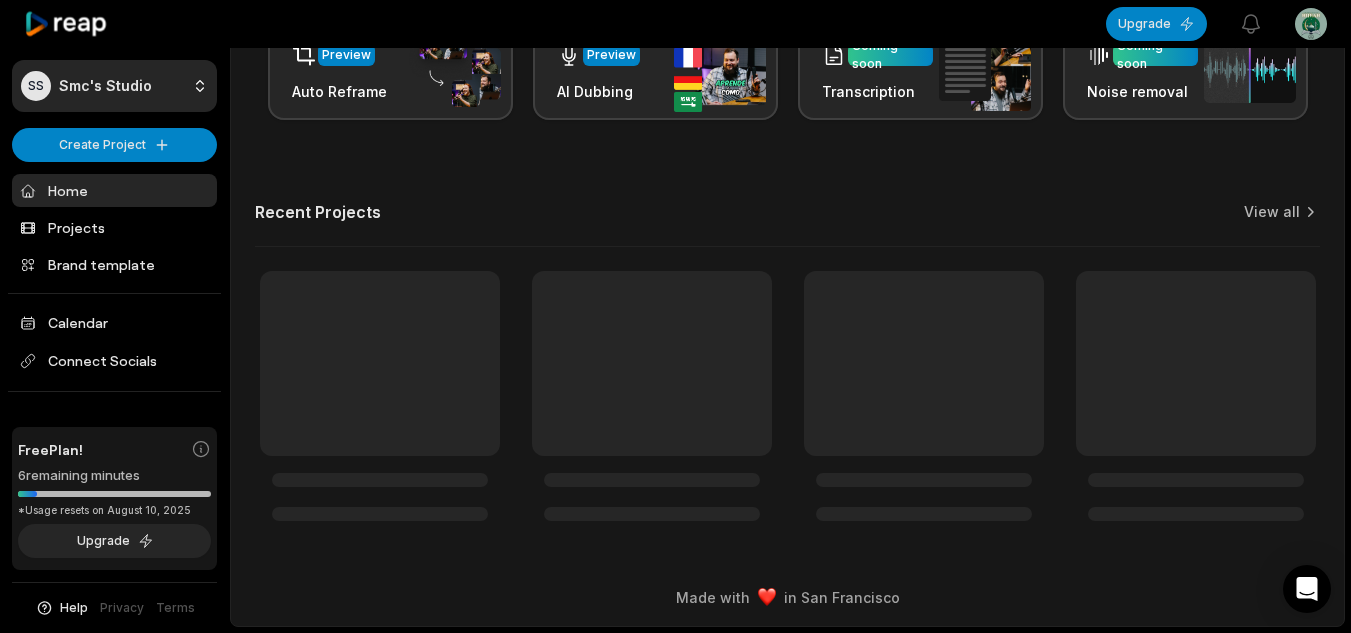 scroll, scrollTop: 0, scrollLeft: 0, axis: both 